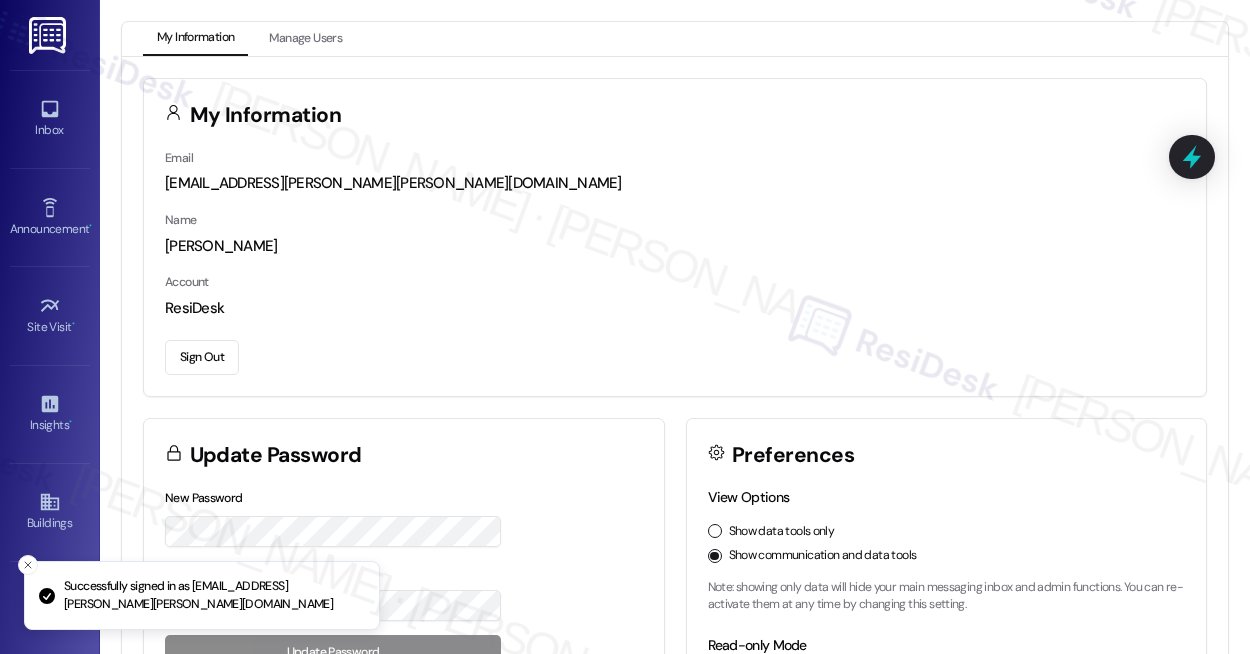 scroll, scrollTop: 0, scrollLeft: 0, axis: both 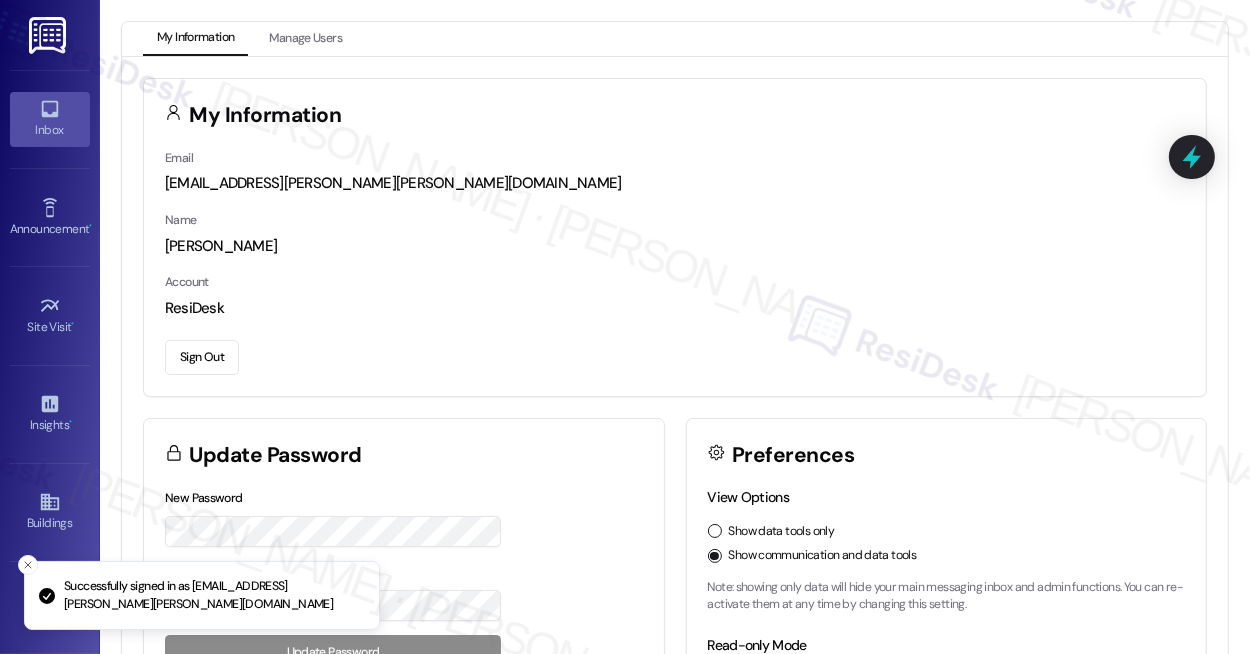 click on "Inbox" at bounding box center (50, 130) 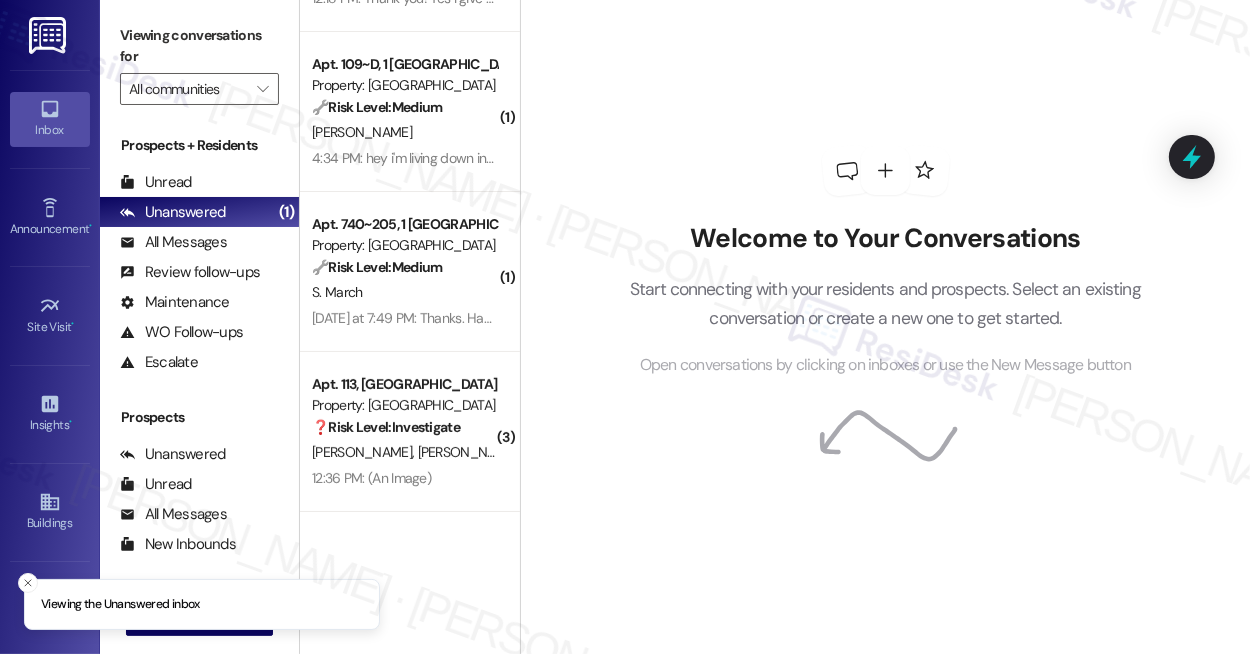scroll, scrollTop: 0, scrollLeft: 0, axis: both 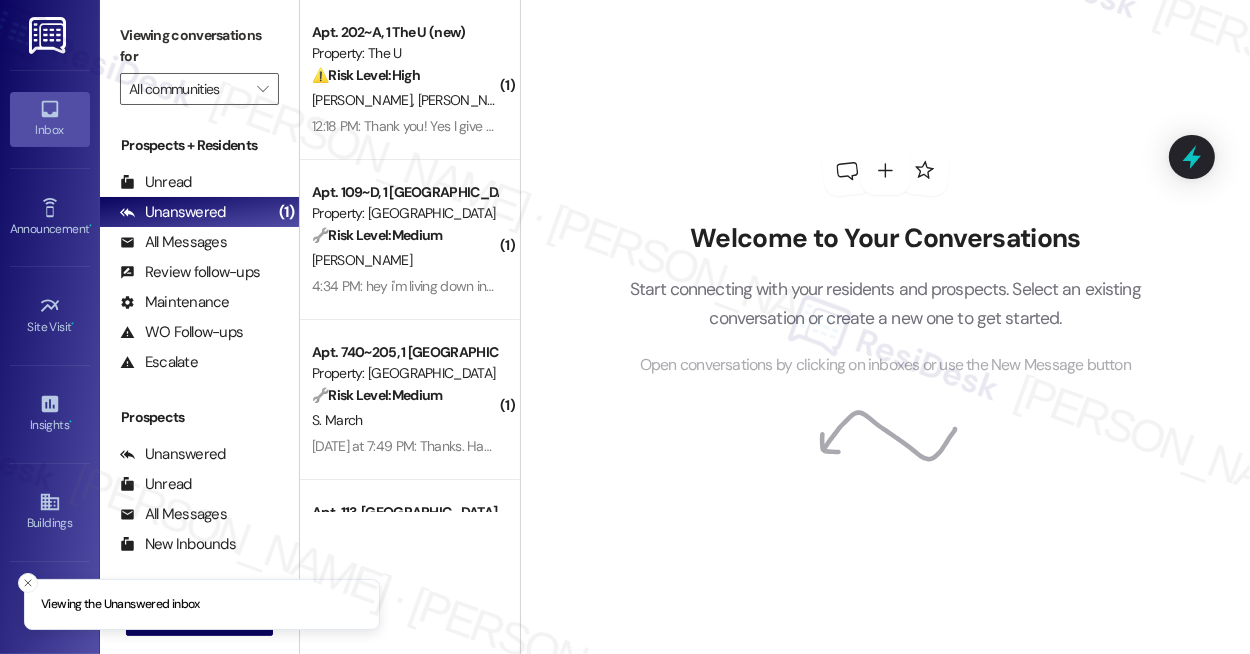 click on "⚠️  Risk Level:  High" at bounding box center [366, 75] 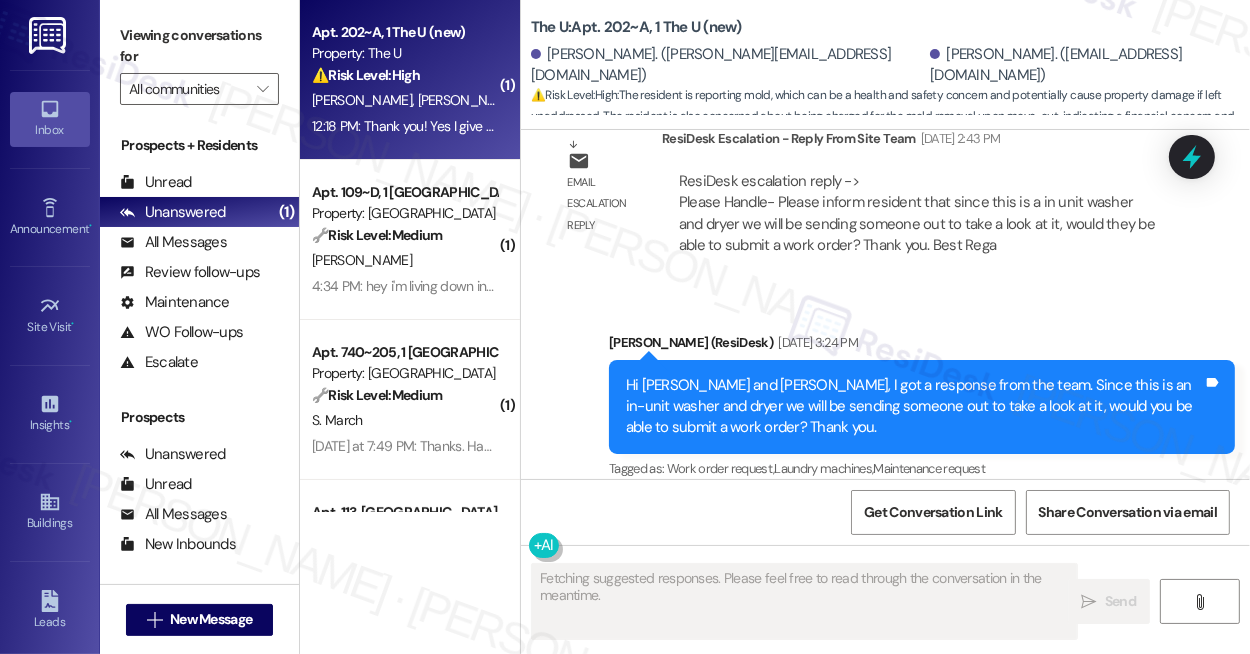 scroll, scrollTop: 14144, scrollLeft: 0, axis: vertical 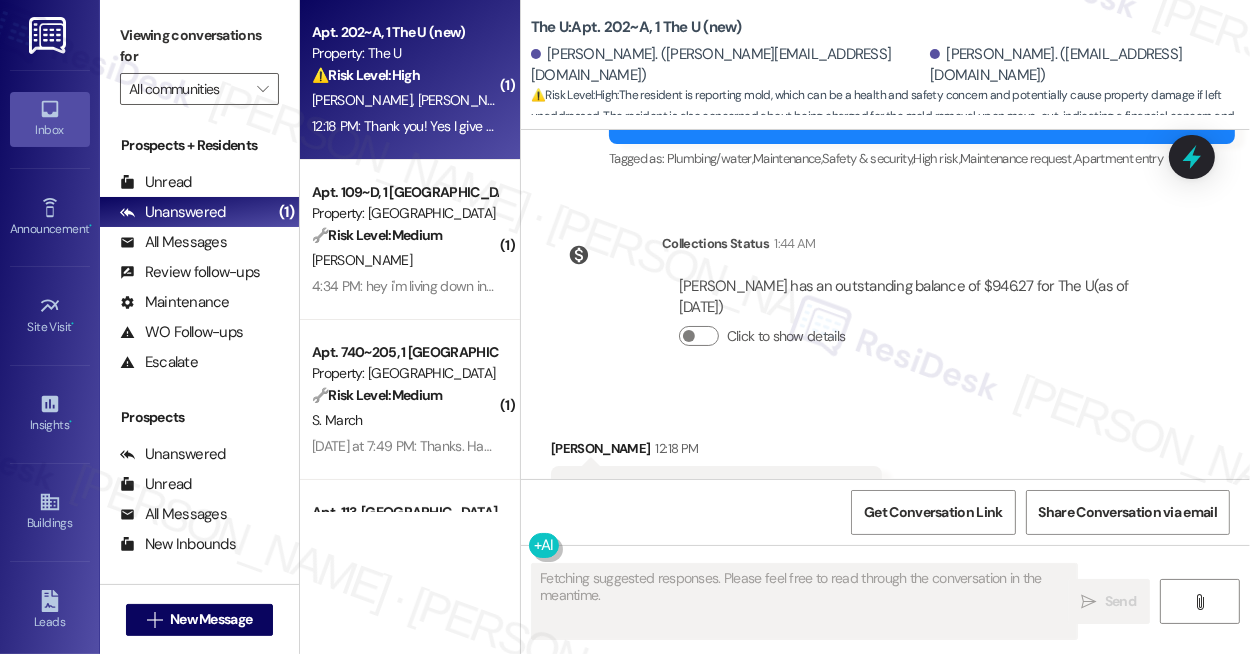 click on "Thank you! Yes I give my permission to enter Tags and notes" at bounding box center [716, 491] 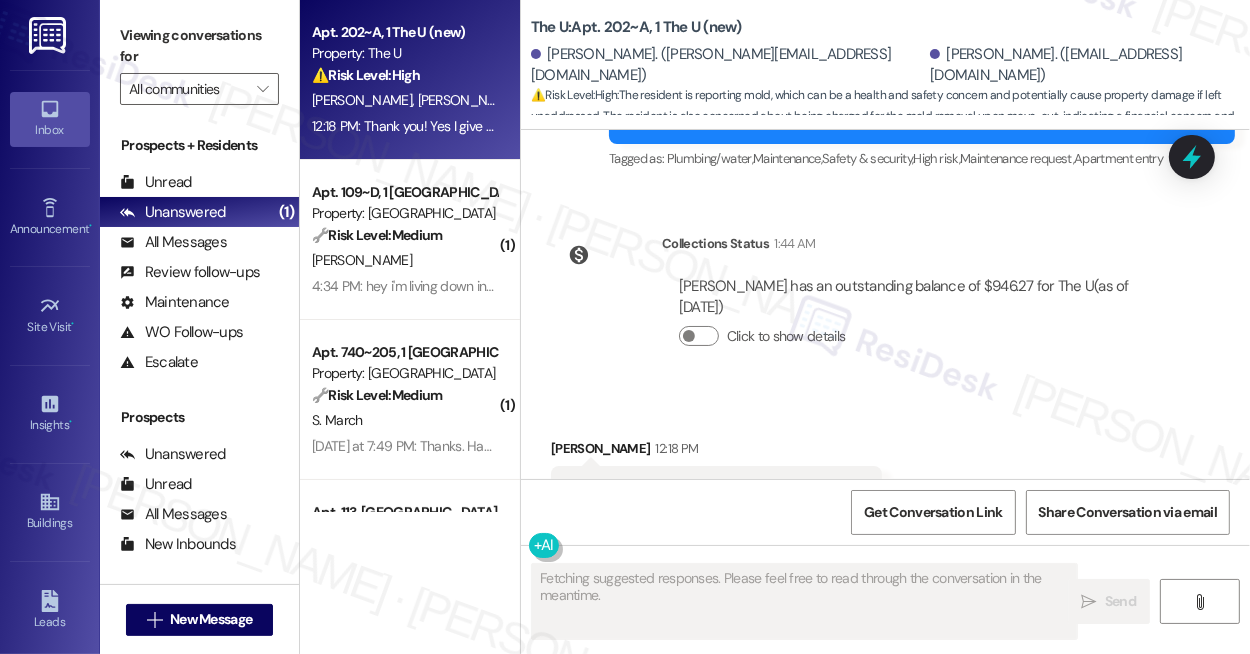 scroll, scrollTop: 13871, scrollLeft: 0, axis: vertical 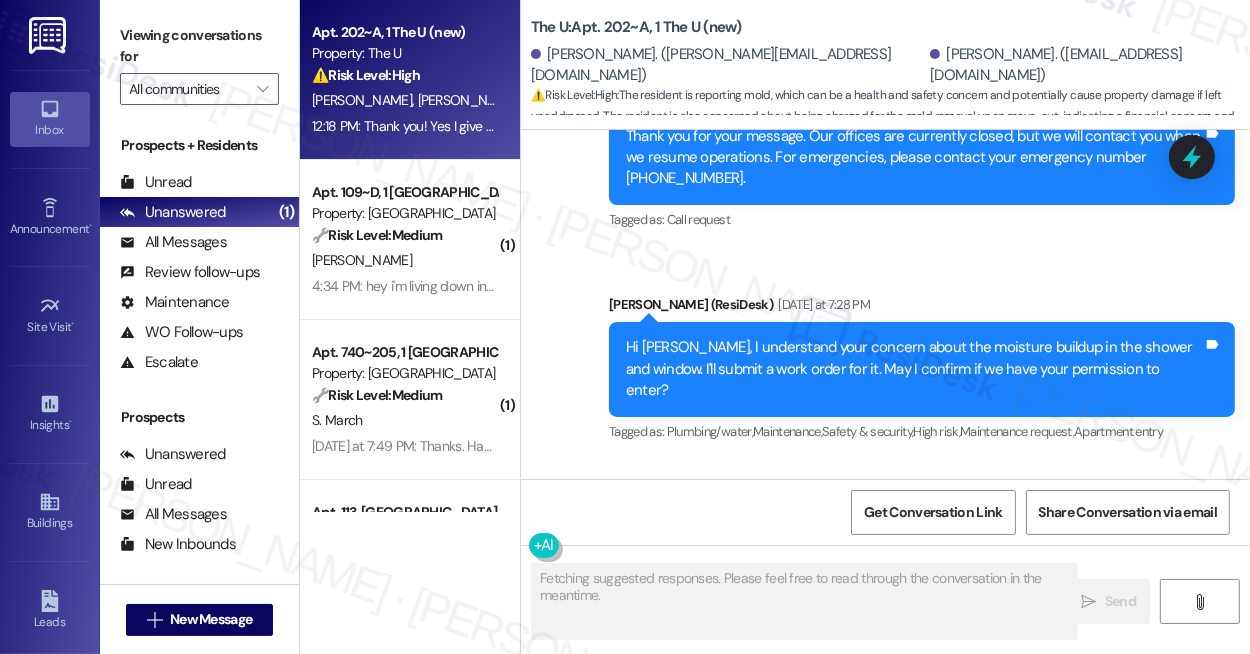 click on "Hi [PERSON_NAME], I understand your concern about the moisture buildup in the shower and window. I'll submit a work order for it. May I confirm if we have your permission to enter?" at bounding box center [914, 369] 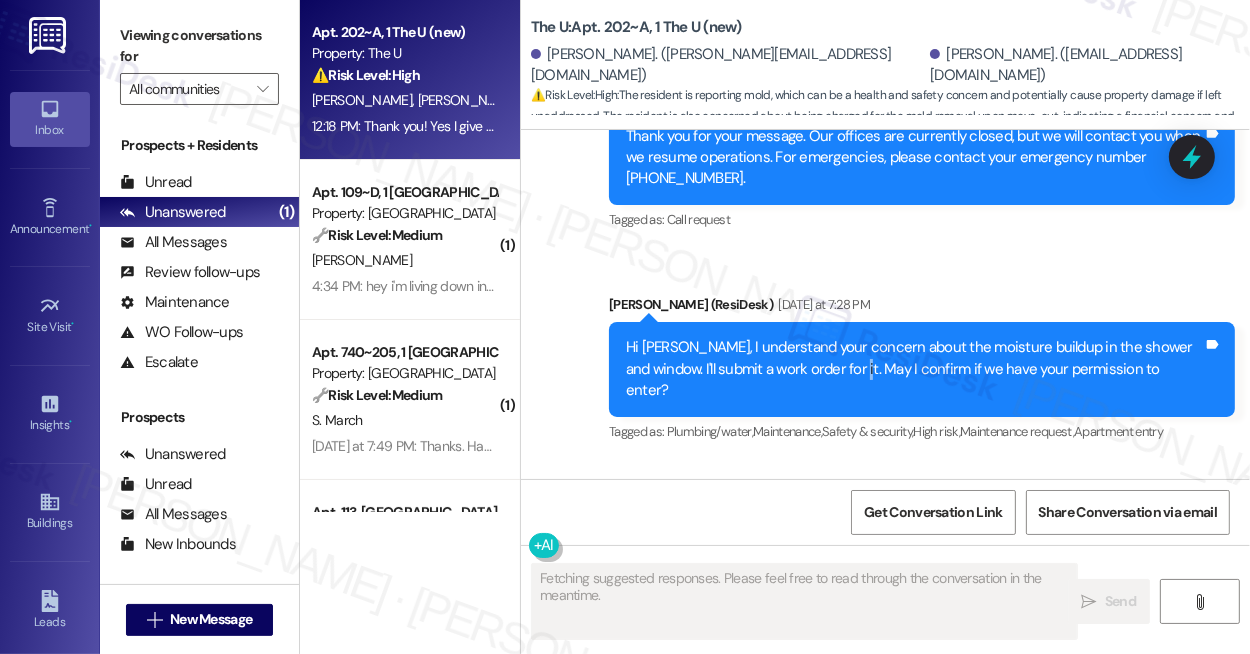 click on "Hi [PERSON_NAME], I understand your concern about the moisture buildup in the shower and window. I'll submit a work order for it. May I confirm if we have your permission to enter?" at bounding box center [914, 369] 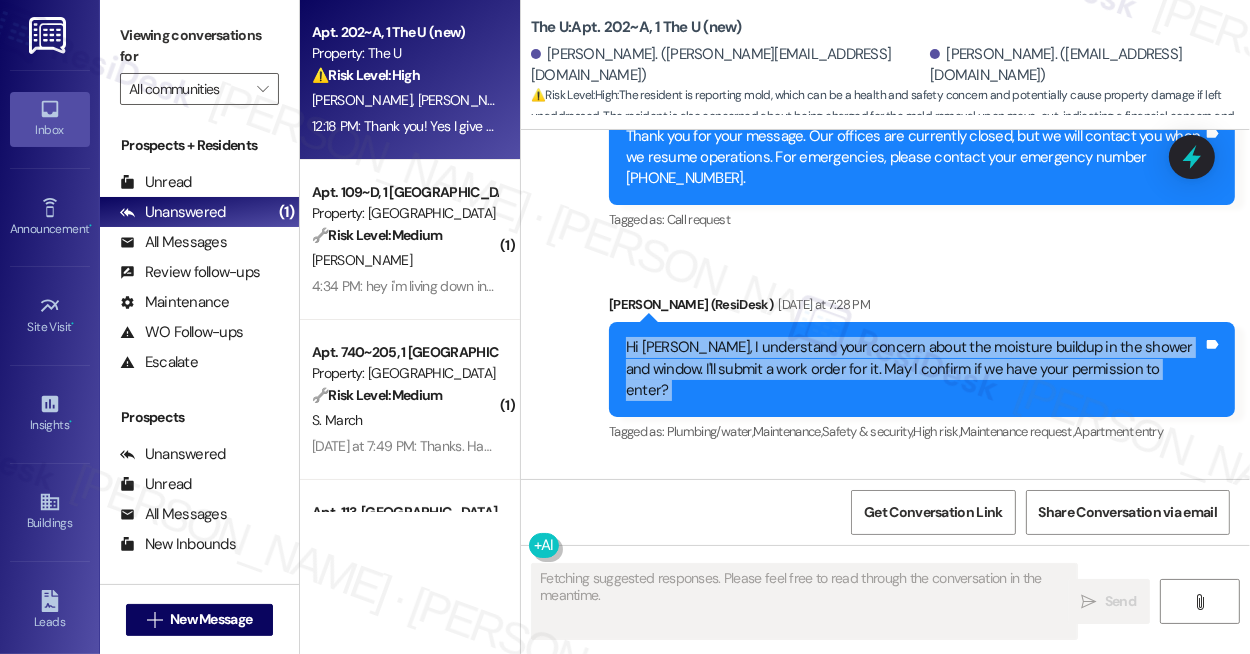click on "Hi [PERSON_NAME], I understand your concern about the moisture buildup in the shower and window. I'll submit a work order for it. May I confirm if we have your permission to enter?" at bounding box center [914, 369] 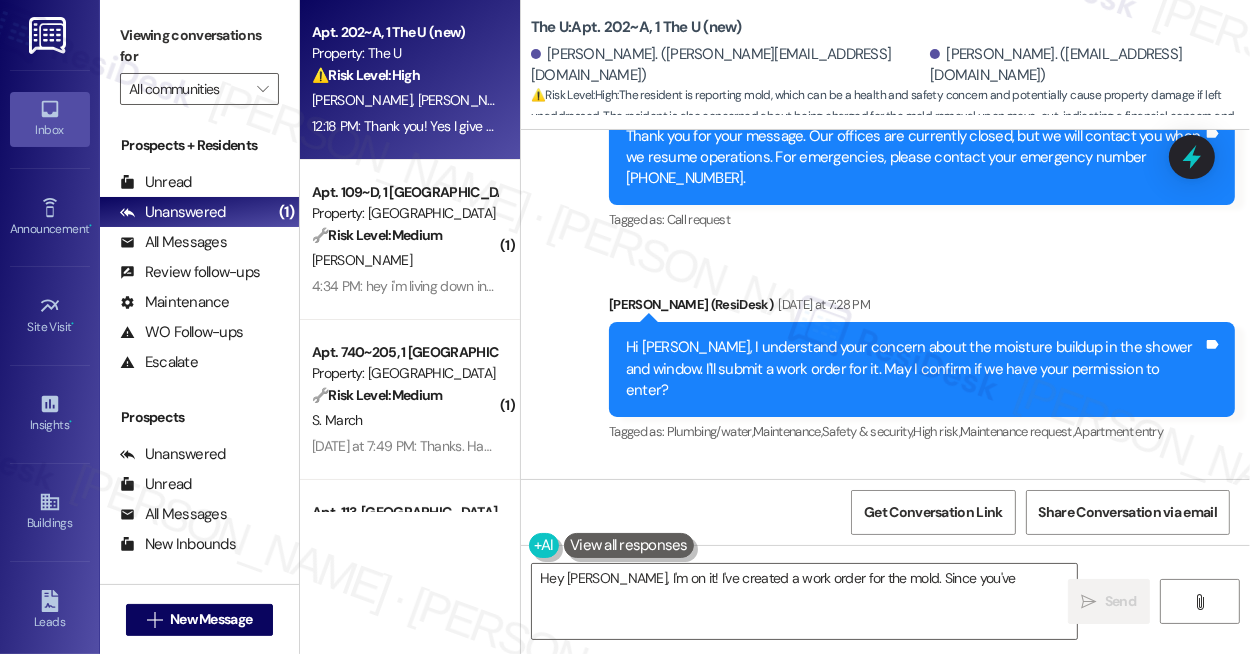 click on "[PERSON_NAME]  (ResiDesk) [DATE] at 7:28 PM" at bounding box center (922, 308) 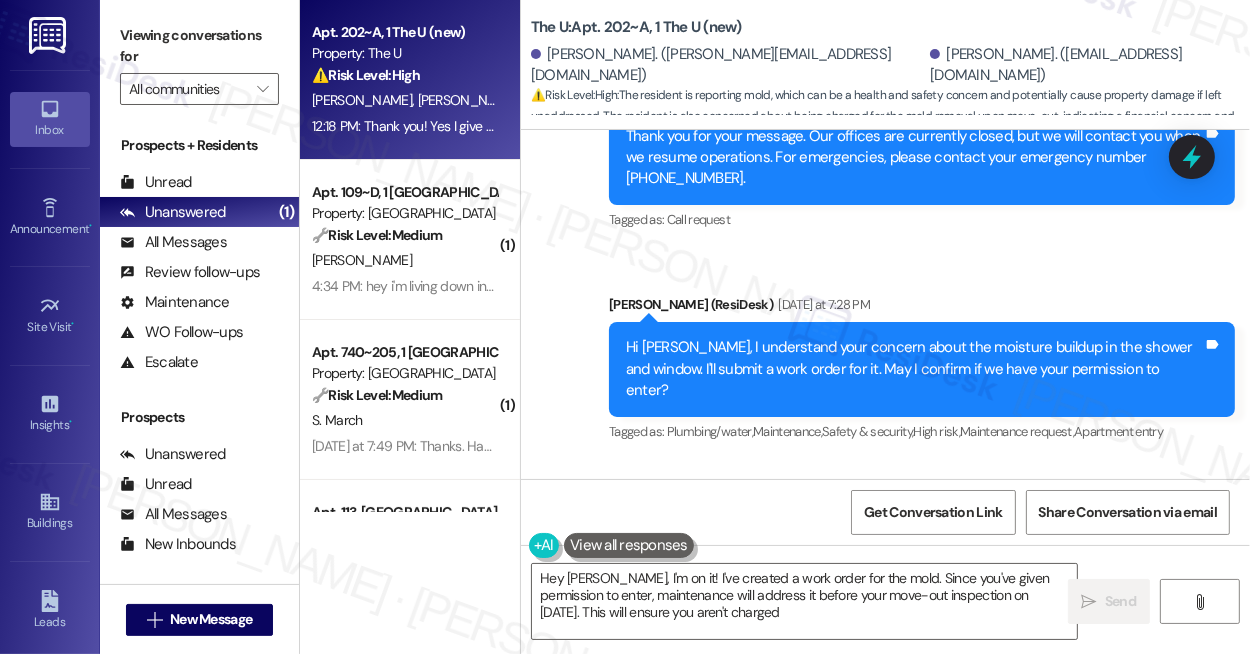 click on "Hi [PERSON_NAME], I understand your concern about the moisture buildup in the shower and window. I'll submit a work order for it. May I confirm if we have your permission to enter?" at bounding box center (914, 369) 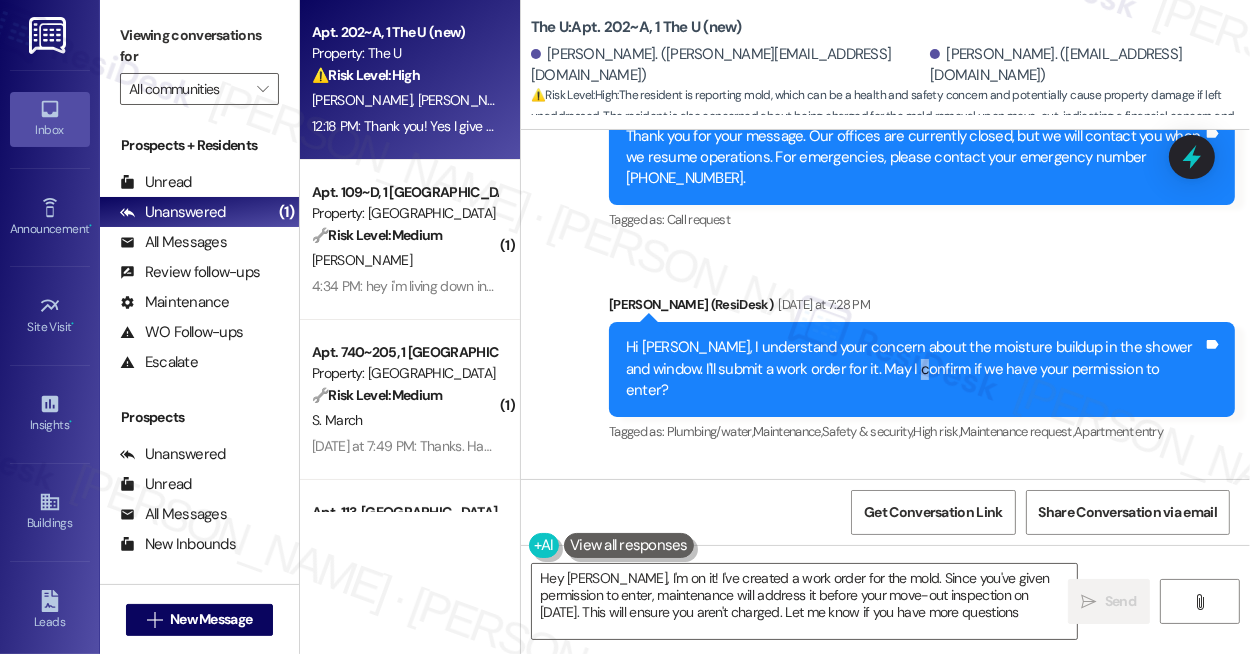 click on "Hi [PERSON_NAME], I understand your concern about the moisture buildup in the shower and window. I'll submit a work order for it. May I confirm if we have your permission to enter?" at bounding box center (914, 369) 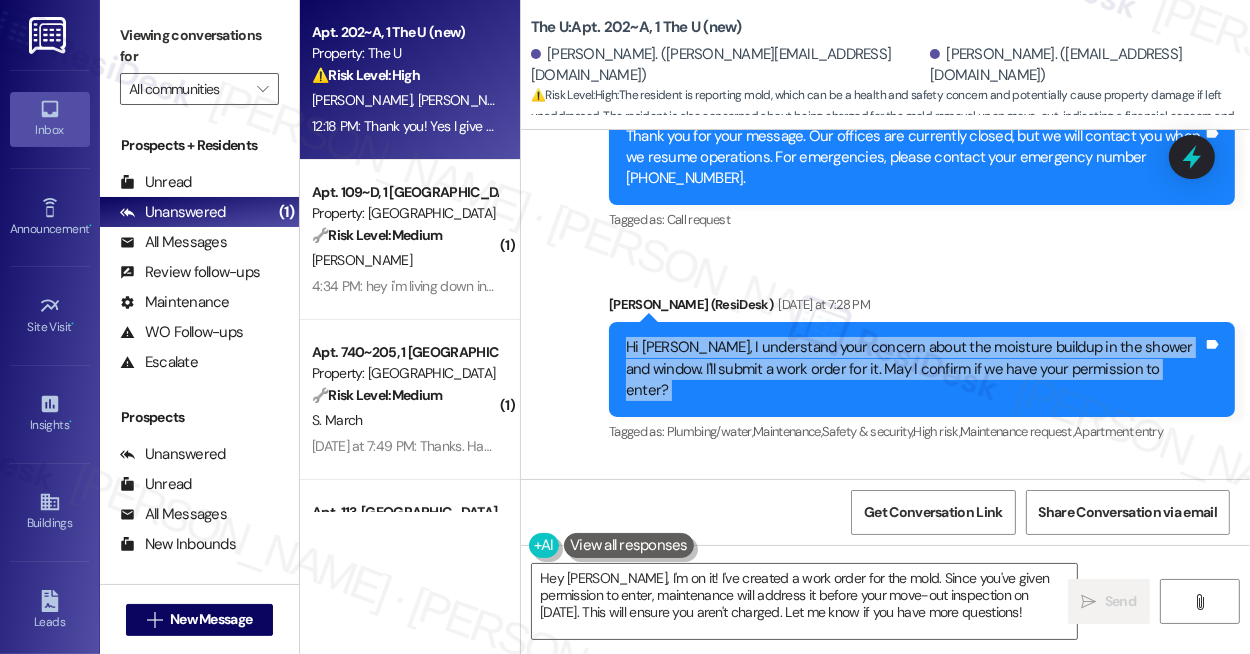 click on "Hi [PERSON_NAME], I understand your concern about the moisture buildup in the shower and window. I'll submit a work order for it. May I confirm if we have your permission to enter?" at bounding box center (914, 369) 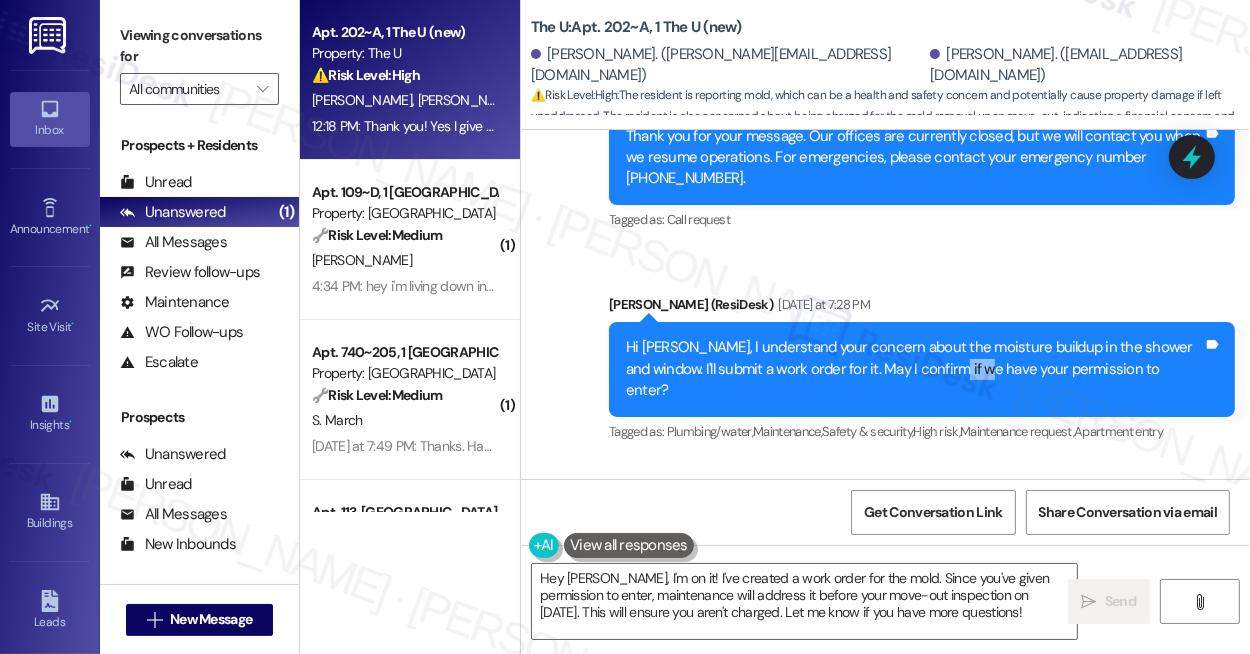 click on "Hi [PERSON_NAME], I understand your concern about the moisture buildup in the shower and window. I'll submit a work order for it. May I confirm if we have your permission to enter?" at bounding box center [914, 369] 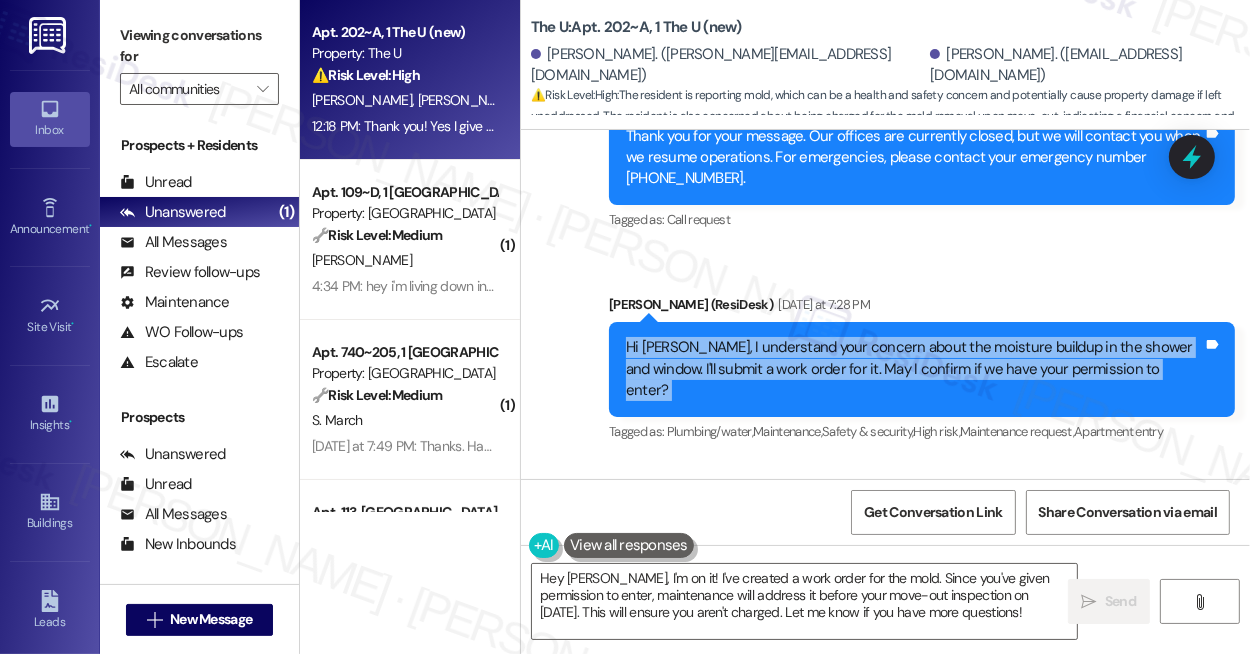 click on "Hi [PERSON_NAME], I understand your concern about the moisture buildup in the shower and window. I'll submit a work order for it. May I confirm if we have your permission to enter?" at bounding box center [914, 369] 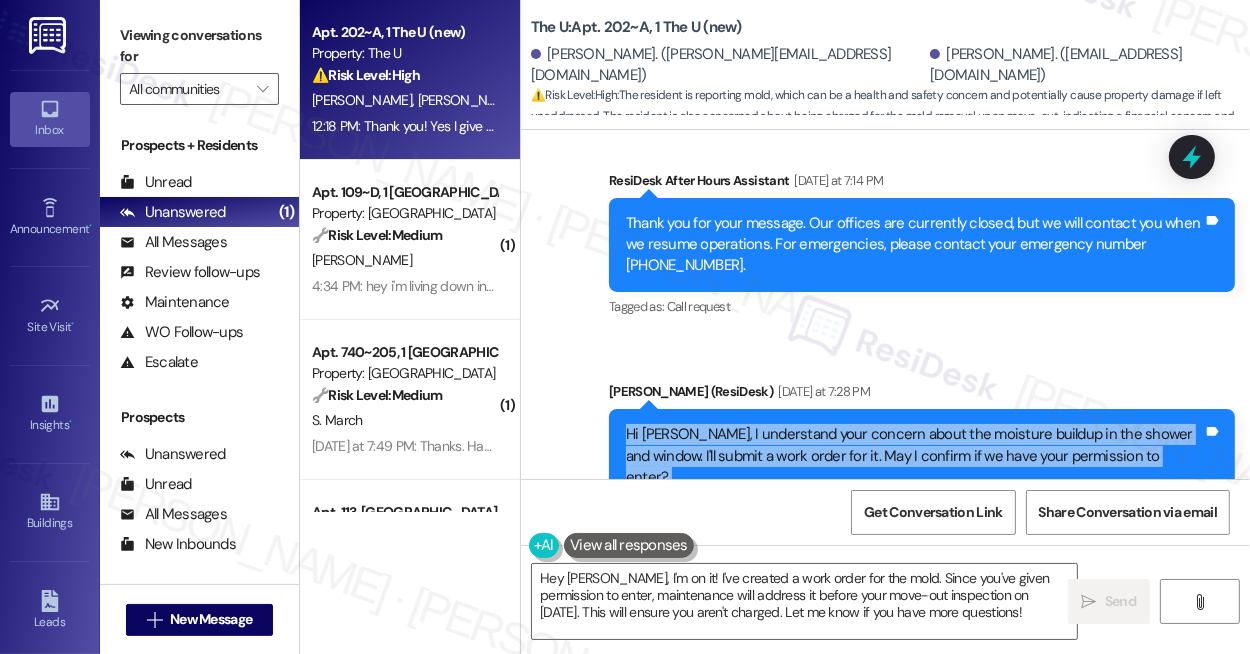 scroll, scrollTop: 13689, scrollLeft: 0, axis: vertical 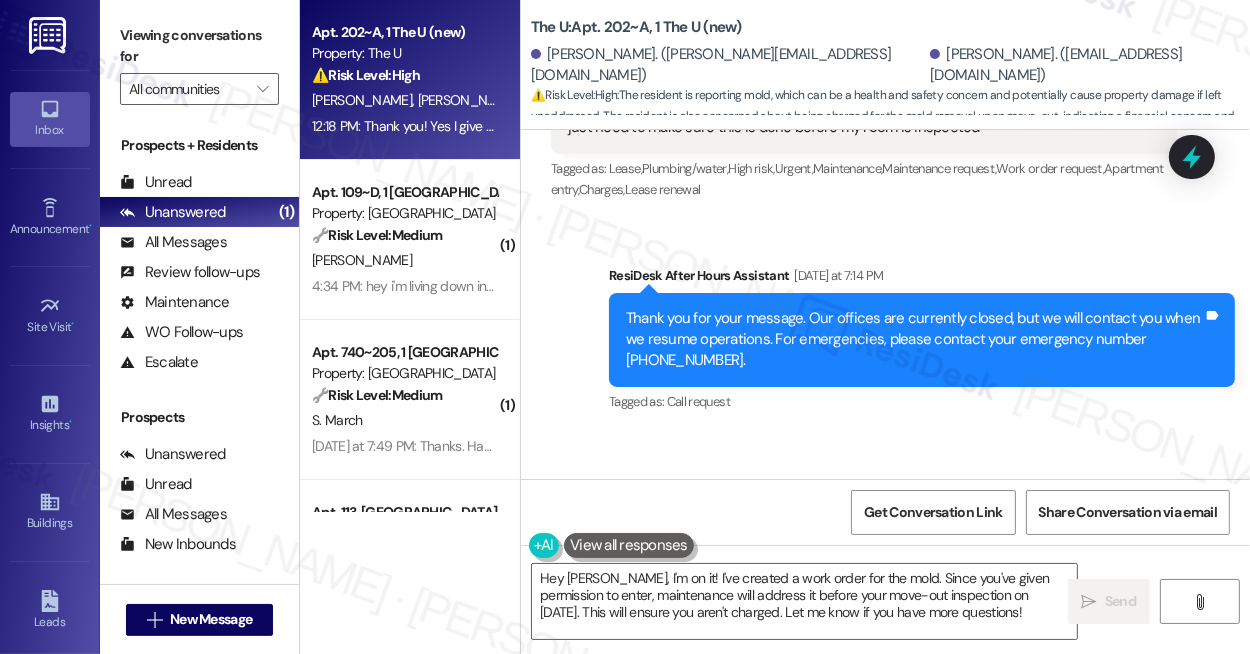 click on "Thank you for your message. Our offices are currently closed, but we will contact you when we resume operations. For emergencies, please contact your emergency number [PHONE_NUMBER]." at bounding box center [914, 340] 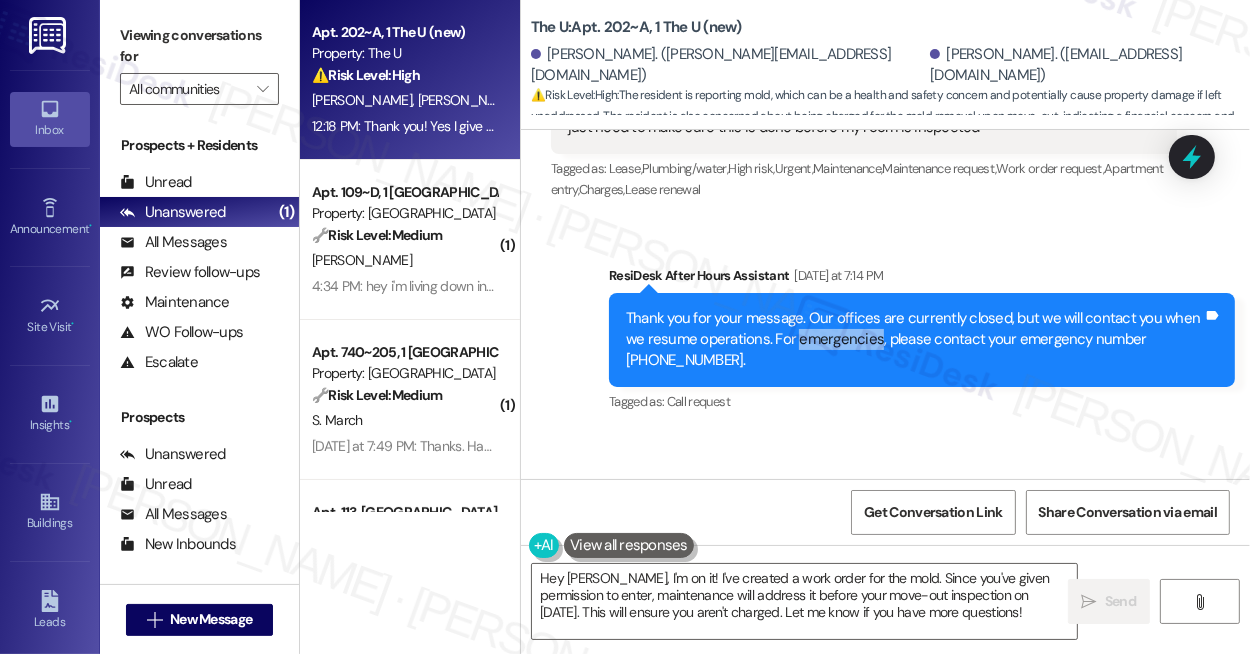 click on "Thank you for your message. Our offices are currently closed, but we will contact you when we resume operations. For emergencies, please contact your emergency number [PHONE_NUMBER]." at bounding box center [914, 340] 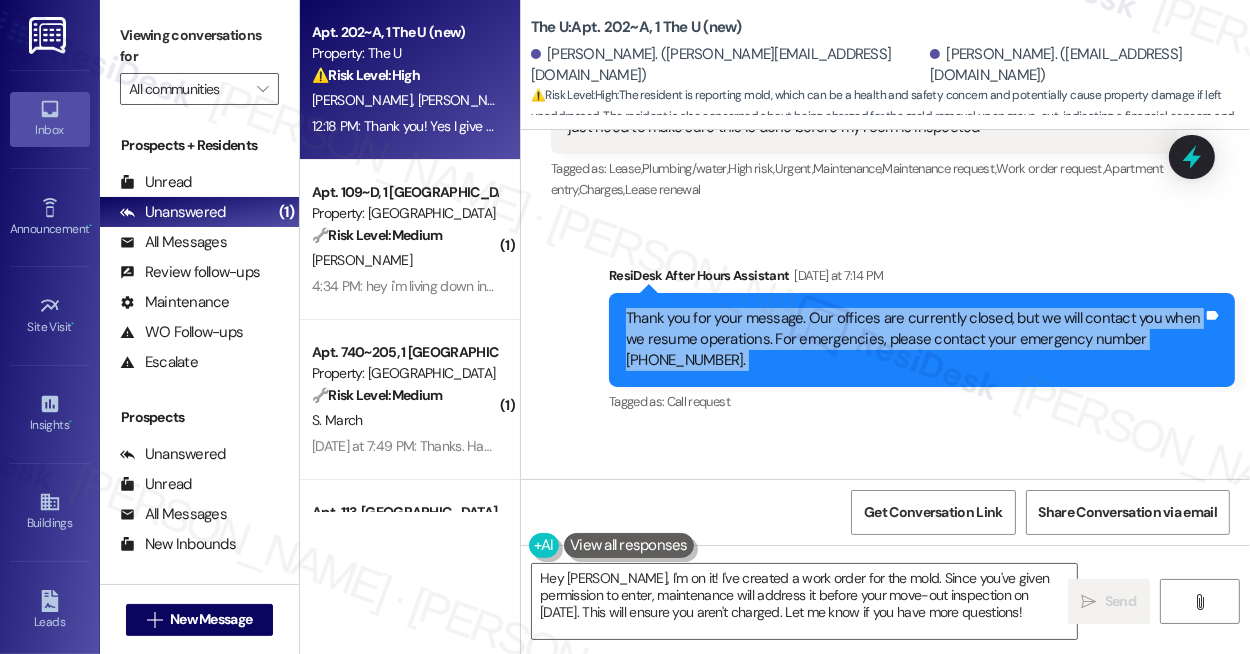 click on "Thank you for your message. Our offices are currently closed, but we will contact you when we resume operations. For emergencies, please contact your emergency number [PHONE_NUMBER]." at bounding box center (914, 340) 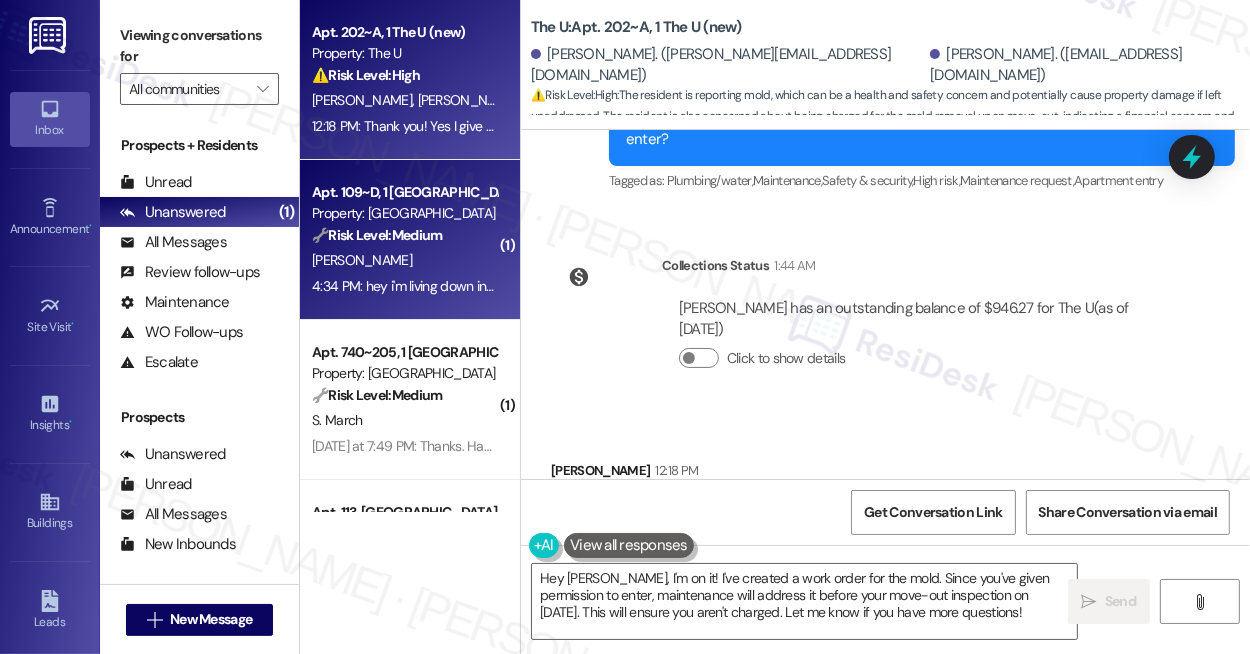 scroll, scrollTop: 14144, scrollLeft: 0, axis: vertical 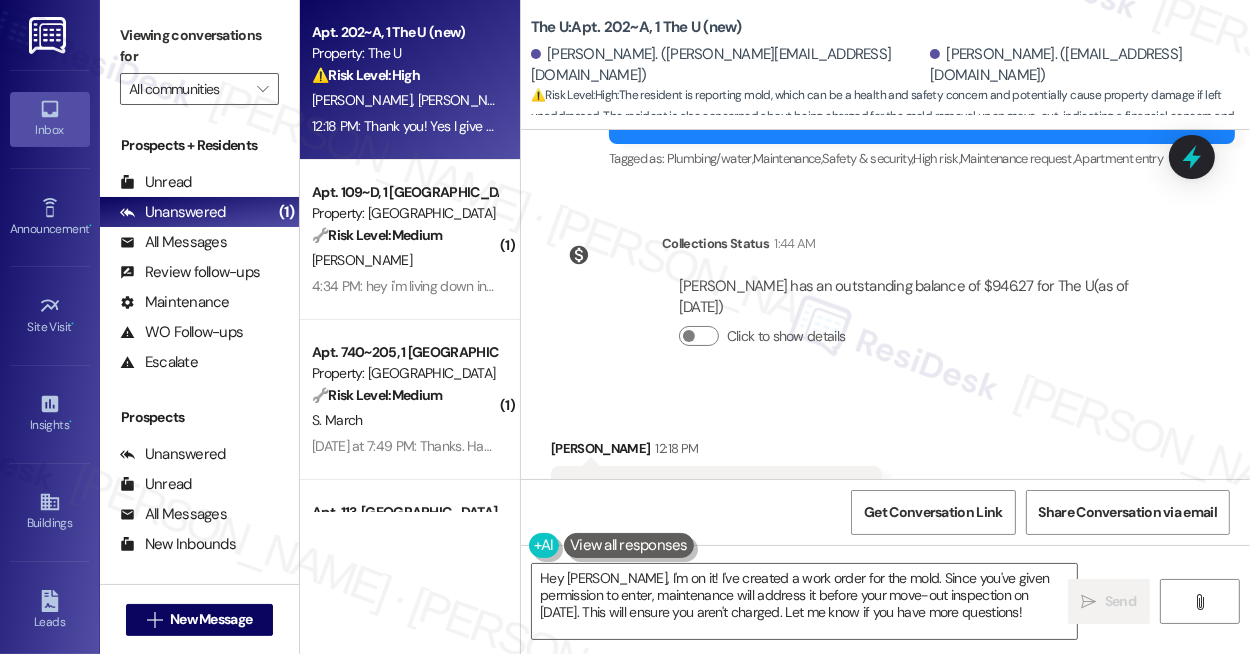 click on "[PERSON_NAME]. ([EMAIL_ADDRESS][DOMAIN_NAME])" at bounding box center (1082, 65) 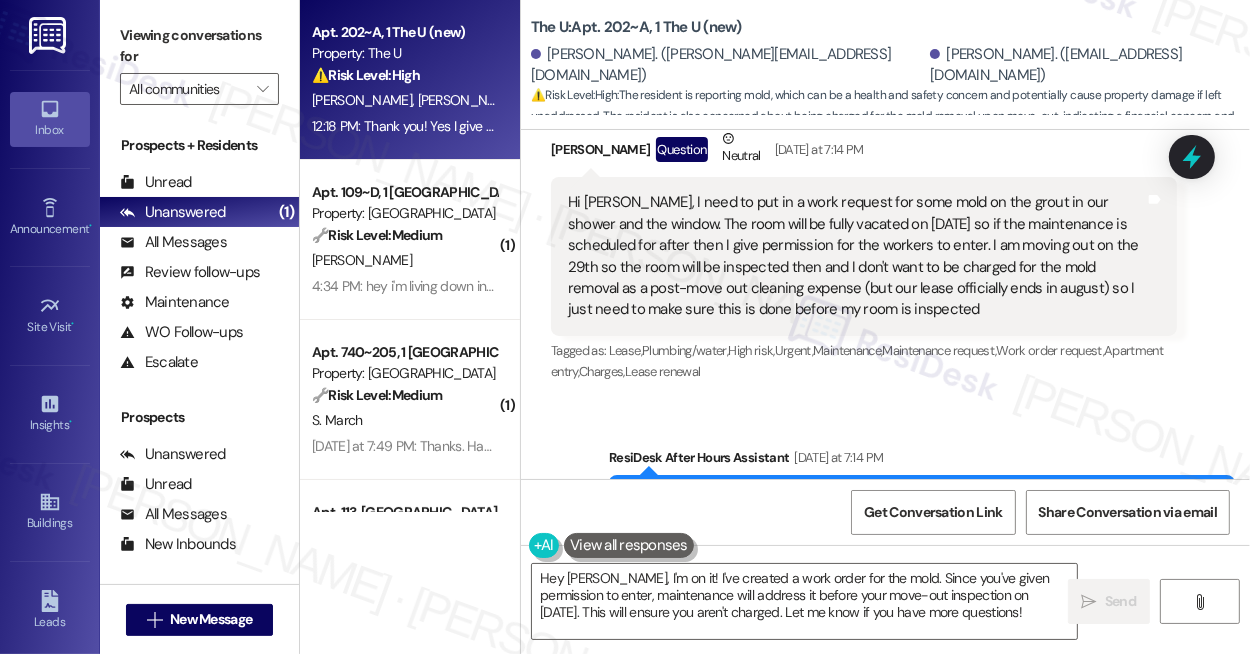 scroll, scrollTop: 13416, scrollLeft: 0, axis: vertical 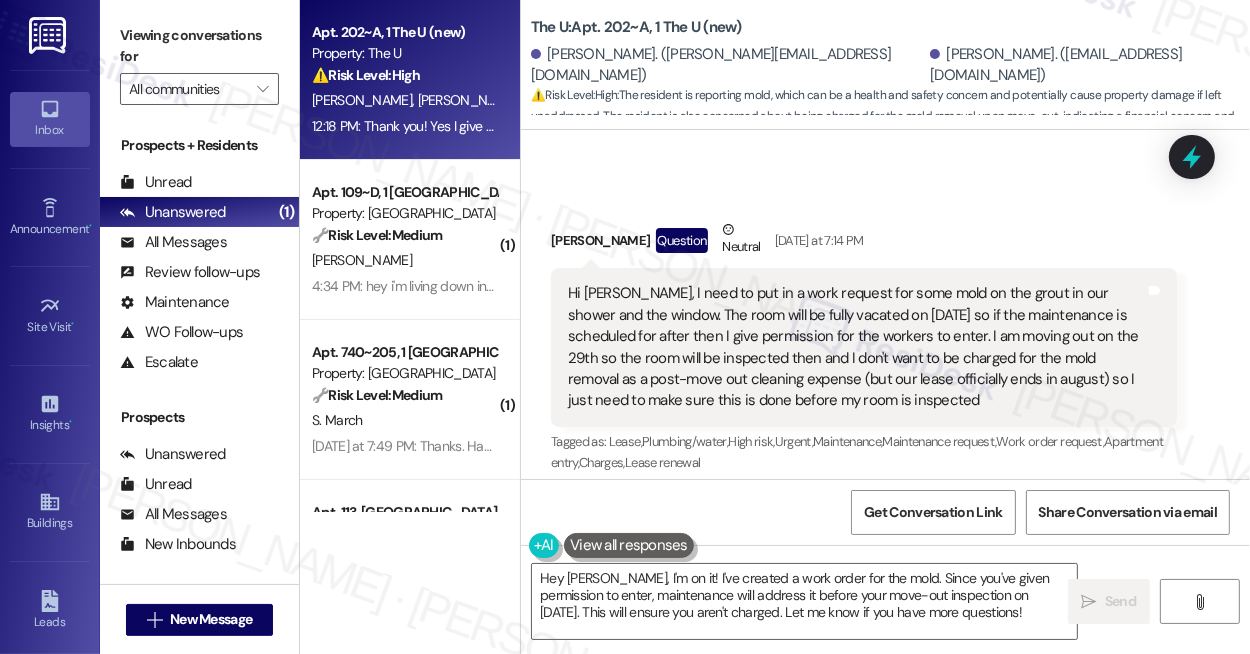 click on "Hi [PERSON_NAME], I need to put in a work request for some mold on the grout in our shower and the window. The room will be fully vacated on [DATE] so if the maintenance is scheduled for after then I give permission for the workers to enter. I am moving out on the 29th so the room will be inspected then and I don't want to be charged for the mold removal as a post-move out cleaning expense (but our lease officially ends in august) so I just need to make sure this is done before my room is inspected" at bounding box center [856, 347] 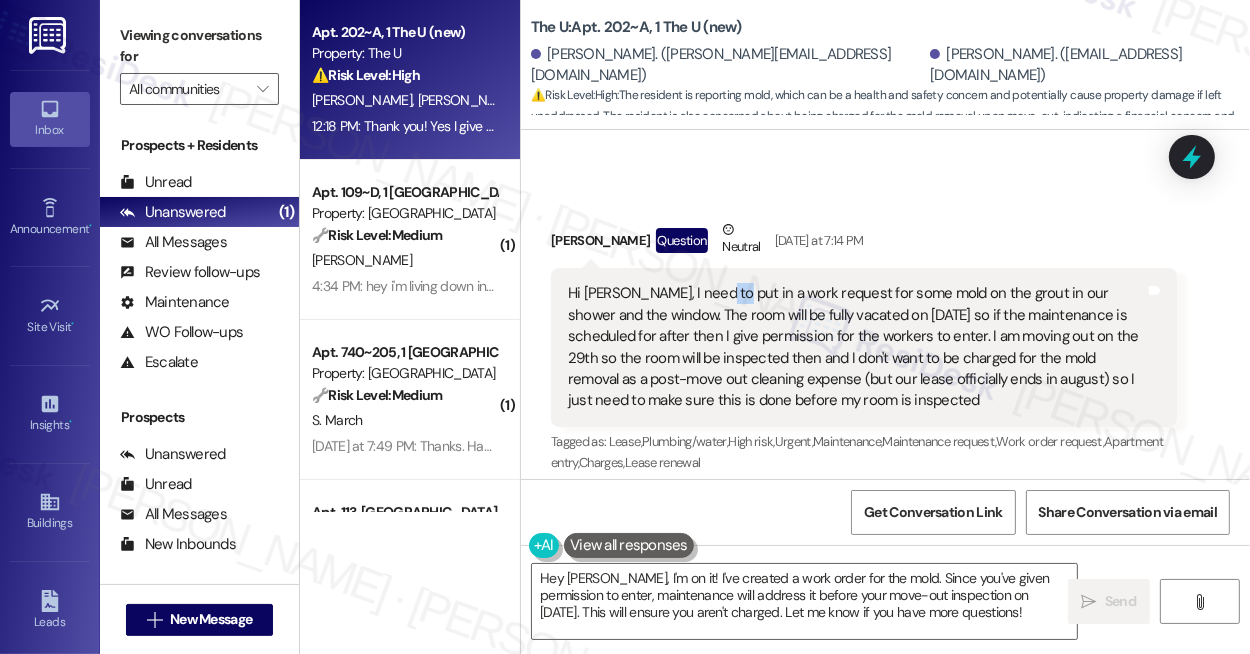 click on "Hi [PERSON_NAME], I need to put in a work request for some mold on the grout in our shower and the window. The room will be fully vacated on [DATE] so if the maintenance is scheduled for after then I give permission for the workers to enter. I am moving out on the 29th so the room will be inspected then and I don't want to be charged for the mold removal as a post-move out cleaning expense (but our lease officially ends in august) so I just need to make sure this is done before my room is inspected" at bounding box center [856, 347] 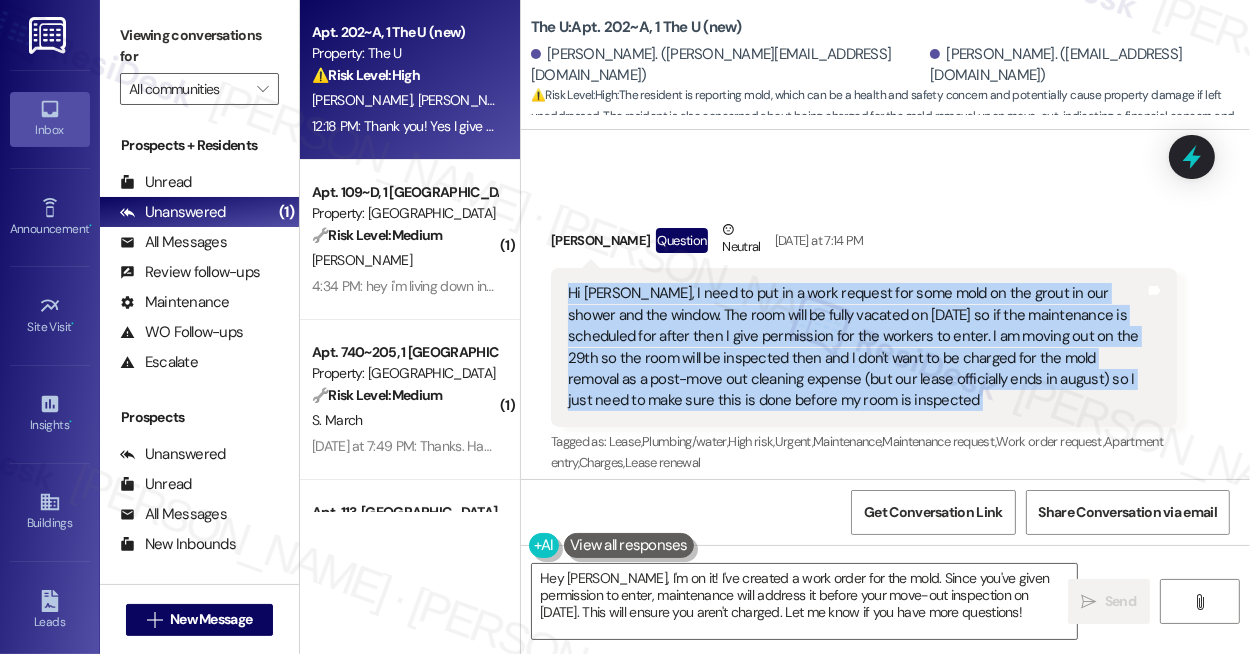 click on "Hi [PERSON_NAME], I need to put in a work request for some mold on the grout in our shower and the window. The room will be fully vacated on [DATE] so if the maintenance is scheduled for after then I give permission for the workers to enter. I am moving out on the 29th so the room will be inspected then and I don't want to be charged for the mold removal as a post-move out cleaning expense (but our lease officially ends in august) so I just need to make sure this is done before my room is inspected" at bounding box center (856, 347) 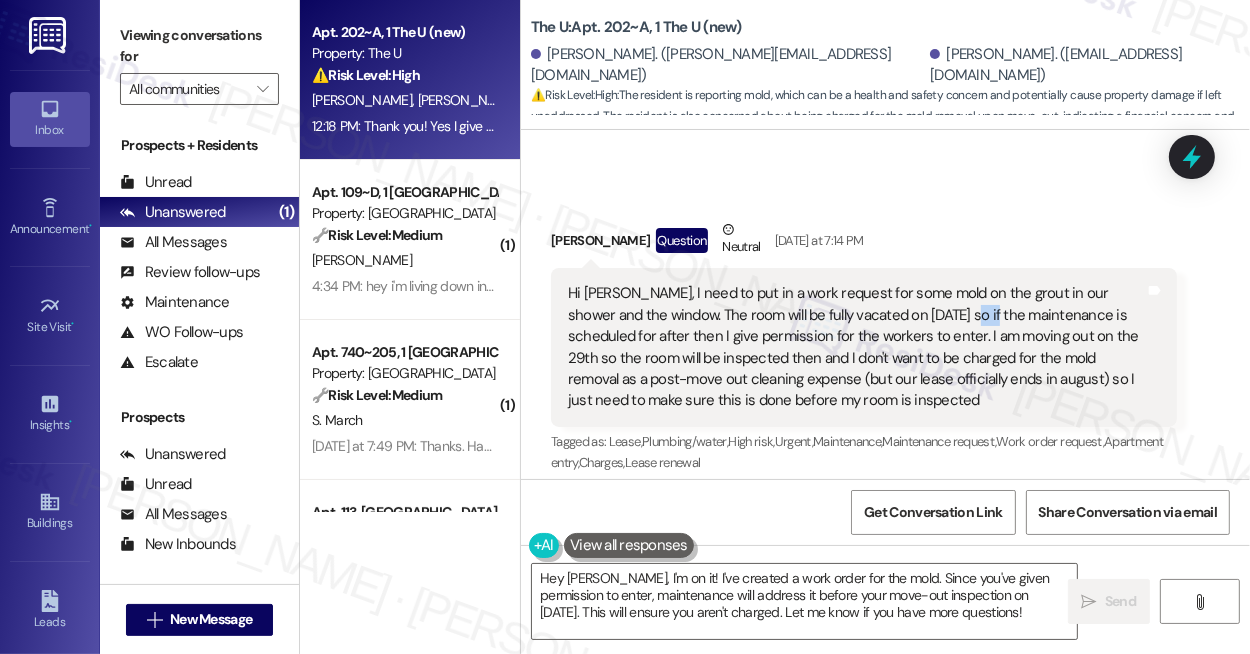 click on "Hi [PERSON_NAME], I need to put in a work request for some mold on the grout in our shower and the window. The room will be fully vacated on [DATE] so if the maintenance is scheduled for after then I give permission for the workers to enter. I am moving out on the 29th so the room will be inspected then and I don't want to be charged for the mold removal as a post-move out cleaning expense (but our lease officially ends in august) so I just need to make sure this is done before my room is inspected" at bounding box center [856, 347] 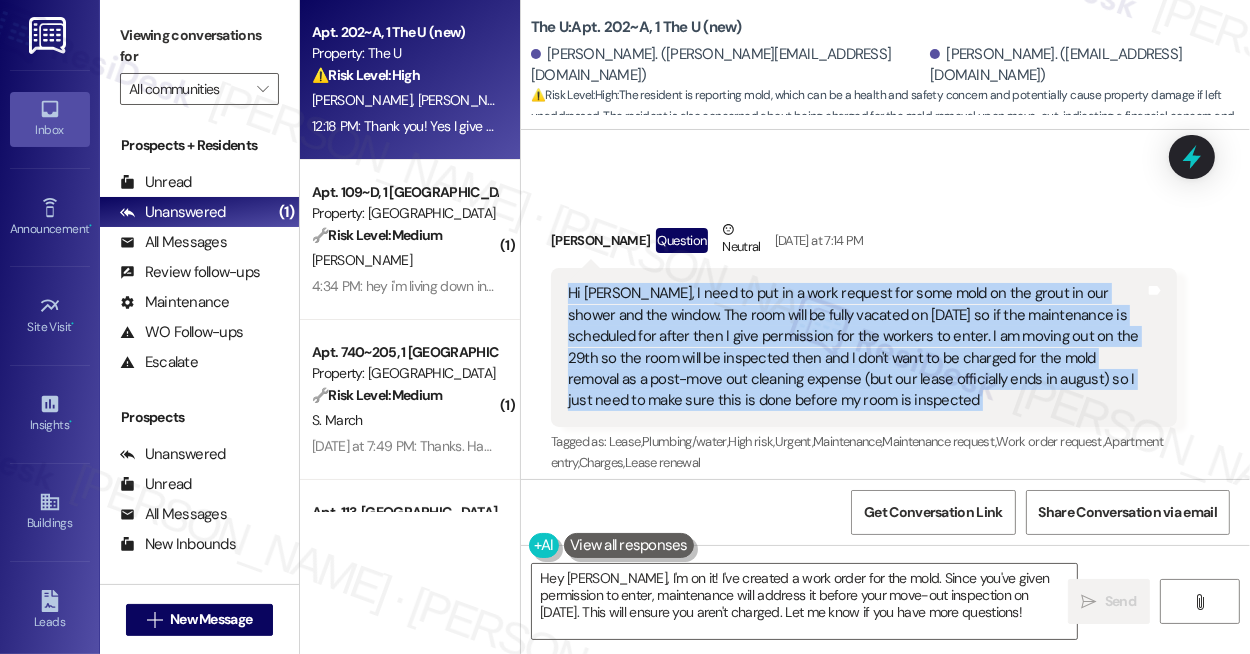 click on "Hi [PERSON_NAME], I need to put in a work request for some mold on the grout in our shower and the window. The room will be fully vacated on [DATE] so if the maintenance is scheduled for after then I give permission for the workers to enter. I am moving out on the 29th so the room will be inspected then and I don't want to be charged for the mold removal as a post-move out cleaning expense (but our lease officially ends in august) so I just need to make sure this is done before my room is inspected" at bounding box center (856, 347) 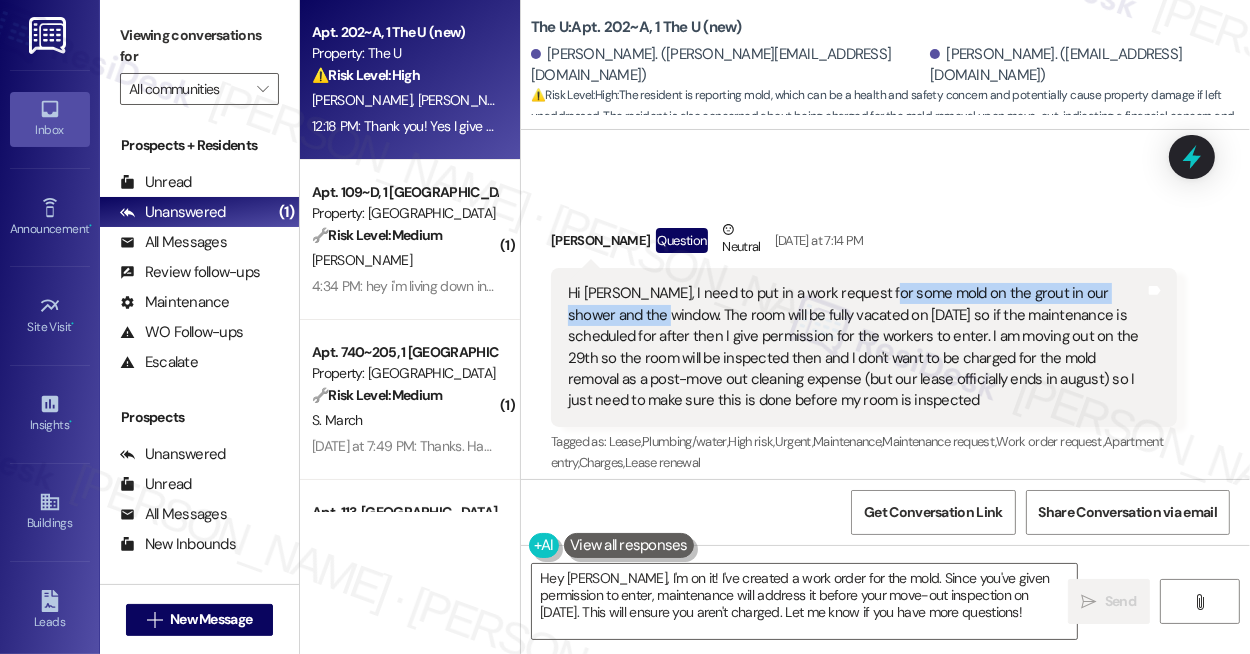 drag, startPoint x: 874, startPoint y: 227, endPoint x: 624, endPoint y: 253, distance: 251.34836 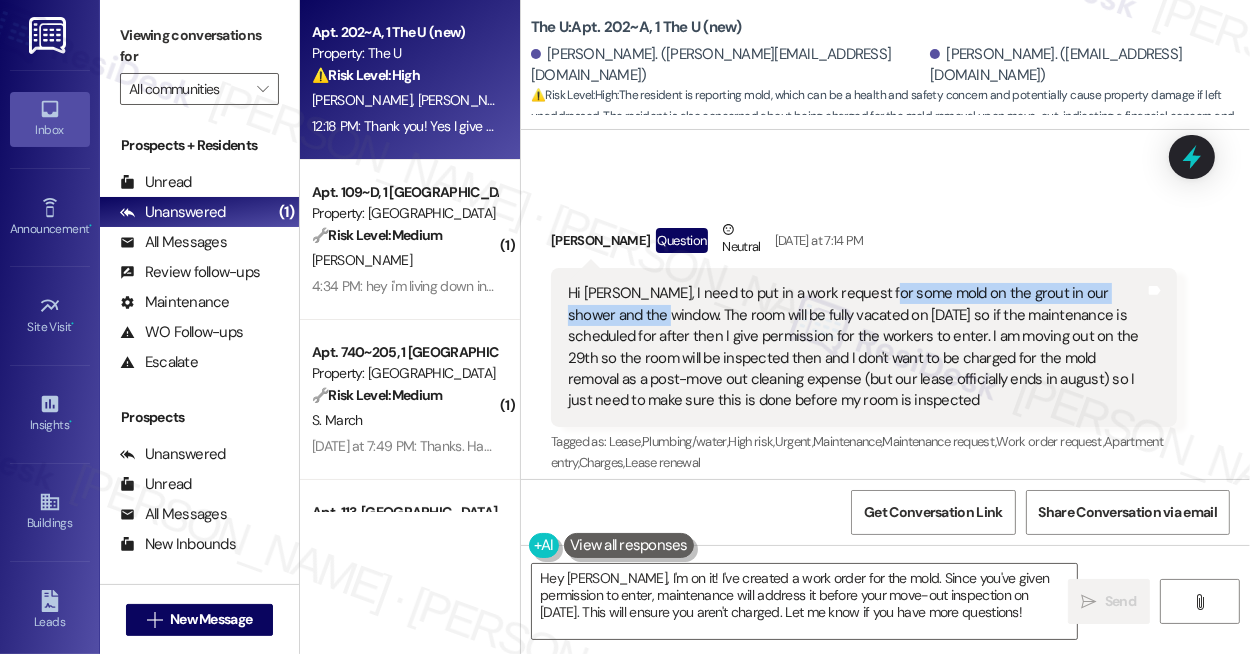copy on "mold on the grout in our shower and the window." 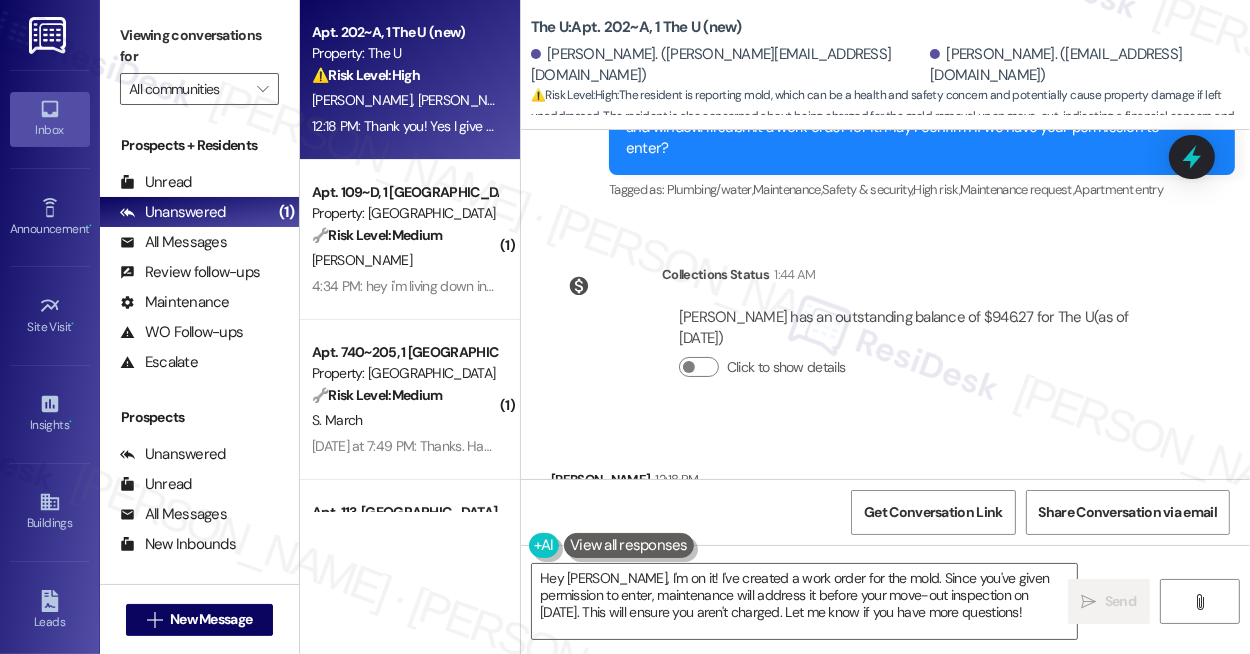 scroll, scrollTop: 14144, scrollLeft: 0, axis: vertical 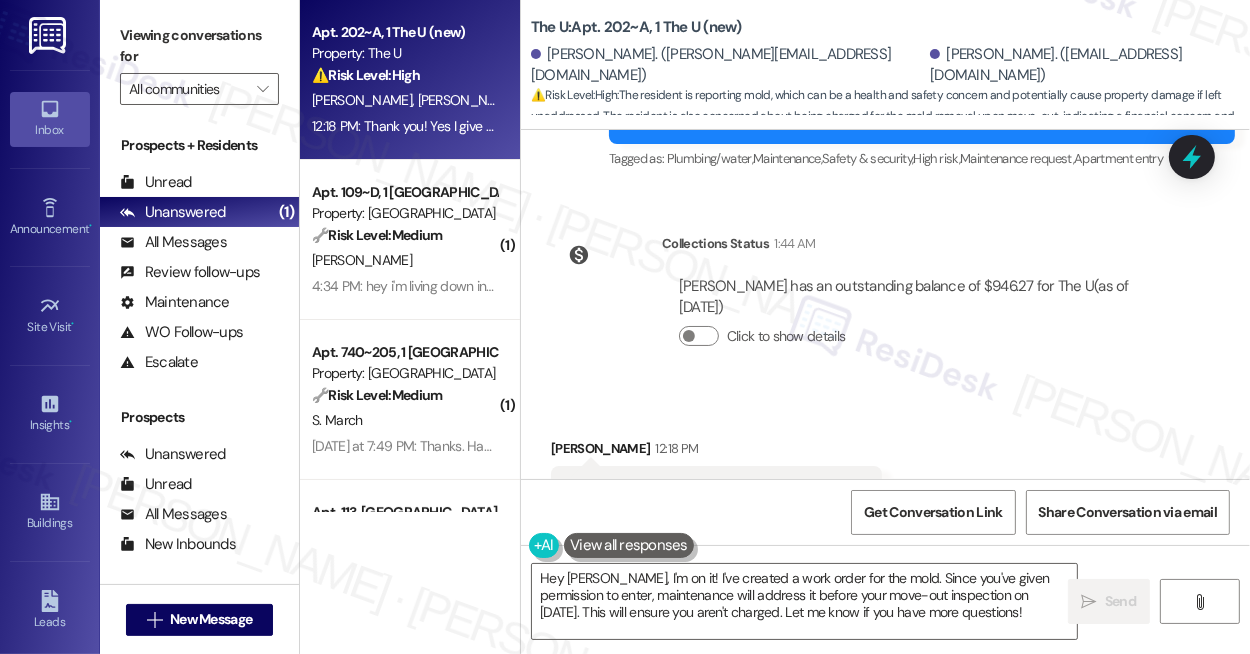 click on "Click to show details" at bounding box center (919, 336) 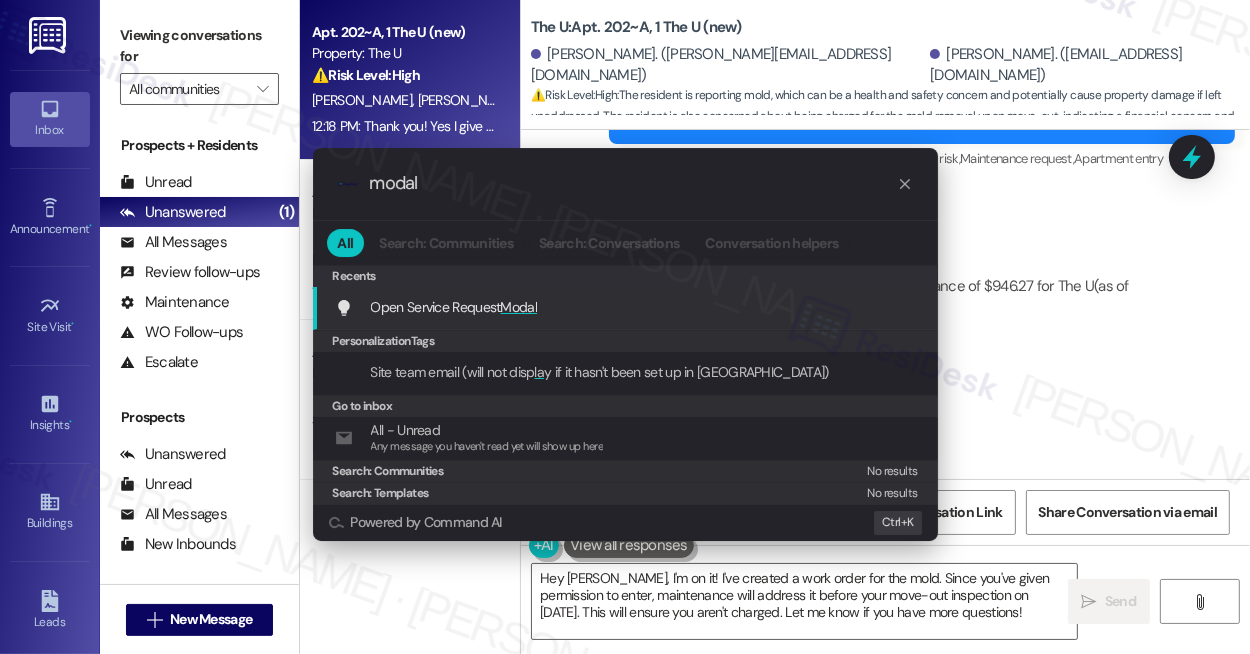 click on "Open Service Request  Modal Add shortcut" at bounding box center [625, 308] 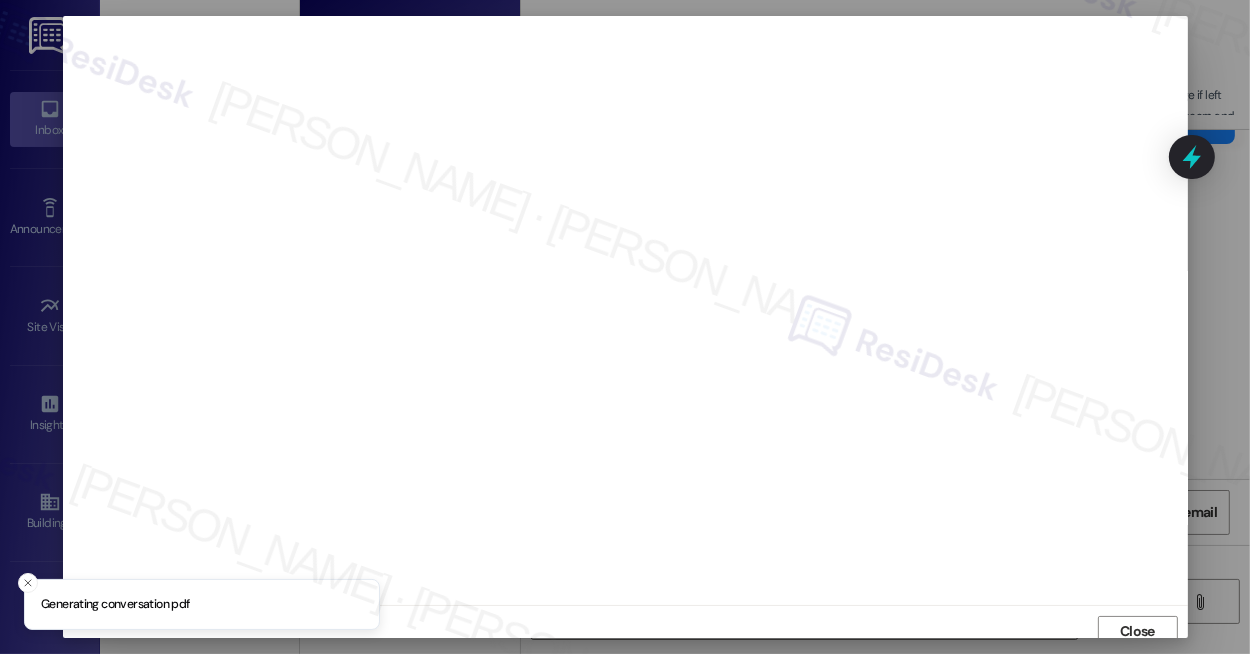 scroll, scrollTop: 9, scrollLeft: 0, axis: vertical 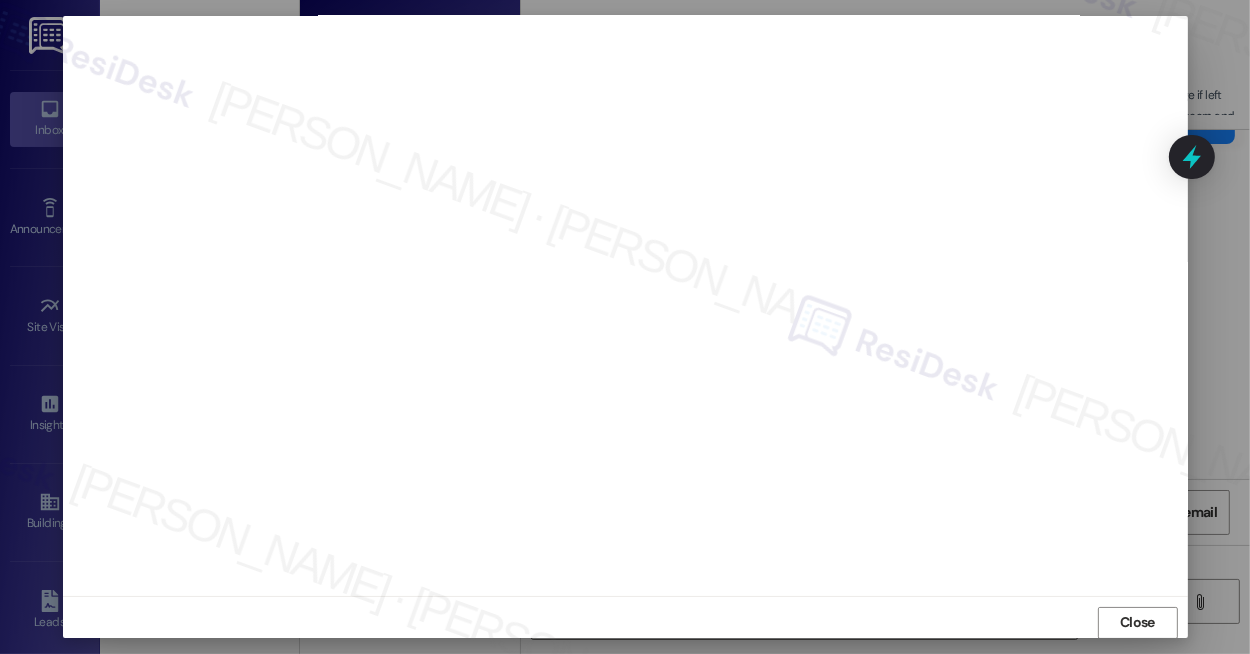 click on "Close" at bounding box center (625, 622) 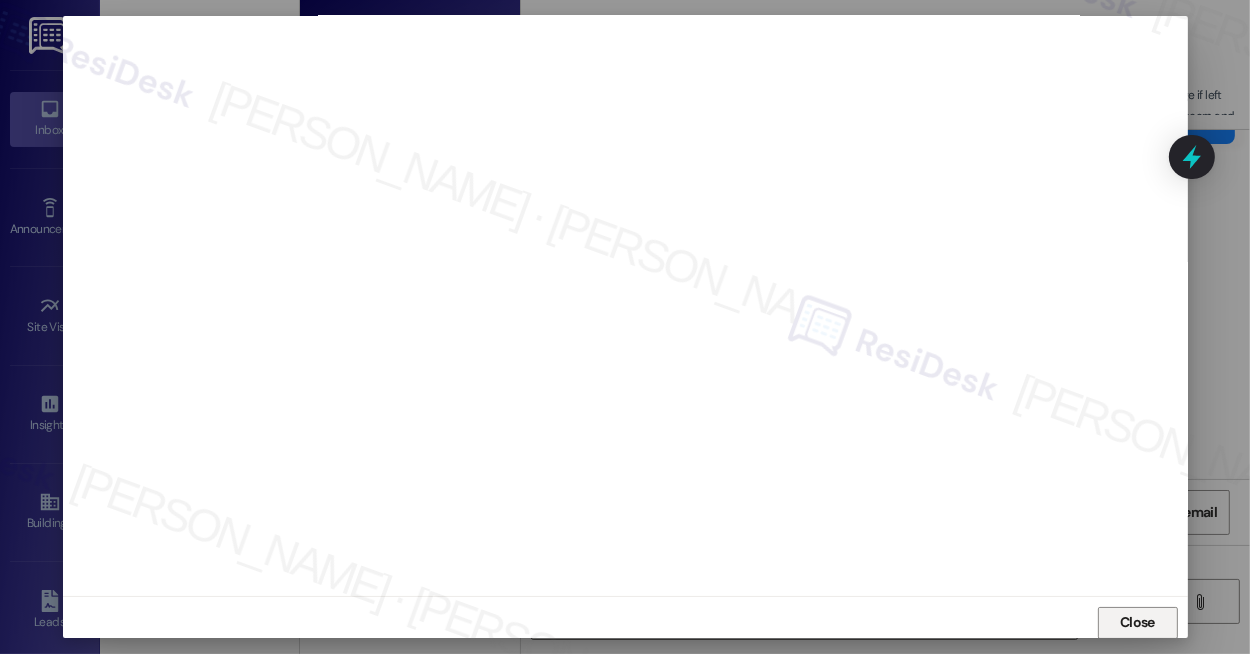 click on "Close" at bounding box center [1138, 623] 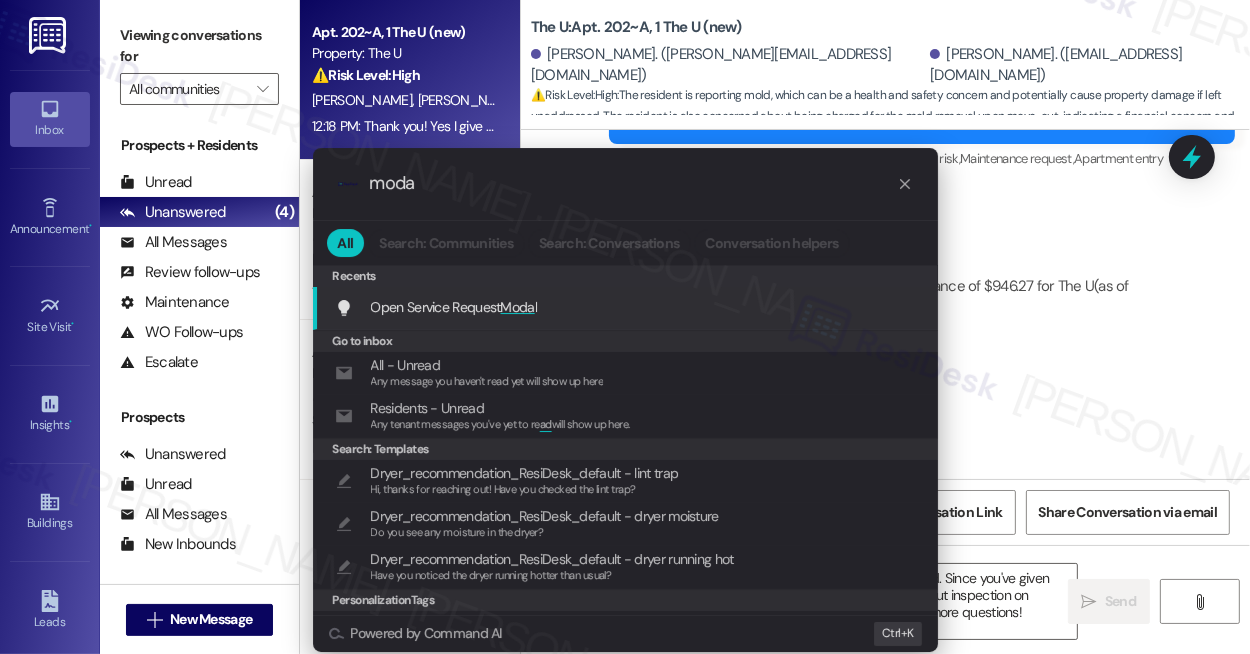 type on "moda" 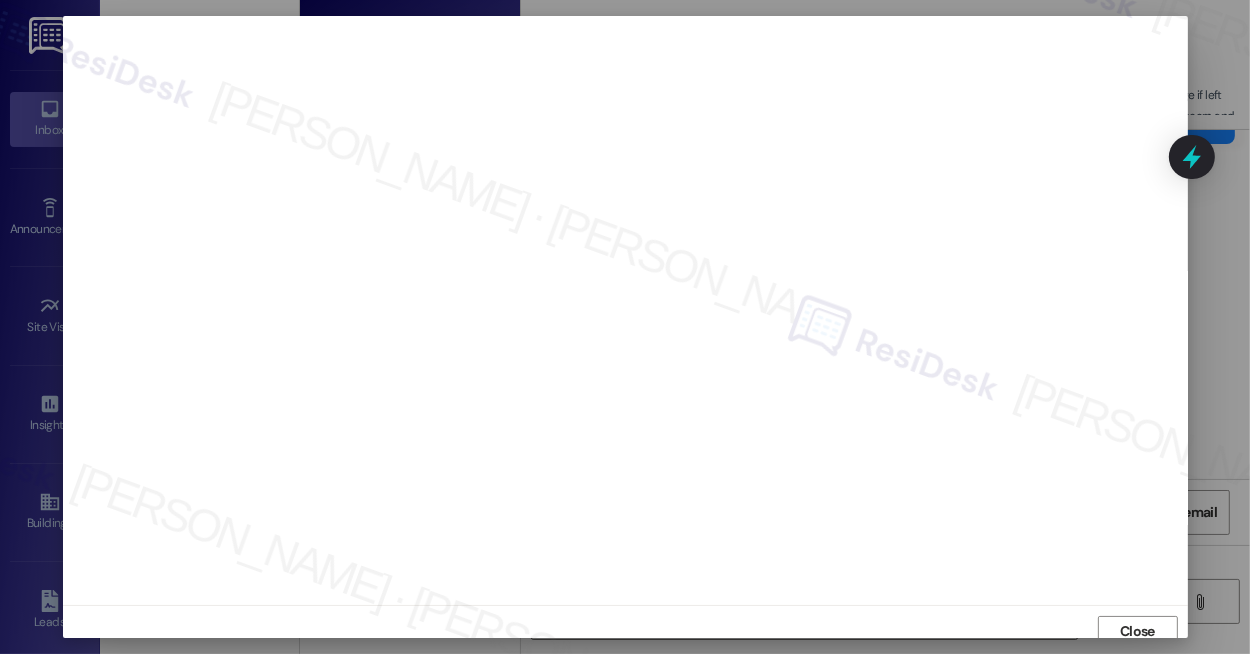 scroll, scrollTop: 19, scrollLeft: 0, axis: vertical 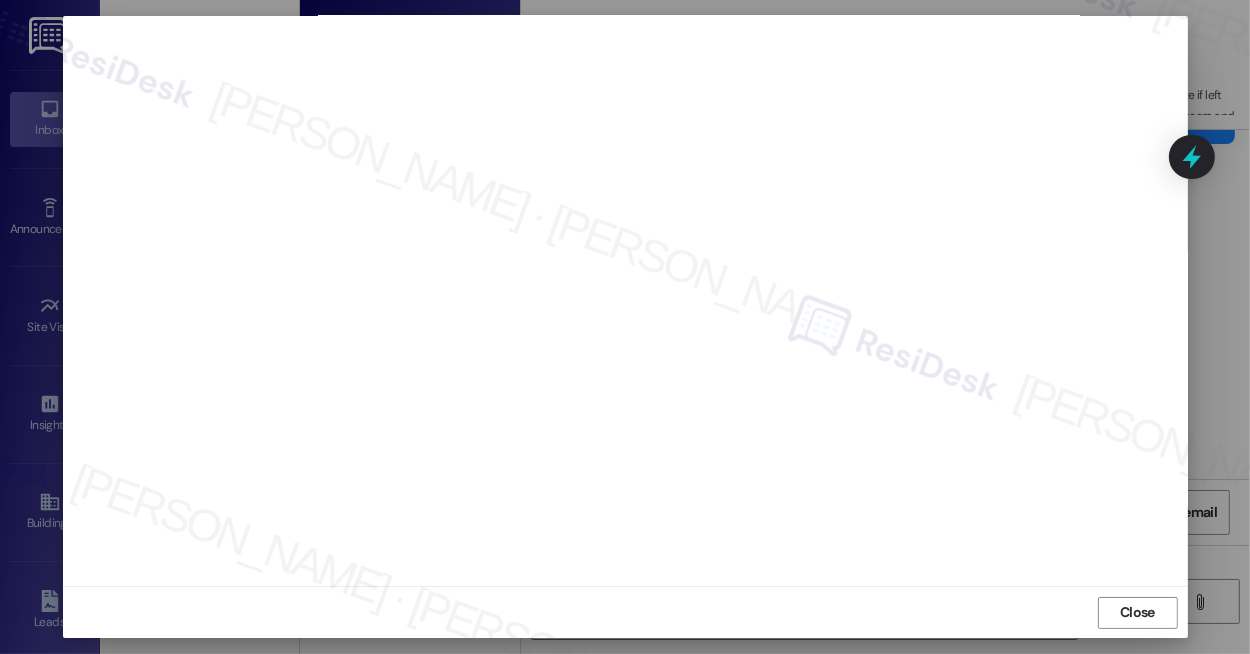 click at bounding box center [625, 327] 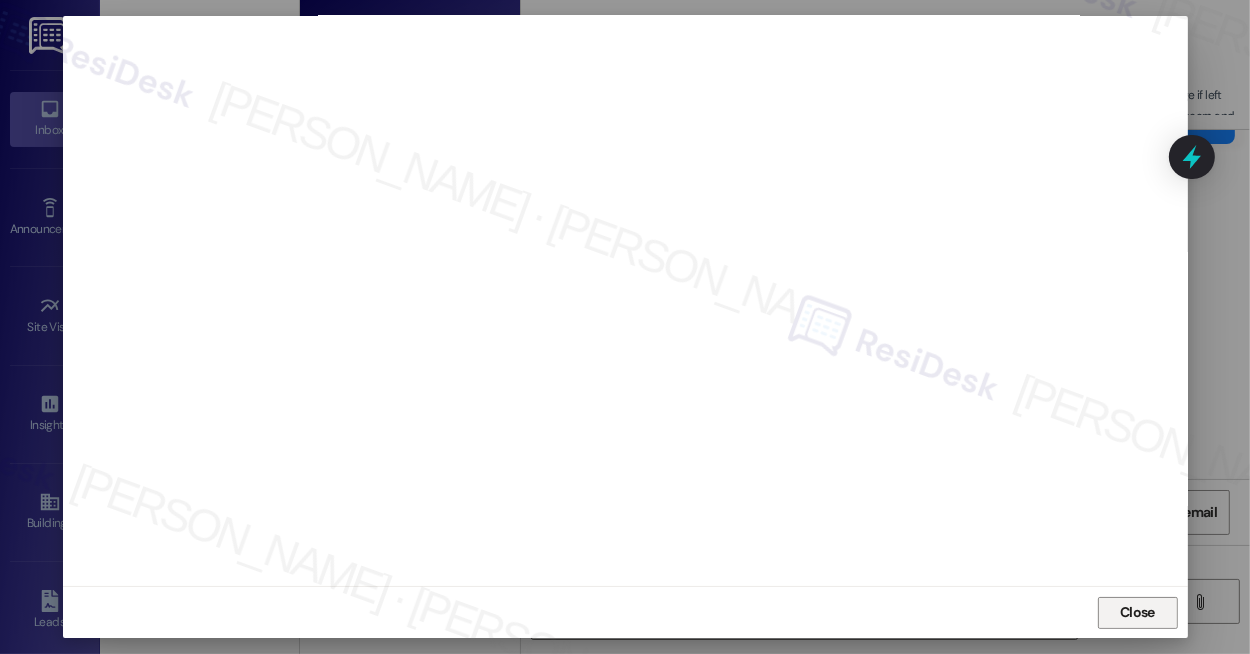 click on "Close" at bounding box center (1137, 612) 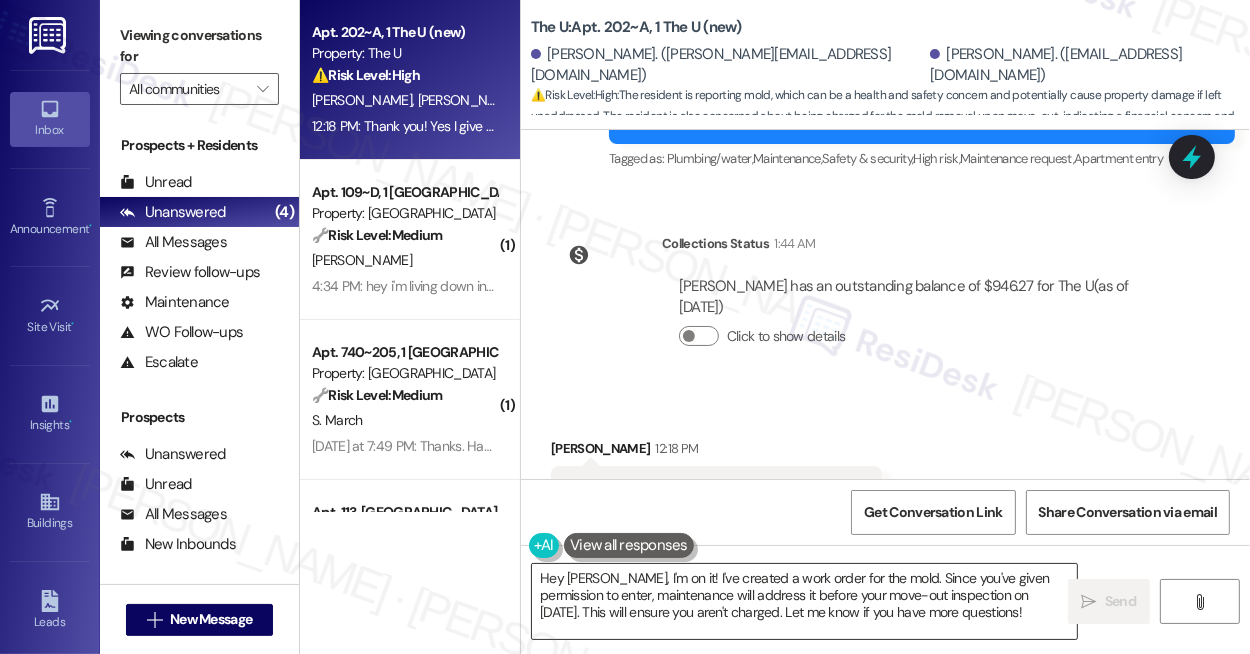 click on "Hey [PERSON_NAME], I'm on it! I've created a work order for the mold. Since you've given permission to enter, maintenance will address it before your move-out inspection on [DATE]. This will ensure you aren't charged. Let me know if you have more questions!" at bounding box center (804, 601) 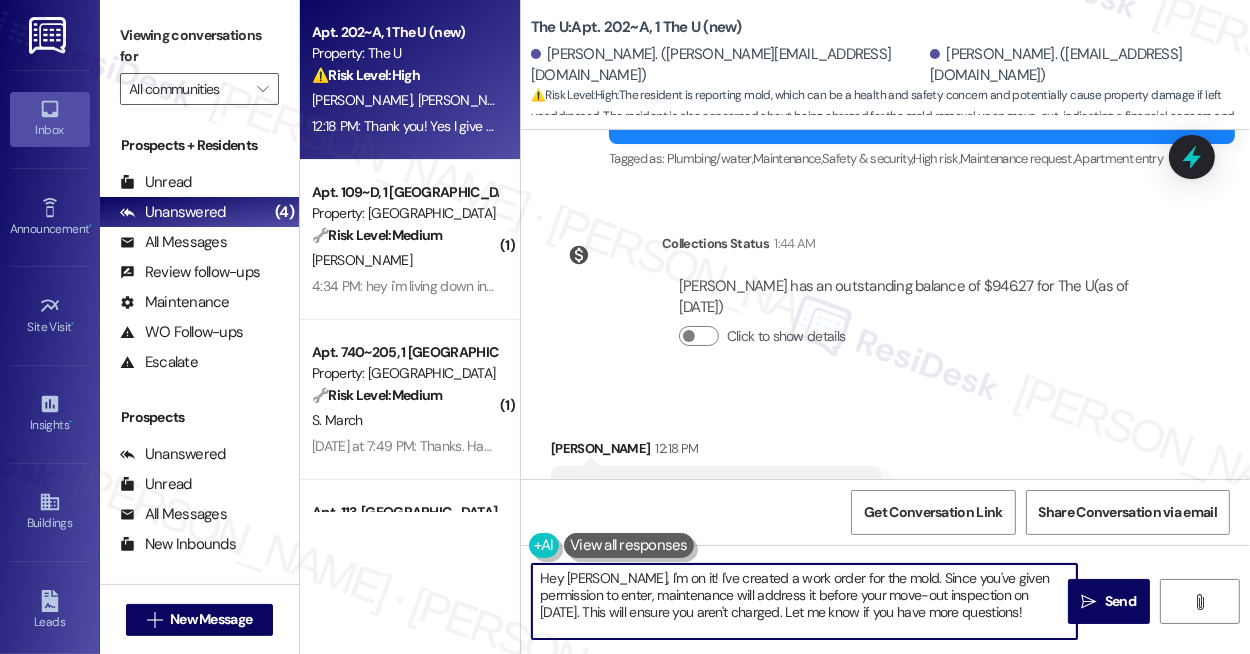 click on "Hey [PERSON_NAME], I'm on it! I've created a work order for the mold. Since you've given permission to enter, maintenance will address it before your move-out inspection on [DATE]. This will ensure you aren't charged. Let me know if you have more questions!" at bounding box center [804, 601] 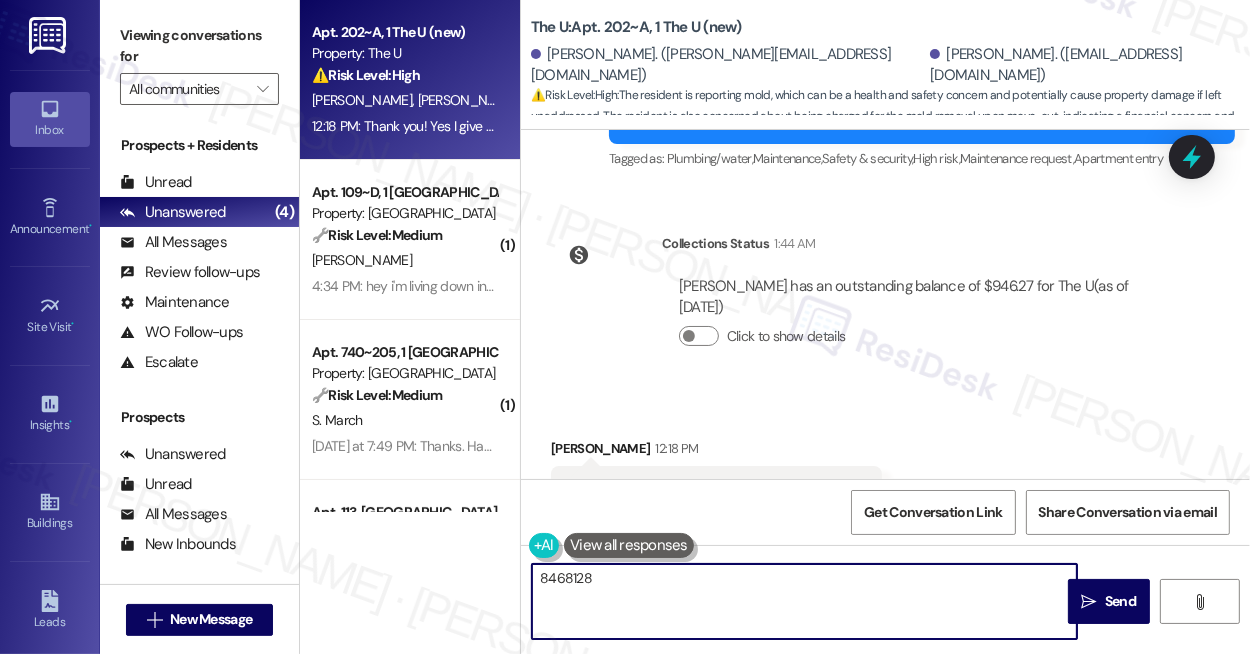 type on "8468128" 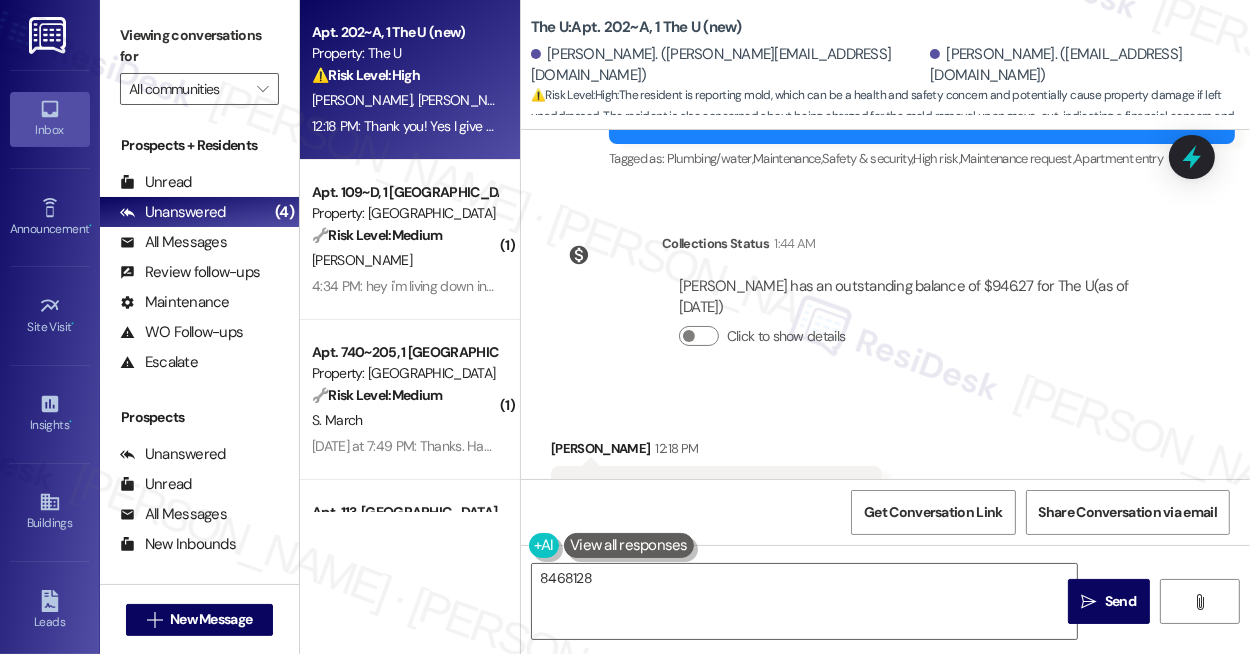 click on "Collections Status 1:44 AM [PERSON_NAME] has an outstanding balance of $946.27 for The U  (as of [DATE]) Click to show details" at bounding box center (864, 305) 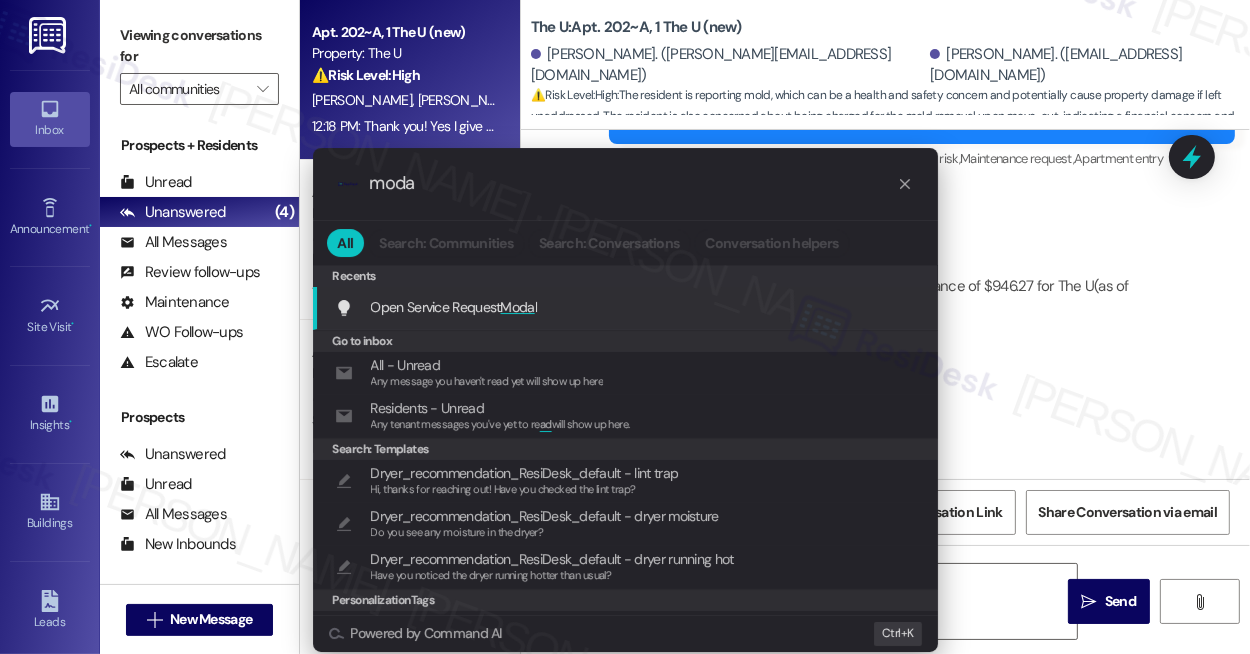 type on "moda" 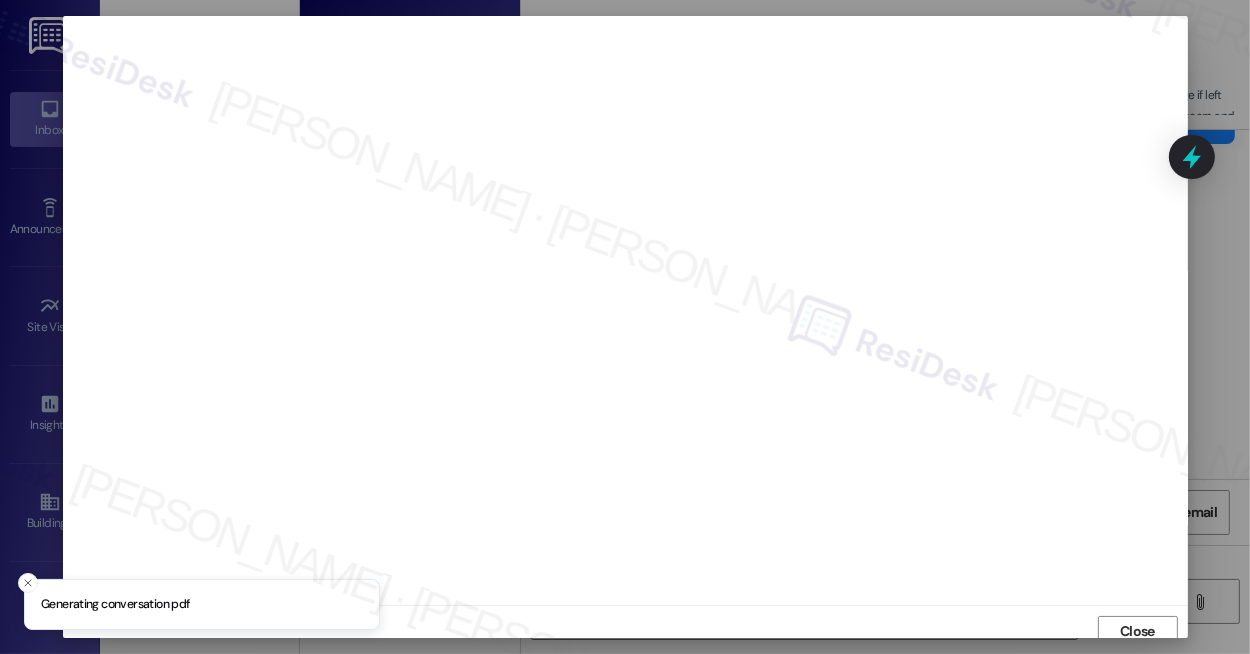 scroll, scrollTop: 9, scrollLeft: 0, axis: vertical 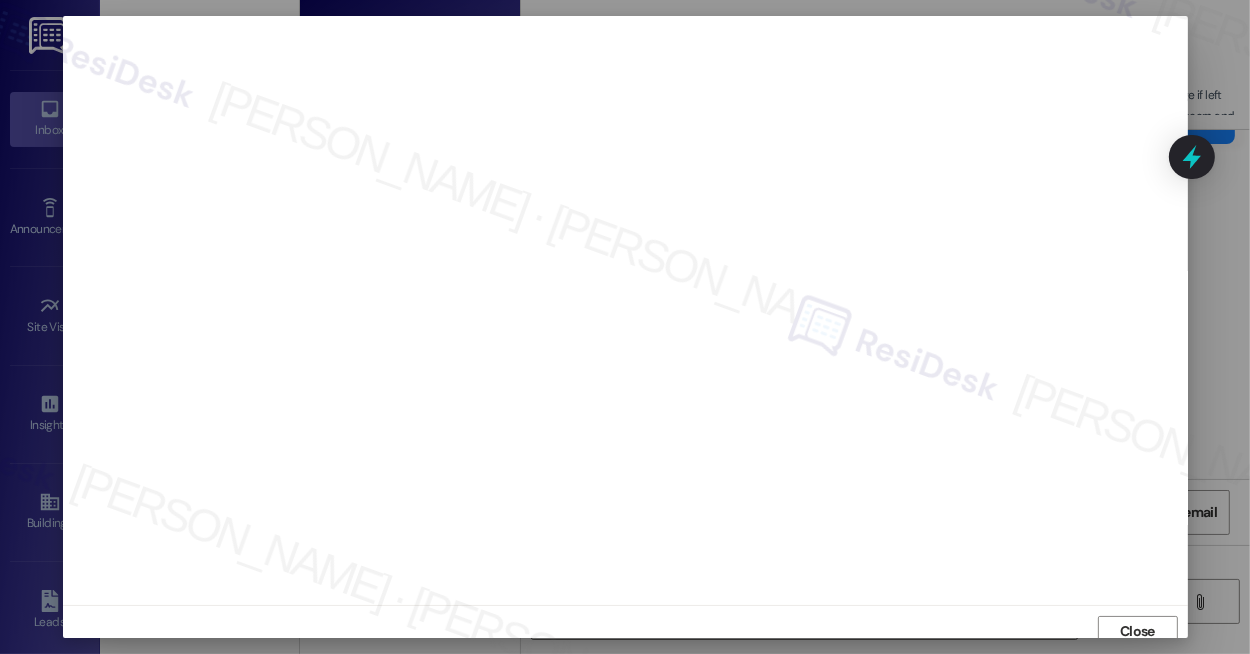 click on "Close" at bounding box center (1137, 631) 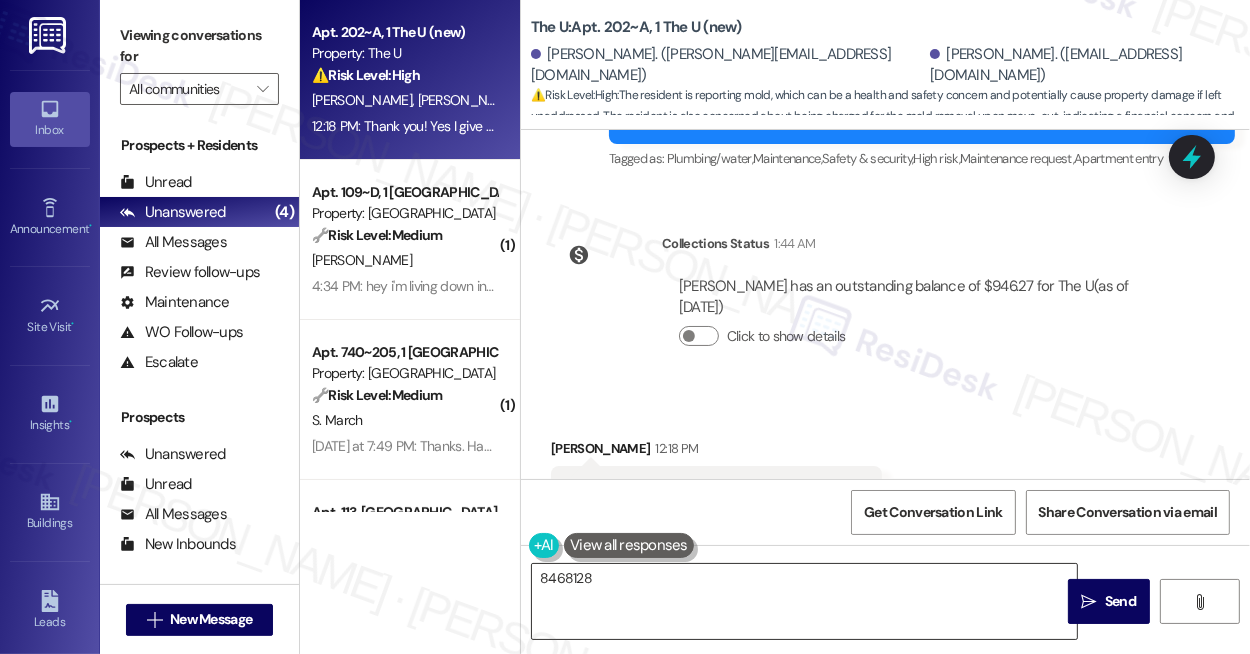 click on "8468128" at bounding box center [804, 601] 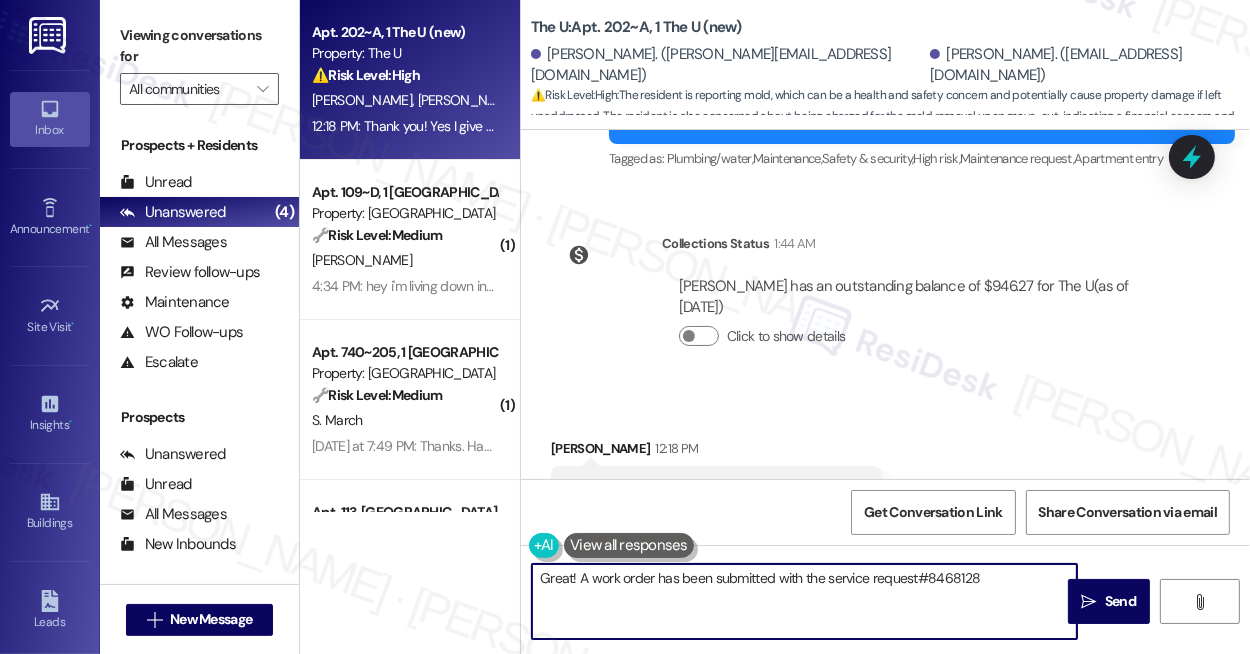 click on "Great! A work order has been submitted with the service request#8468128" at bounding box center [804, 601] 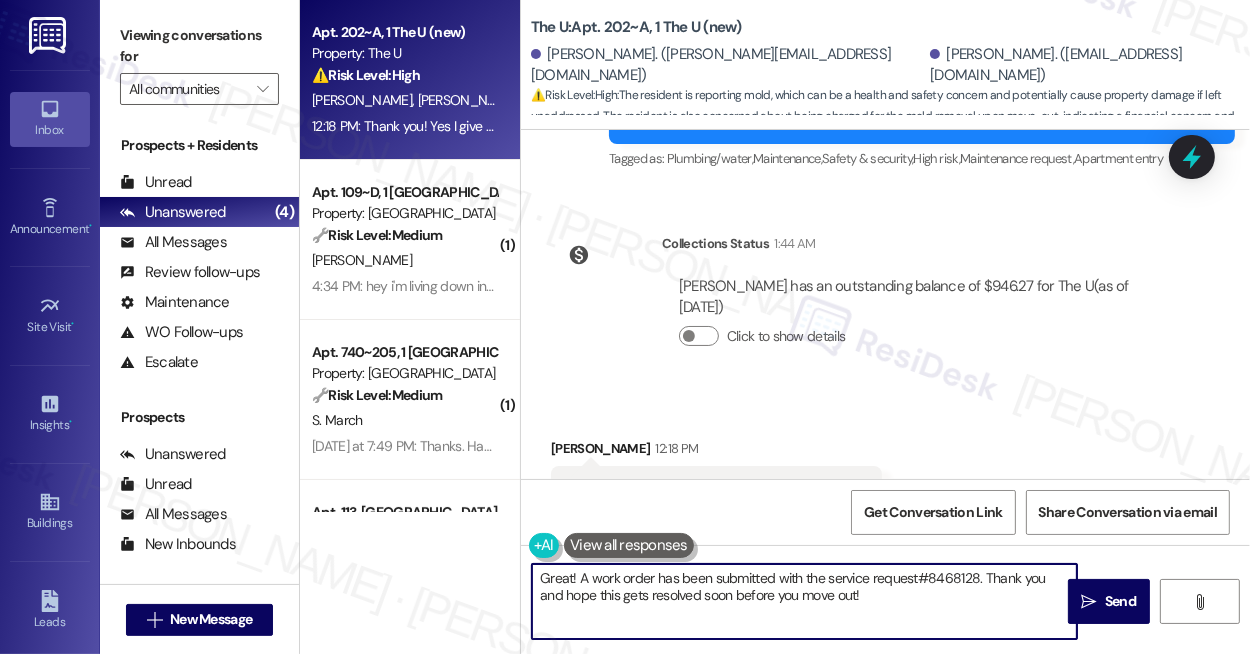type on "Great! A work order has been submitted with the service request#8468128. Thank you and hope this gets resolved soon before you move out!" 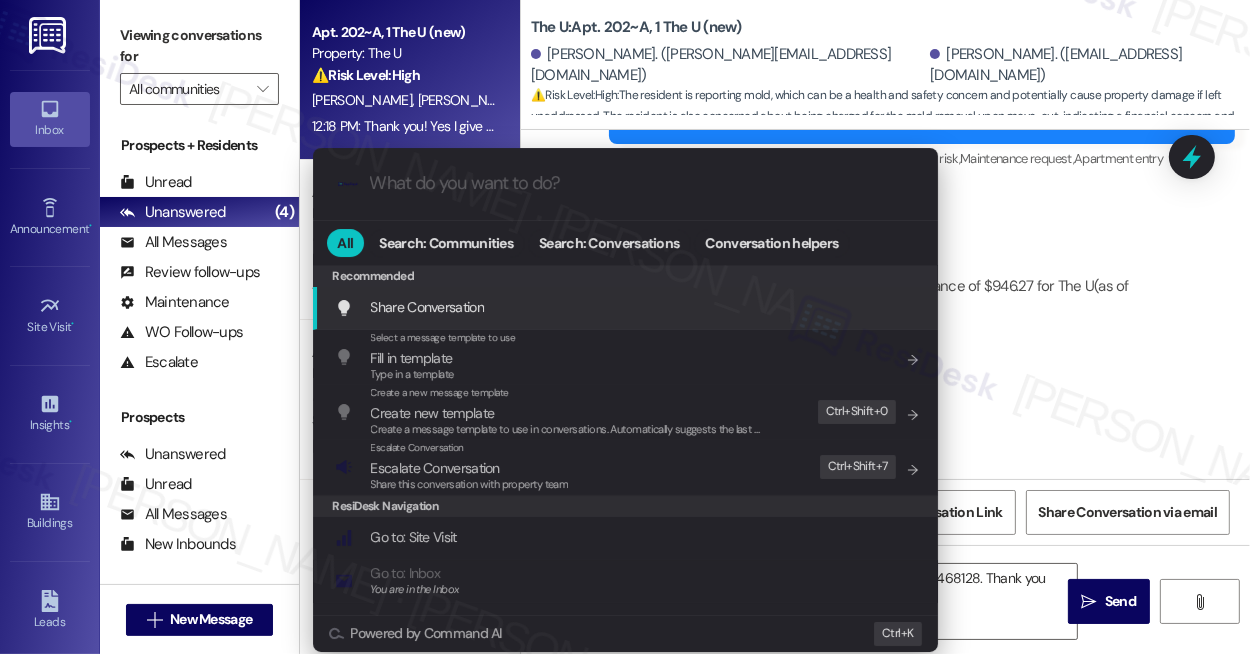click on ".cls-1{fill:#0a055f;}.cls-2{fill:#0cc4c4;} resideskLogoBlueOrange All Search: Communities Search: Conversations Conversation helpers Recommended Recommended Share Conversation Add shortcut Select a message template to use Fill in template Type in a template Add shortcut Create a new message template Create new template Create a message template to use in conversations. Automatically suggests the last message you sent. Edit Ctrl+ Shift+ 0 Escalate Conversation Escalate Conversation Share this conversation with property team Edit Ctrl+ Shift+ 7 ResiDesk Navigation Go to: Site Visit Add shortcut Go to: Inbox You are in the Inbox Add shortcut Go to: Settings Add shortcut Go to: Message Templates Add shortcut Go to: Buildings Add shortcut Help Getting Started: What you can do with ResiDesk Add shortcut Settings Powered by Command AI Ctrl+ K" at bounding box center (625, 327) 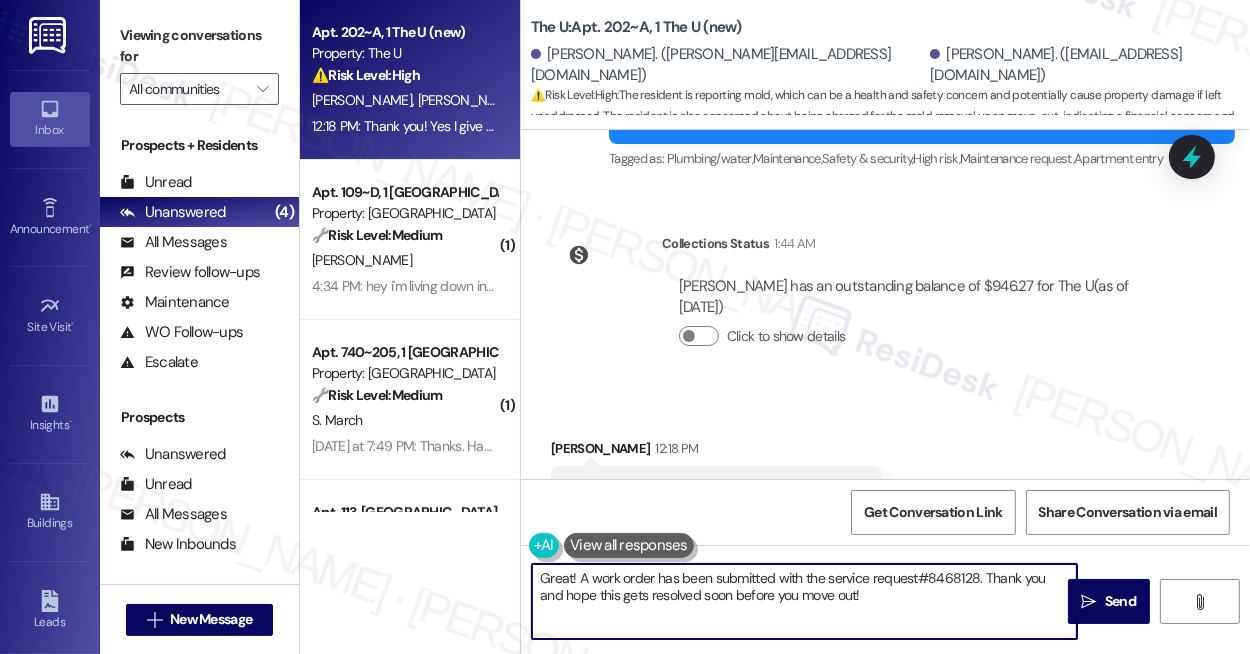 drag, startPoint x: 828, startPoint y: 576, endPoint x: 973, endPoint y: 574, distance: 145.0138 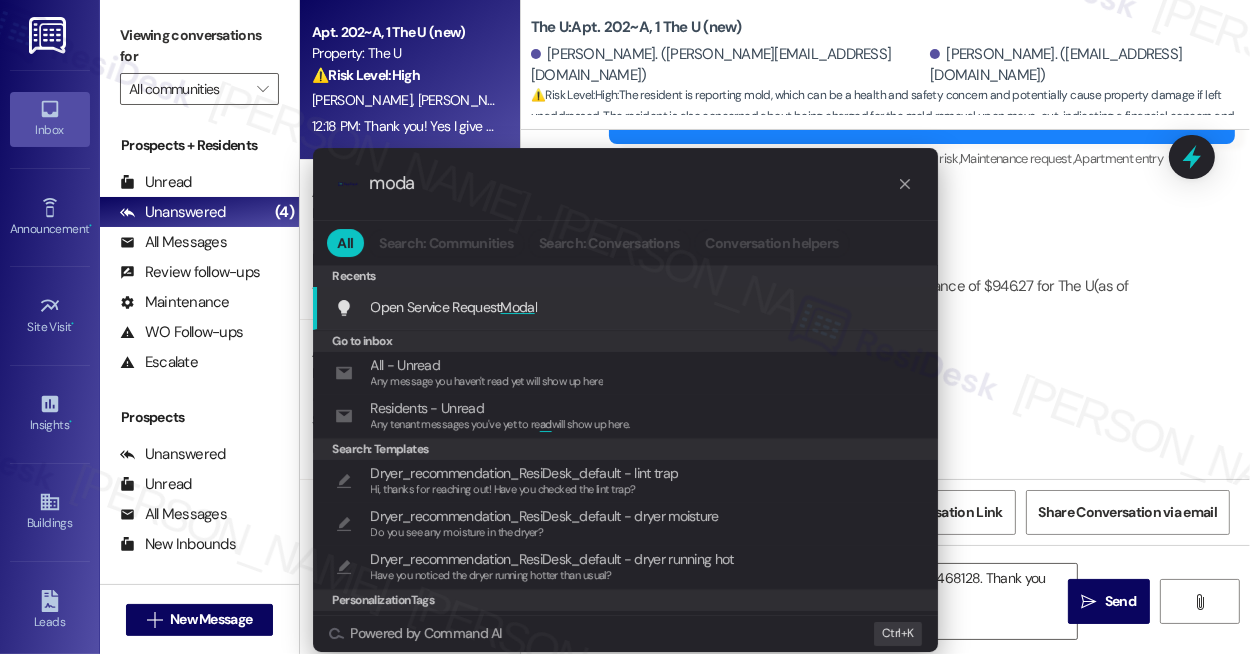click on "Open Service Request  Moda l" at bounding box center (454, 307) 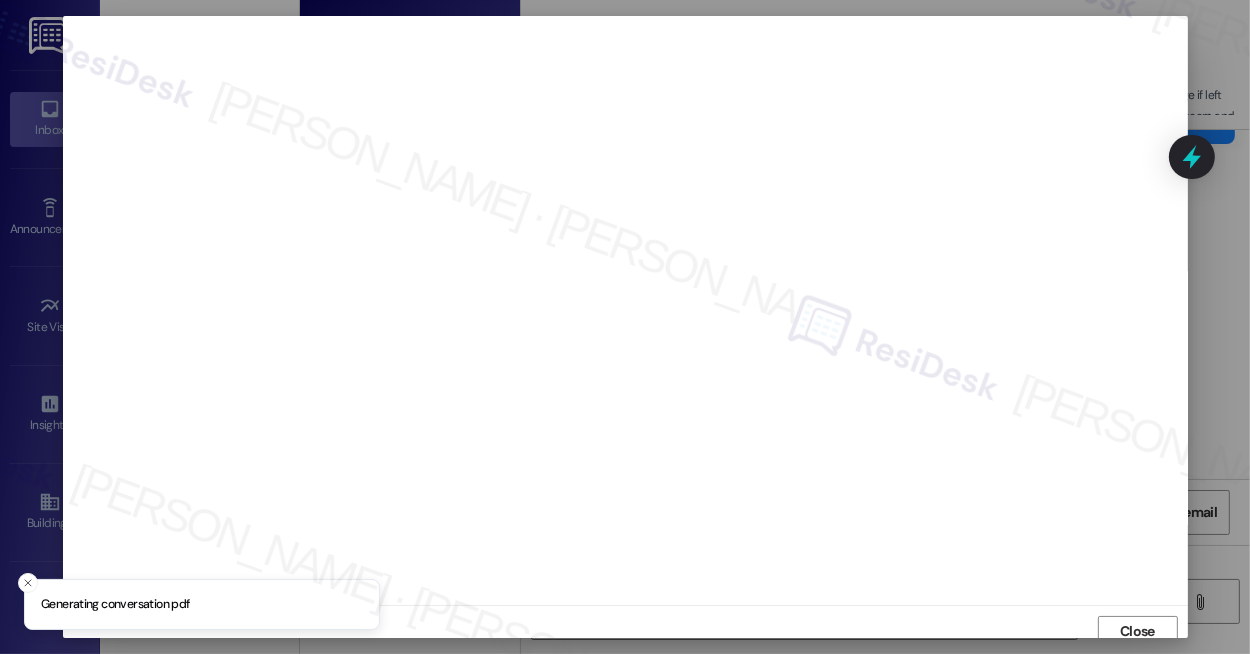 scroll, scrollTop: 9, scrollLeft: 0, axis: vertical 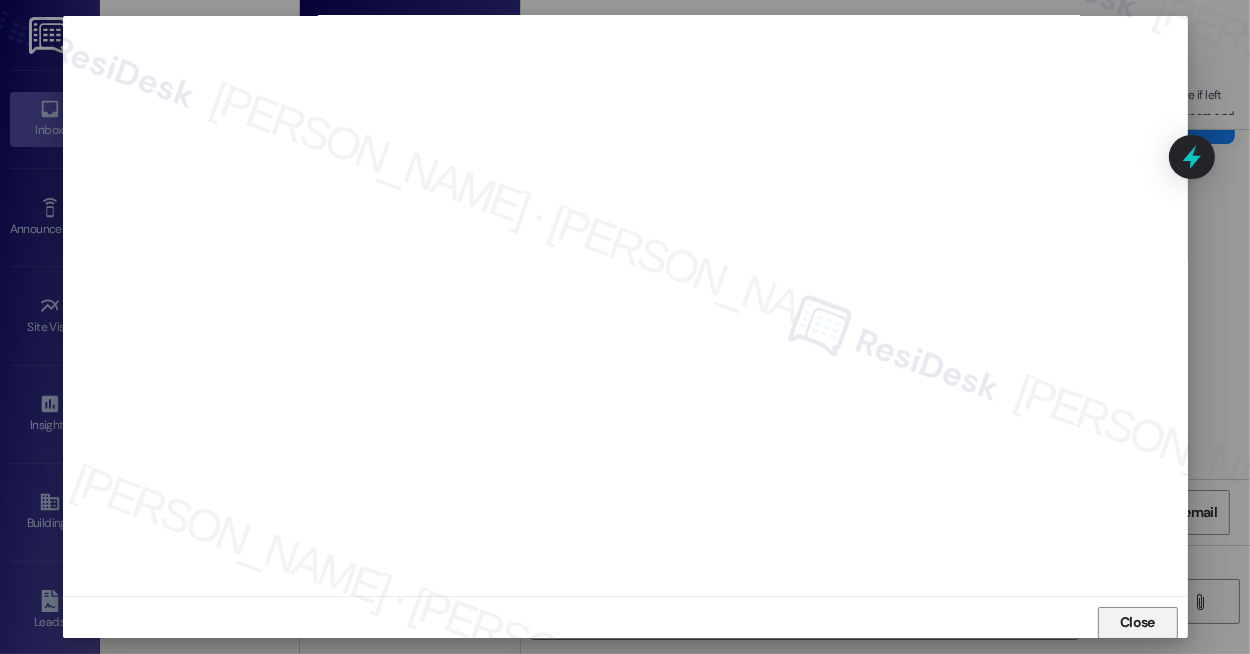 click on "Close" at bounding box center [1138, 623] 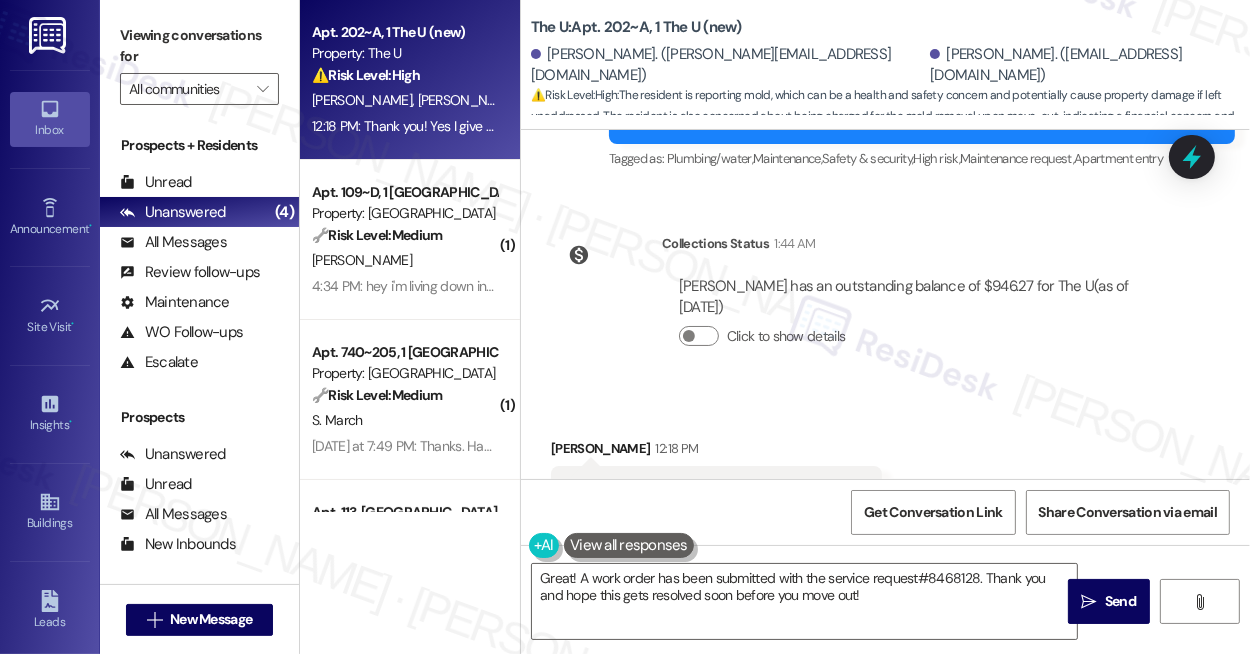 click on "Received via SMS [PERSON_NAME] 12:18 PM Thank you! Yes I give my permission to enter Tags and notes Tagged as:   Access ,  Click to highlight conversations about Access Positive response Click to highlight conversations about Positive response" at bounding box center (885, 477) 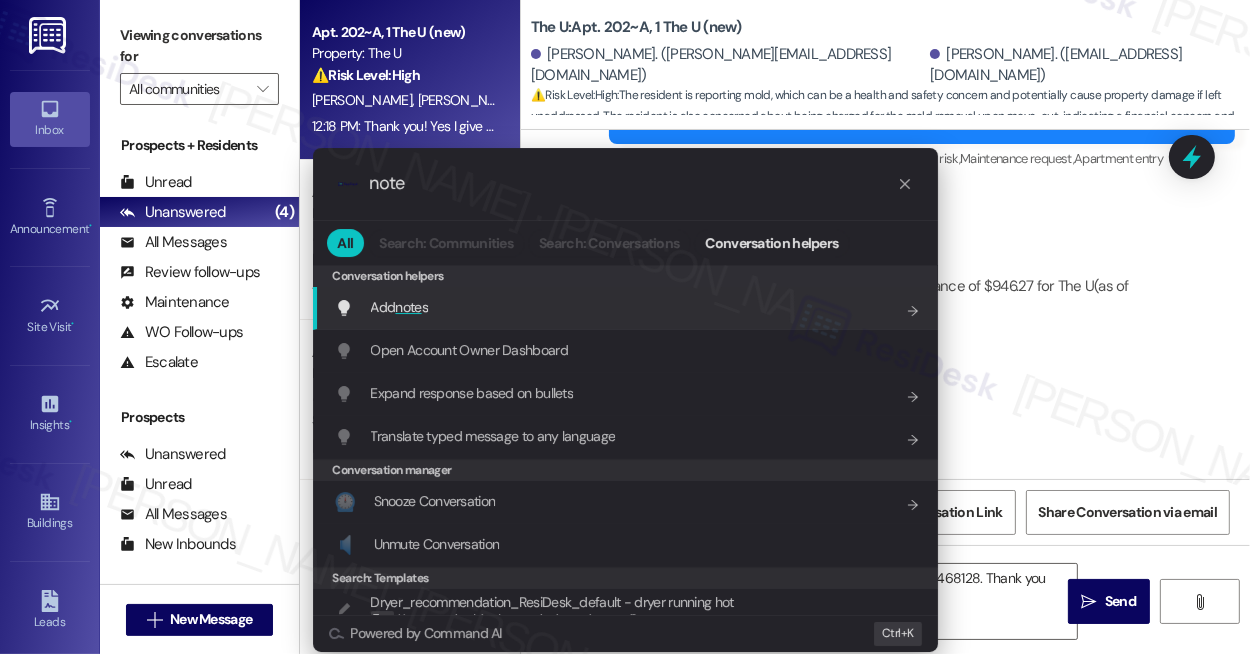 type on "note" 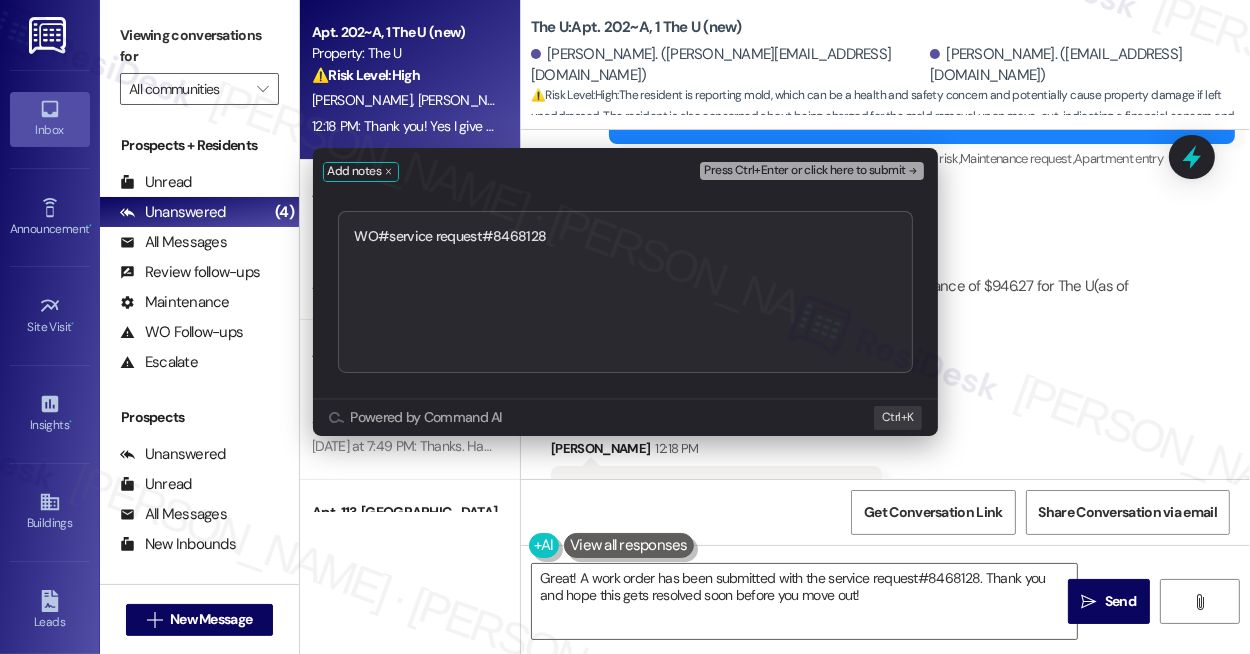 drag, startPoint x: 491, startPoint y: 233, endPoint x: 391, endPoint y: 233, distance: 100 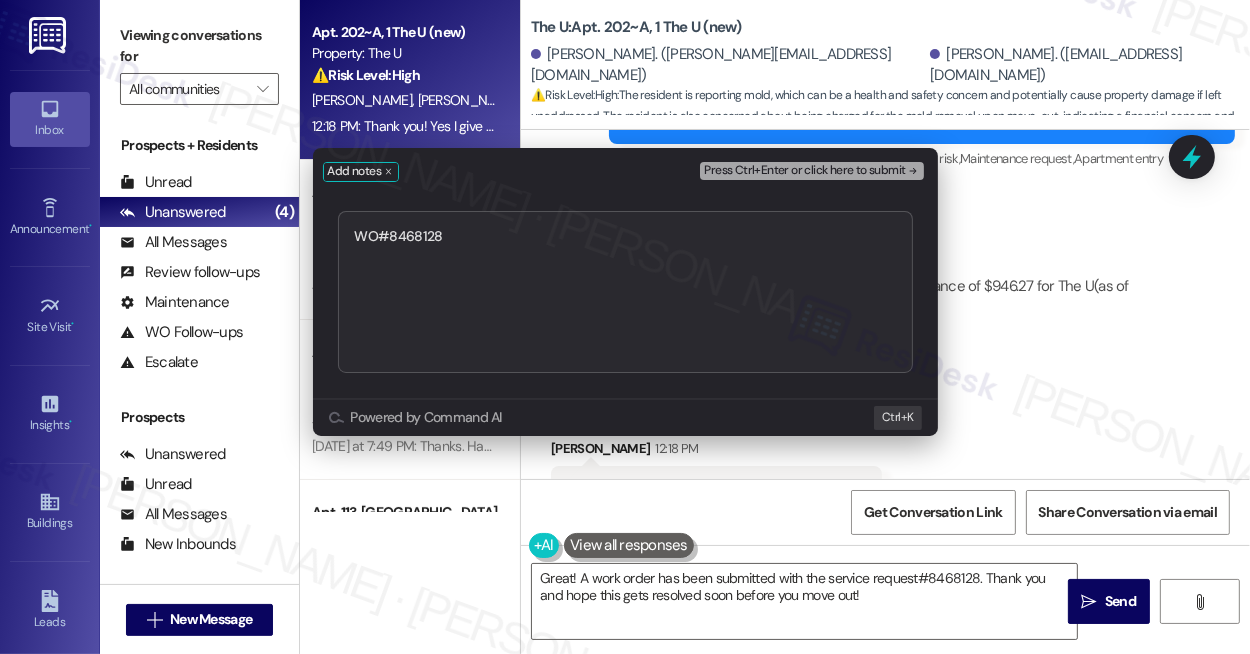 click on "WO#8468128" at bounding box center (625, 292) 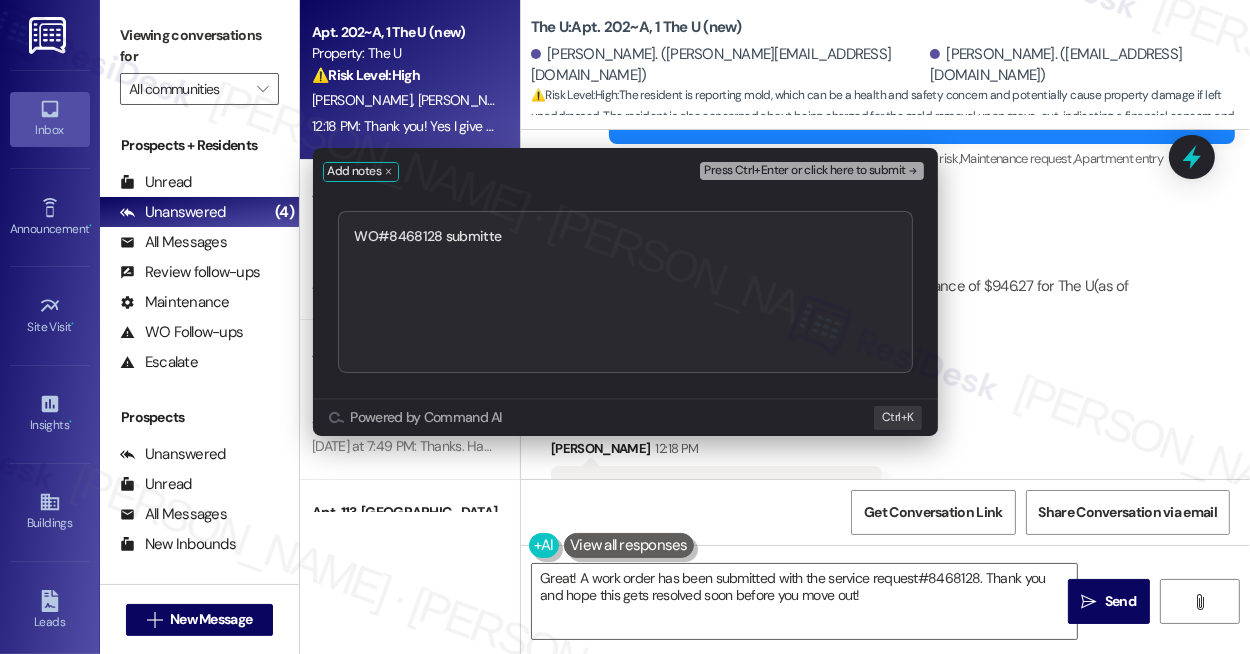 type on "WO#8468128 submitted" 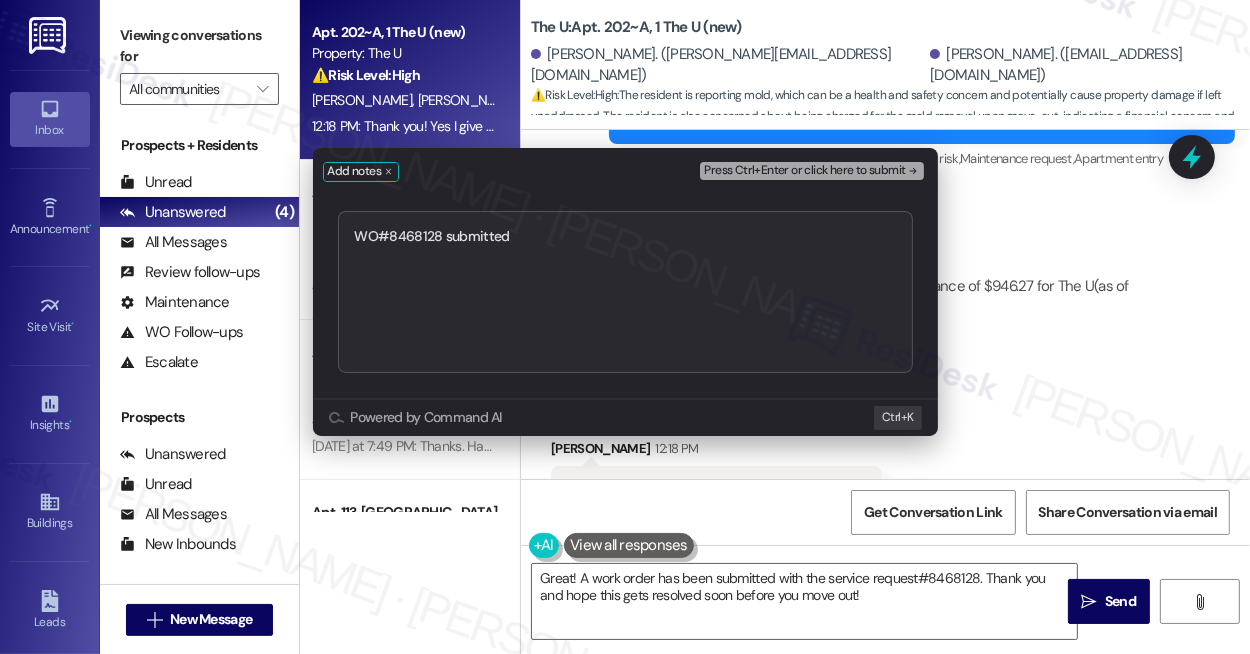 click on "WO#8468128 submitted" at bounding box center (625, 292) 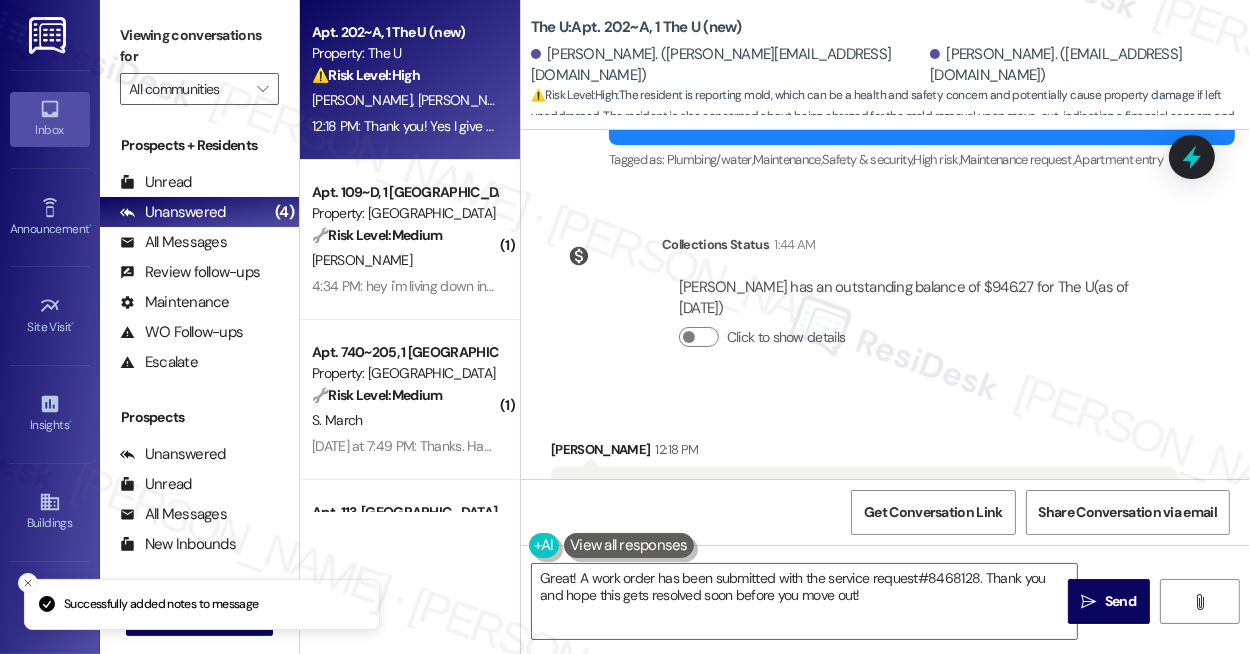 scroll, scrollTop: 14333, scrollLeft: 0, axis: vertical 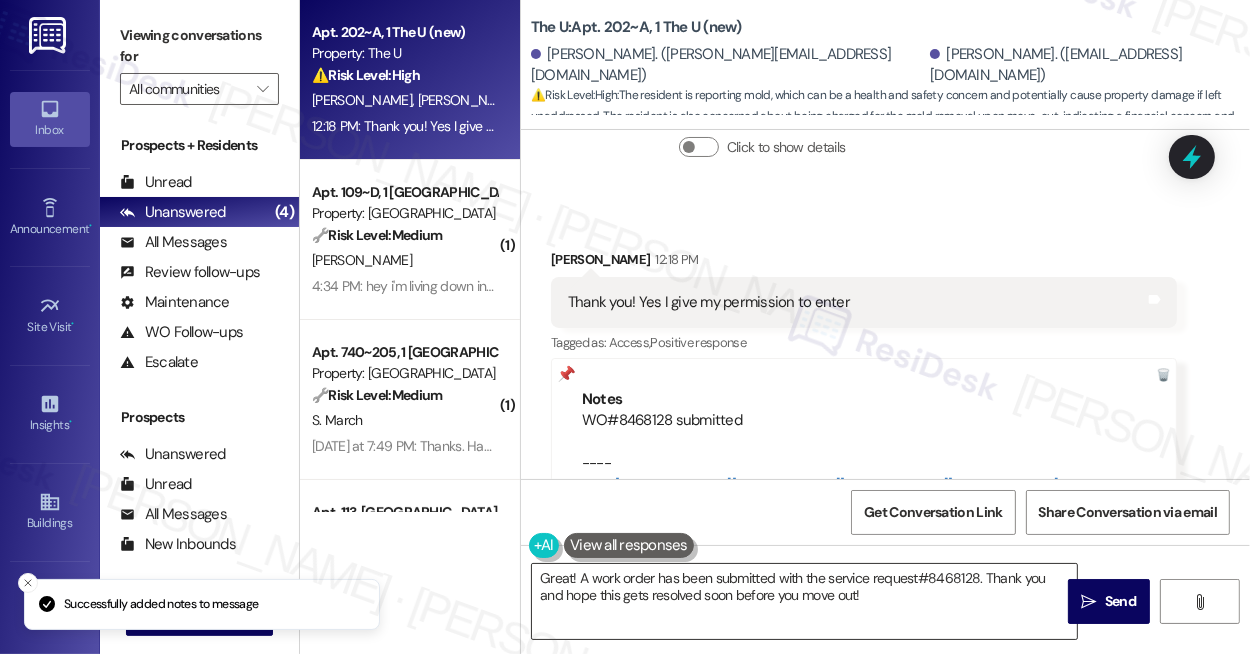 click on "Great! A work order has been submitted with the service request#8468128. Thank you and hope this gets resolved soon before you move out!" at bounding box center (804, 601) 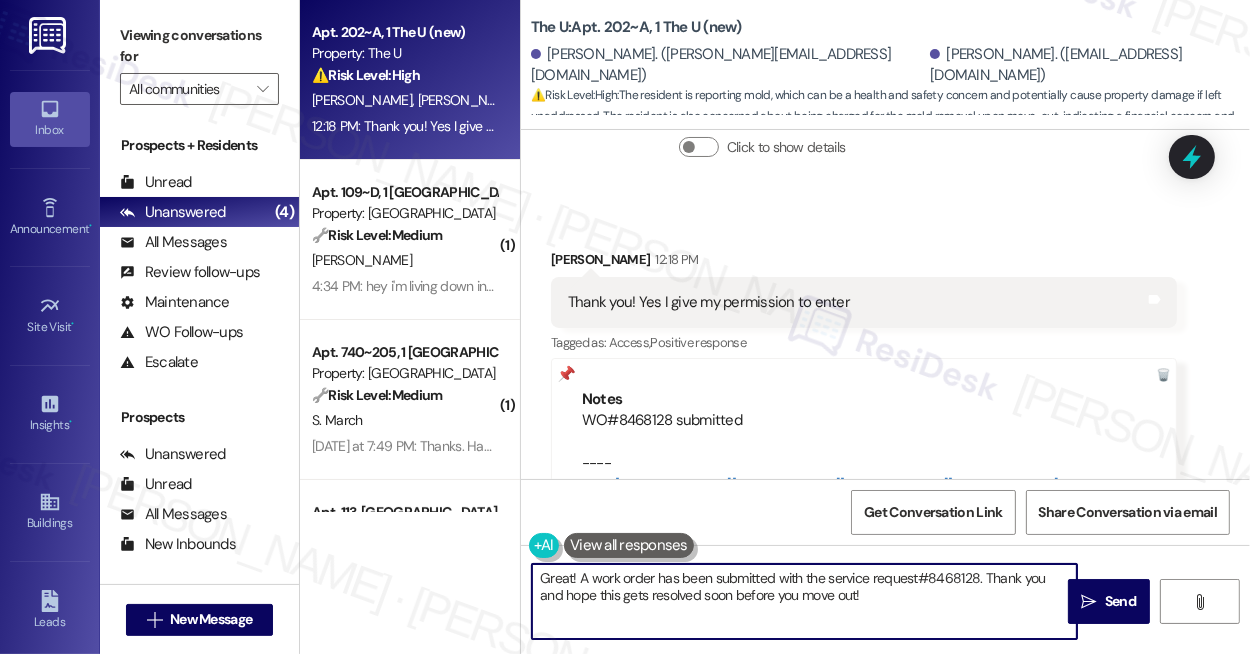click on "Great! A work order has been submitted with the service request#8468128. Thank you and hope this gets resolved soon before you move out!" at bounding box center (804, 601) 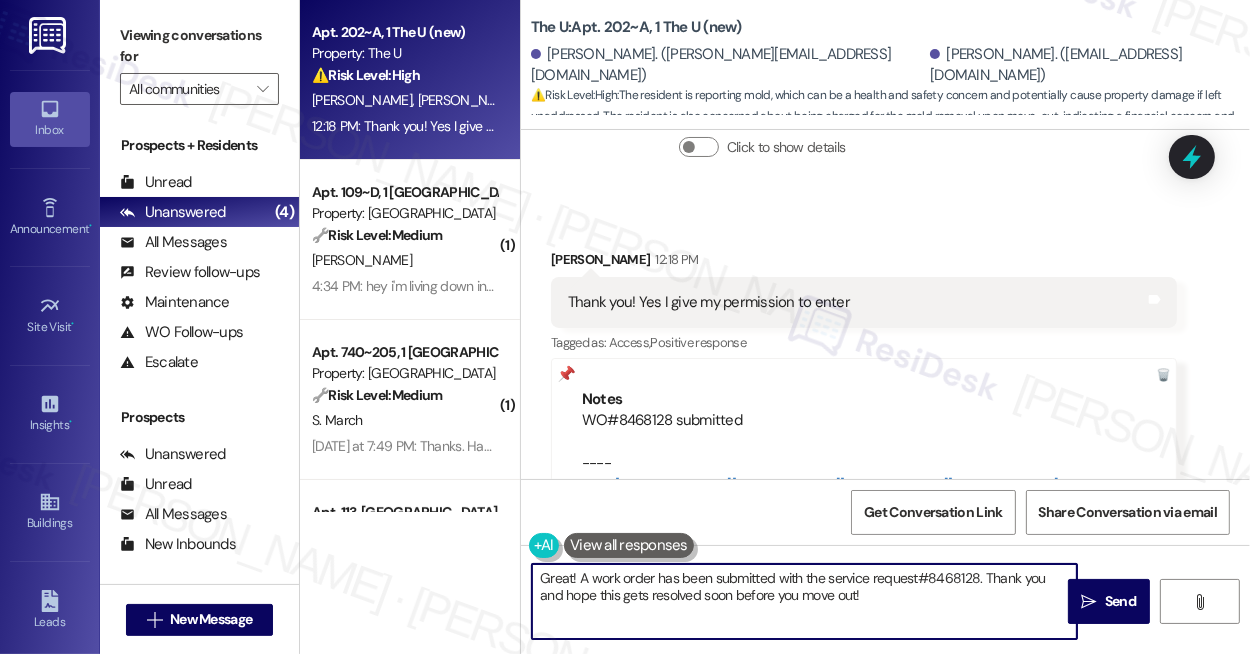 click on "Great! A work order has been submitted with the service request#8468128. Thank you and hope this gets resolved soon before you move out!" at bounding box center (804, 601) 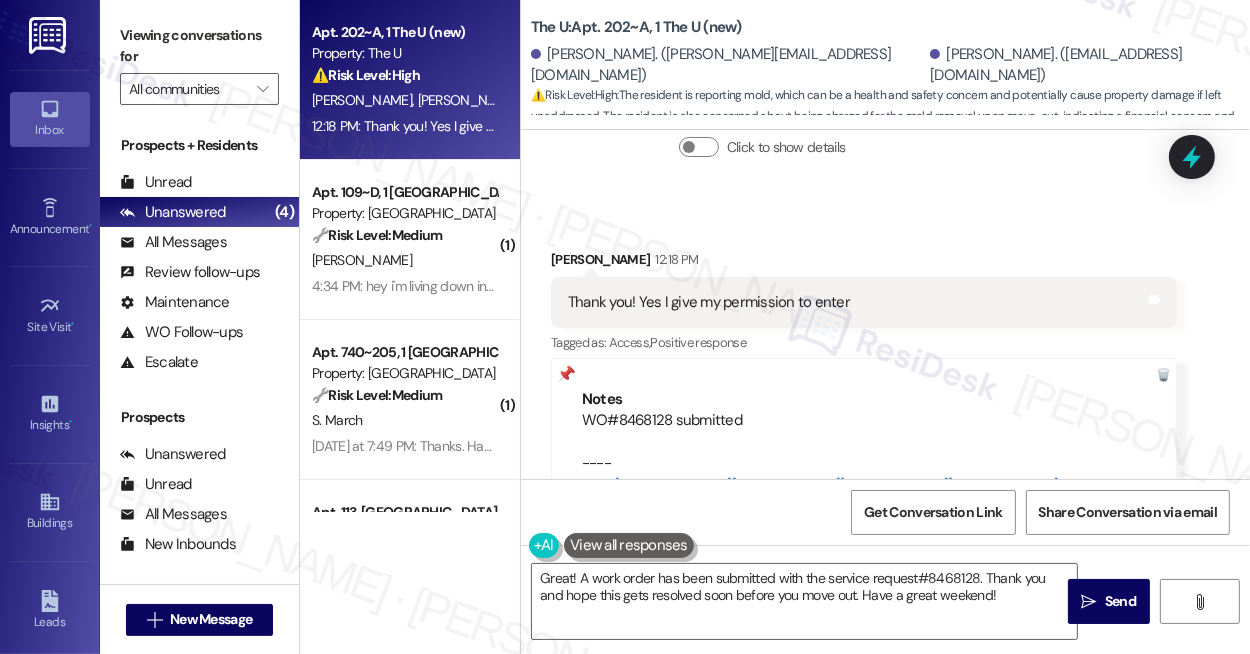 click on "Received via SMS [PERSON_NAME] 12:18 PM Thank you! Yes I give my permission to enter Tags and notes Tagged as:   Access ,  Click to highlight conversations about Access Positive response Click to highlight conversations about Positive response Notes WO#8468128 submitted
----
From  [EMAIL_ADDRESS][PERSON_NAME][PERSON_NAME][DOMAIN_NAME]  at 5:16PM Eastern time on [DATE]" at bounding box center [885, 383] 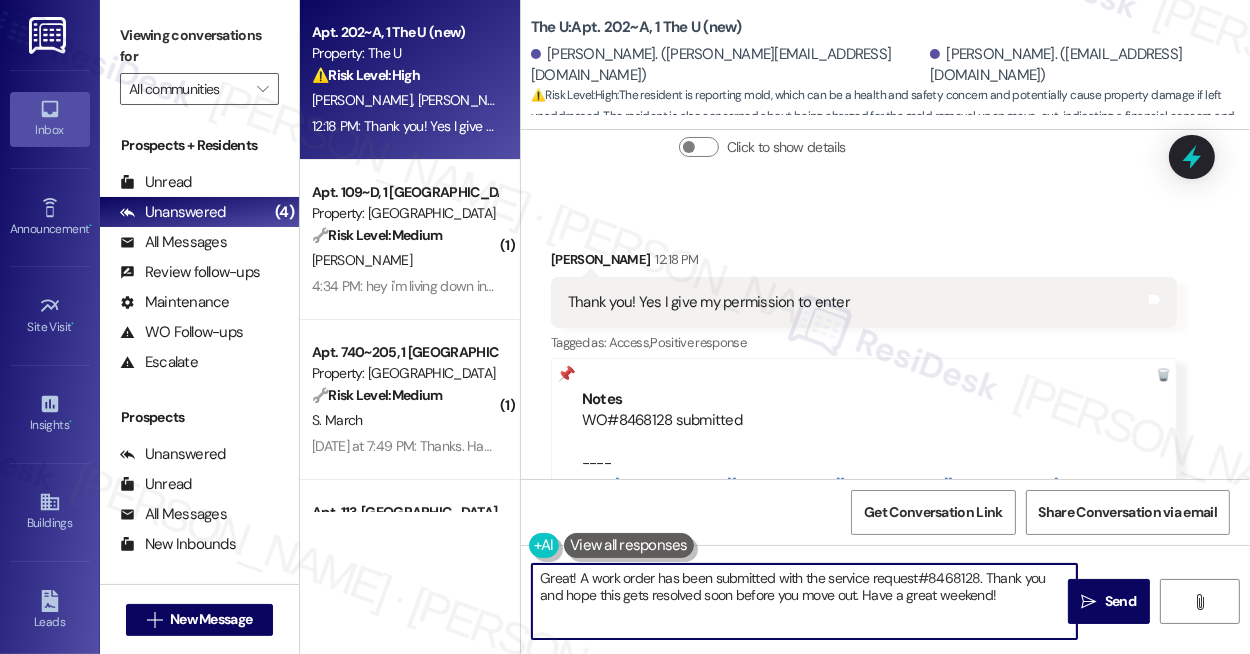 click on "Great! A work order has been submitted with the service request#8468128. Thank you and hope this gets resolved soon before you move out. Have a great weekend!" at bounding box center [804, 601] 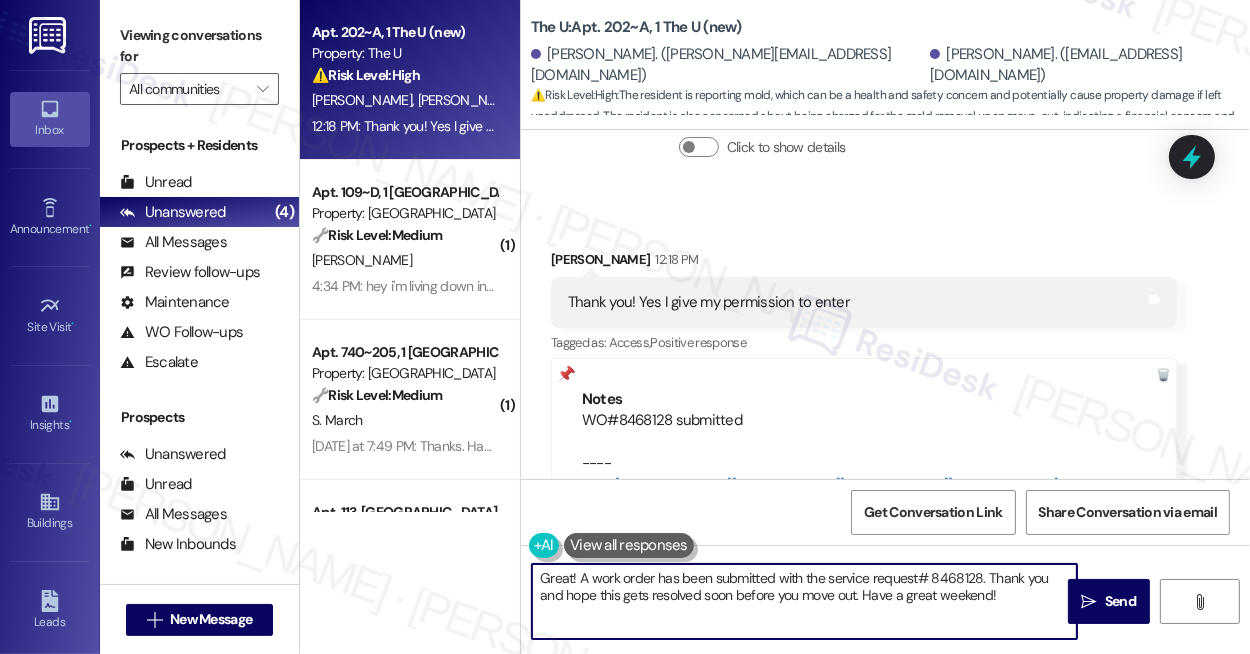 click on "Great! A work order has been submitted with the service request# 8468128. Thank you and hope this gets resolved soon before you move out. Have a great weekend!" at bounding box center (804, 601) 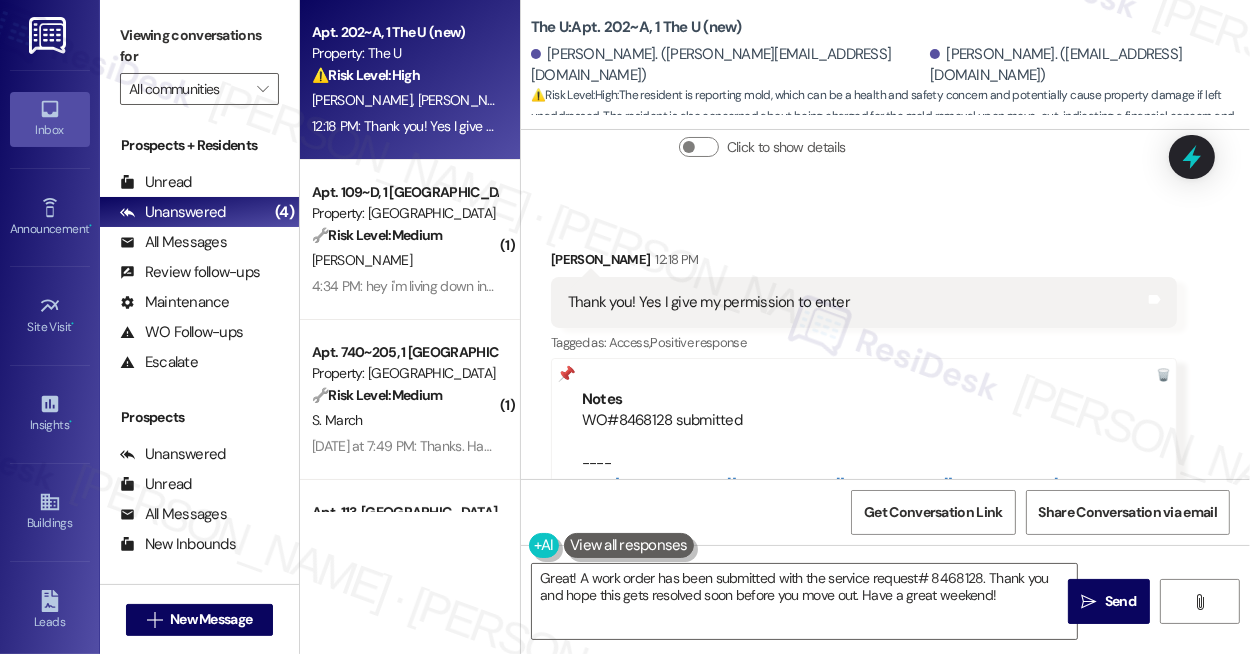 click on "Received via SMS [PERSON_NAME] 12:18 PM Thank you! Yes I give my permission to enter Tags and notes Tagged as:   Access ,  Click to highlight conversations about Access Positive response Click to highlight conversations about Positive response Notes WO#8468128 submitted
----
From  [EMAIL_ADDRESS][PERSON_NAME][PERSON_NAME][DOMAIN_NAME]  at 5:16PM Eastern time on [DATE]" at bounding box center (864, 398) 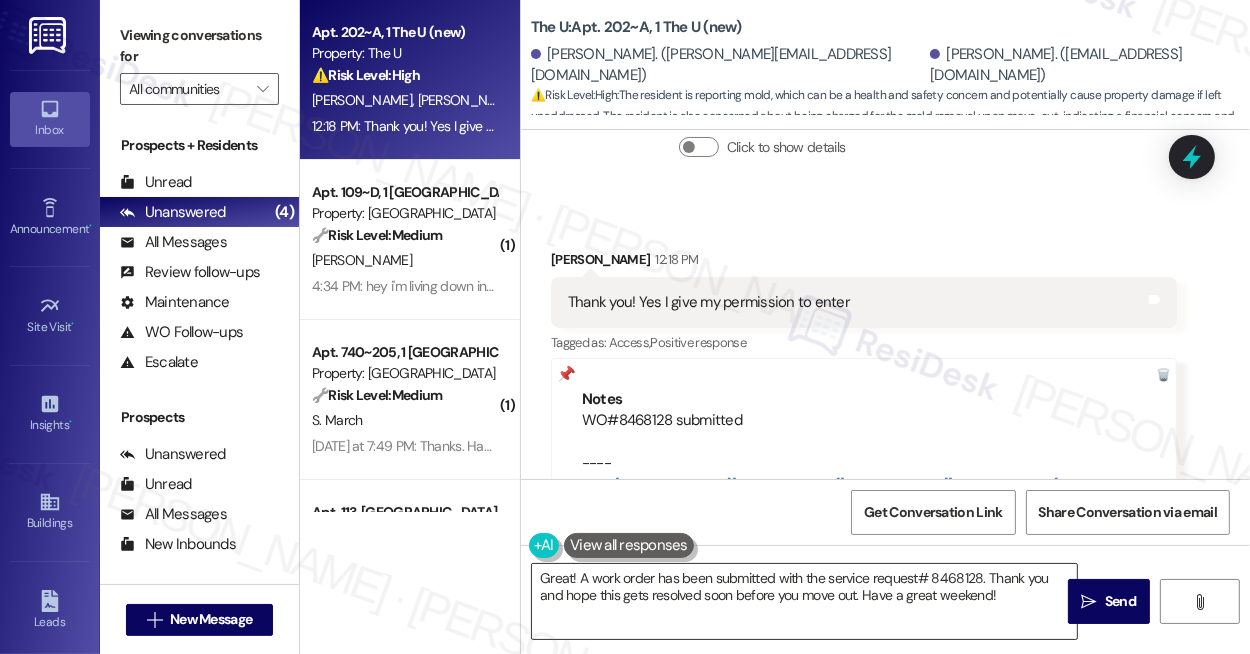 click on "Great! A work order has been submitted with the service request# 8468128. Thank you and hope this gets resolved soon before you move out. Have a great weekend!" at bounding box center (804, 601) 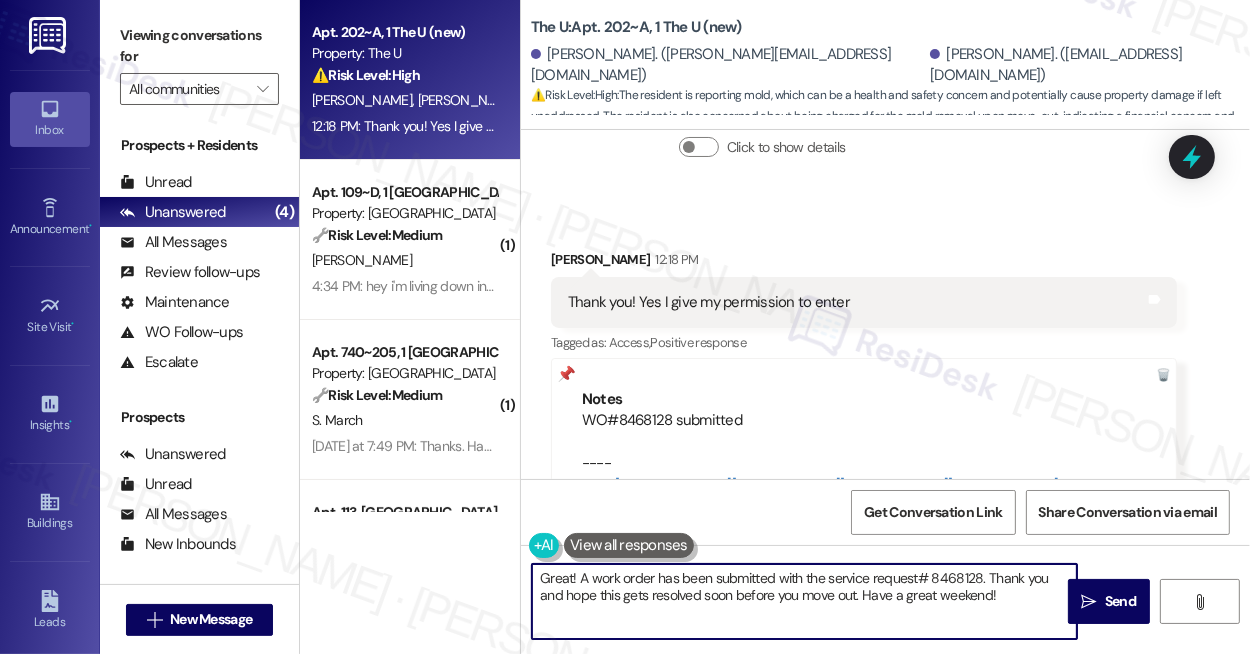 click on "Great! A work order has been submitted with the service request# 8468128. Thank you and hope this gets resolved soon before you move out. Have a great weekend!" at bounding box center [804, 601] 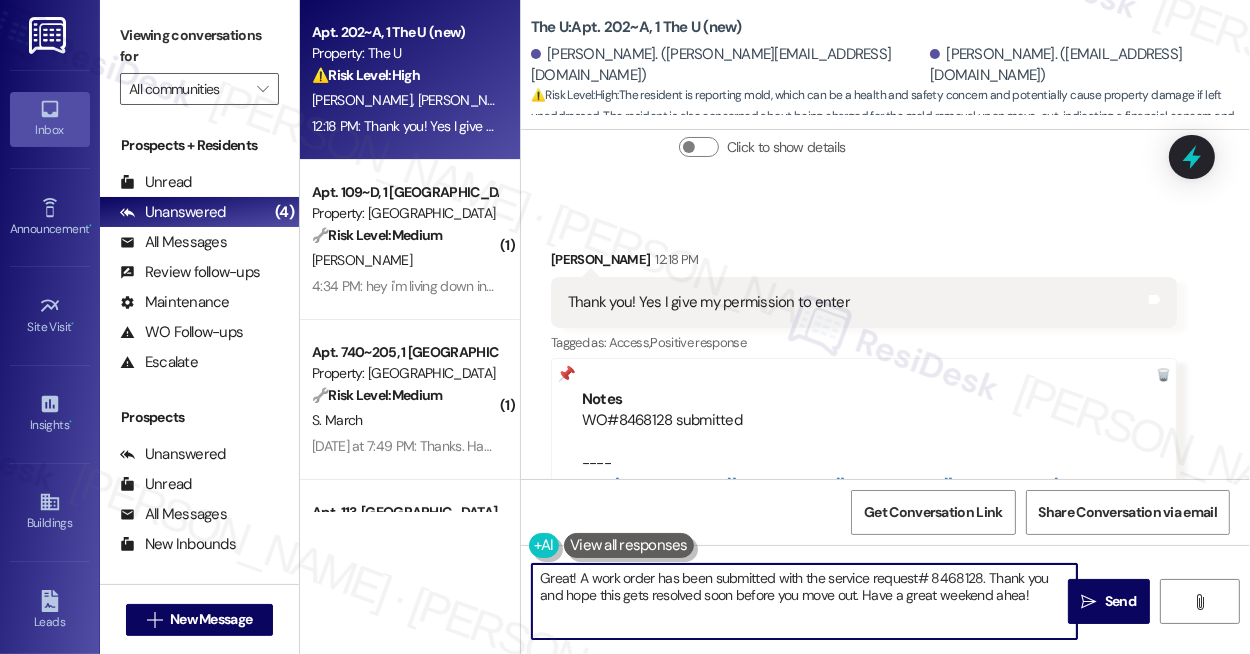 type on "Great! A work order has been submitted with the service request# 8468128. Thank you and hope this gets resolved soon before you move out. Have a great weekend ahead!" 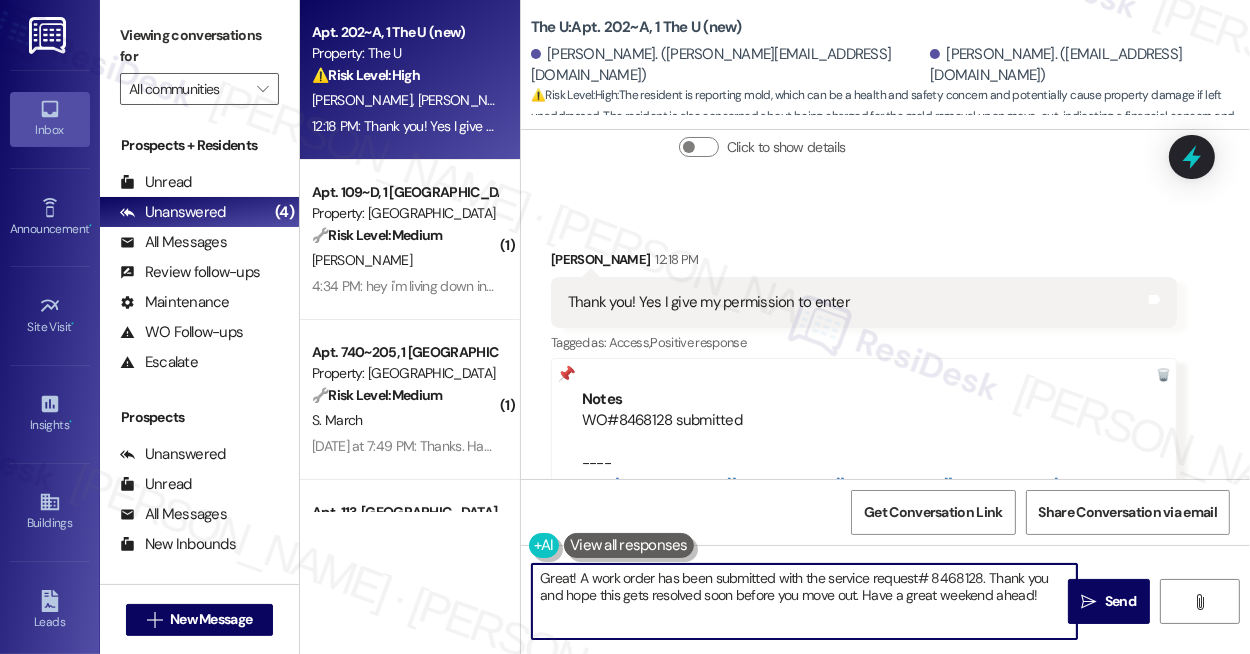 click on "Great! A work order has been submitted with the service request# 8468128. Thank you and hope this gets resolved soon before you move out. Have a great weekend ahead!" at bounding box center [804, 601] 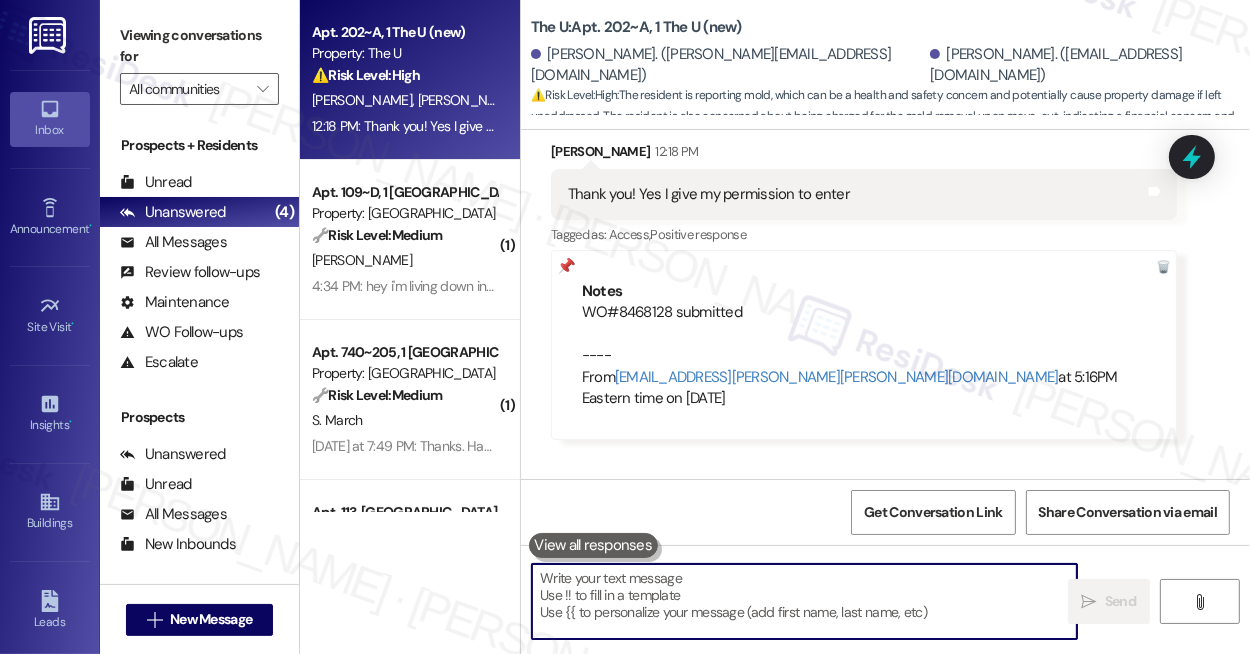 scroll, scrollTop: 14494, scrollLeft: 0, axis: vertical 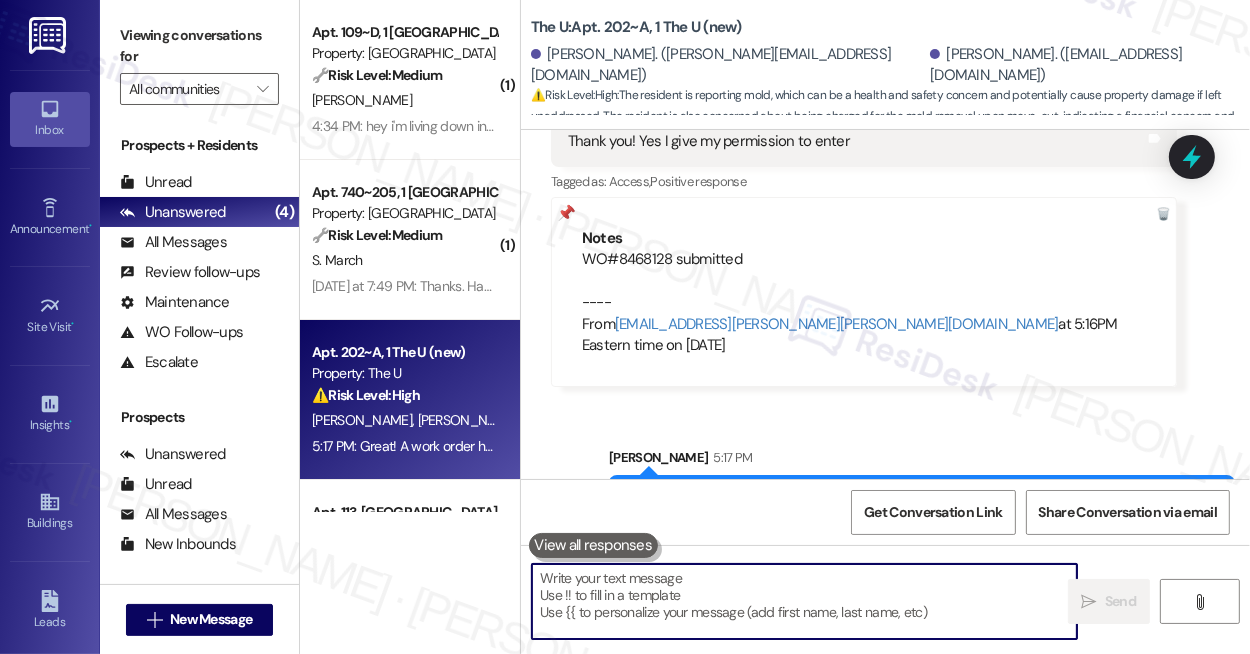 type 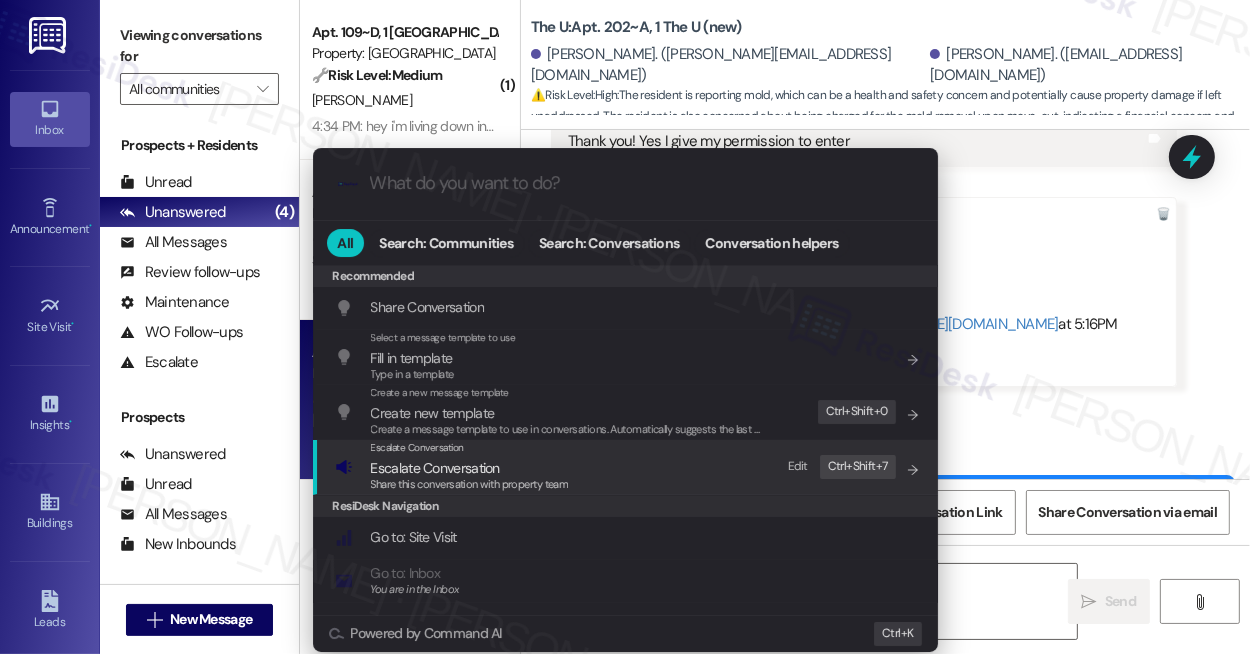 click on "Escalate Conversation Escalate Conversation Share this conversation with property team Edit Ctrl+ Shift+ 7" at bounding box center (627, 467) 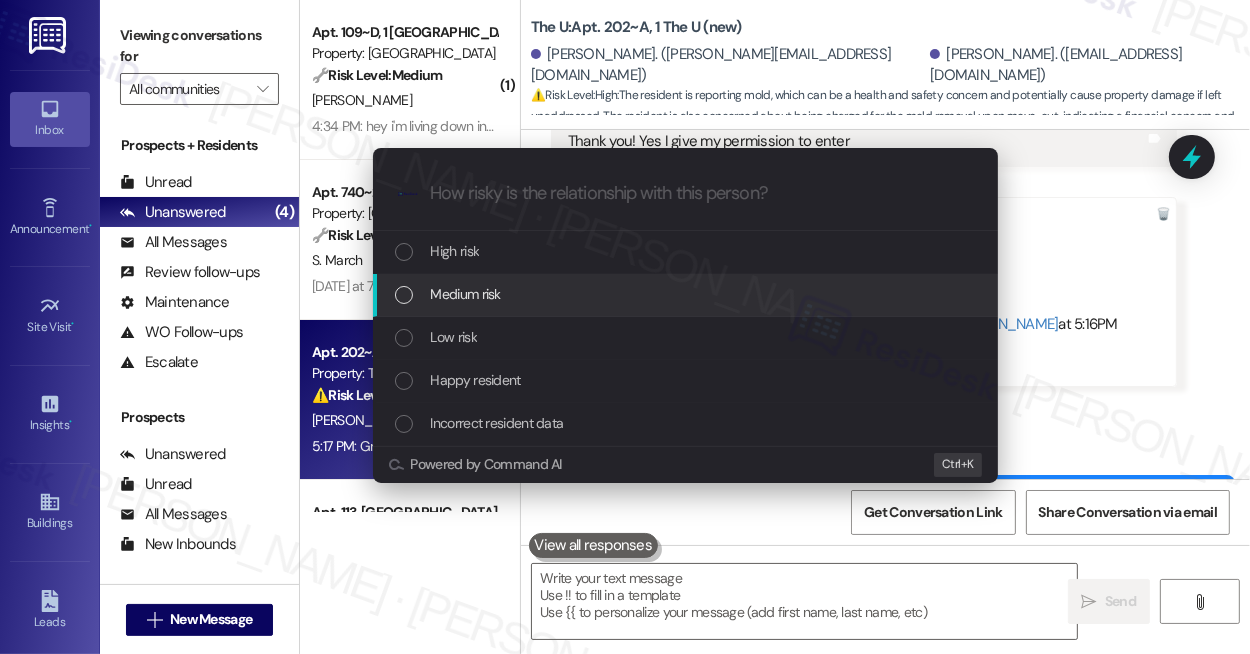 click on "Medium risk" at bounding box center (687, 294) 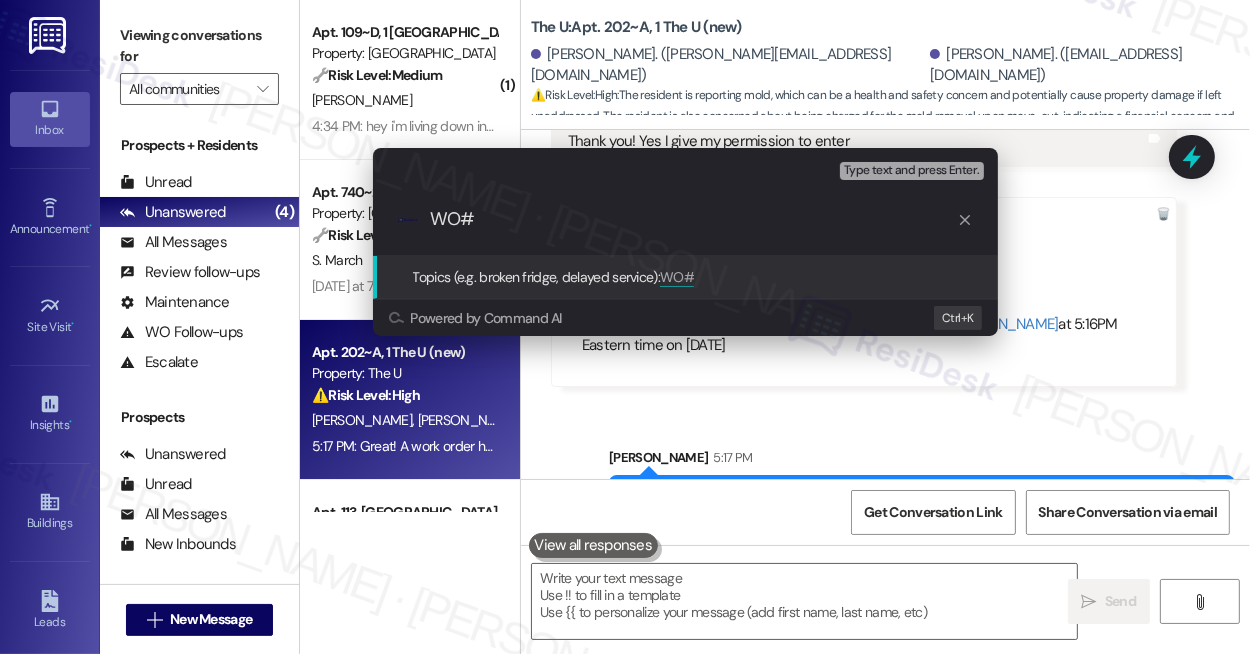 paste on "Great! A work order has been submitted with the service request#8468128. Thank you and hope this gets resolved soon before you move out. Have a great weekend!" 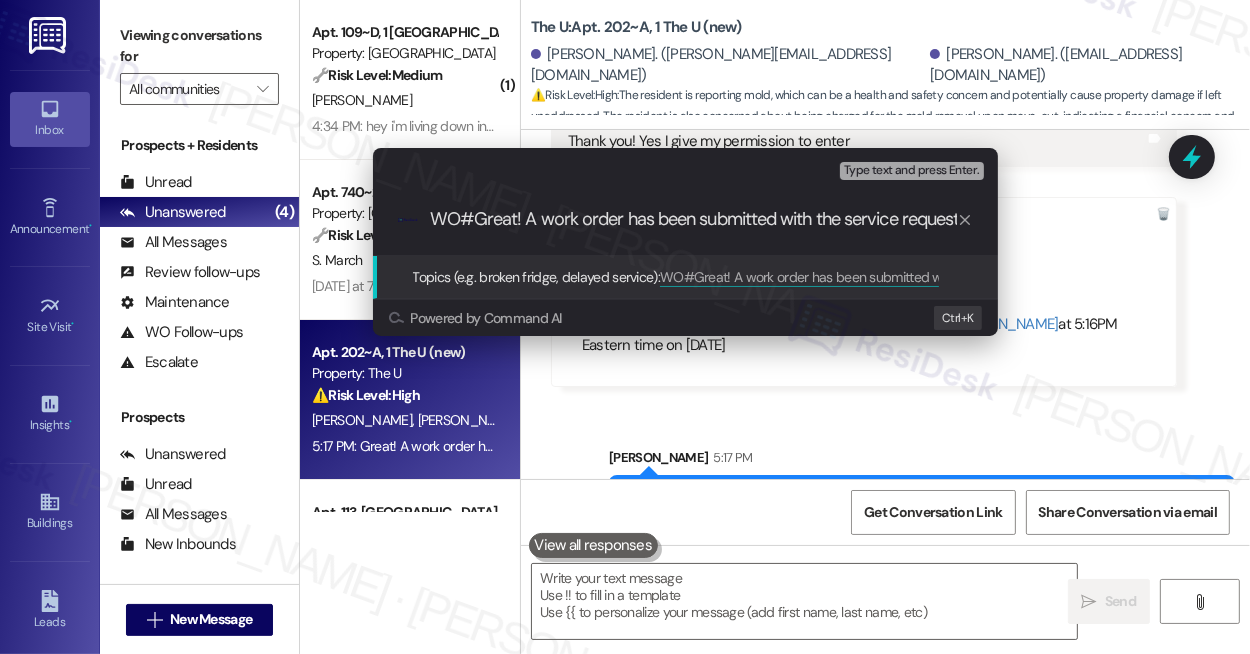 scroll, scrollTop: 0, scrollLeft: 762, axis: horizontal 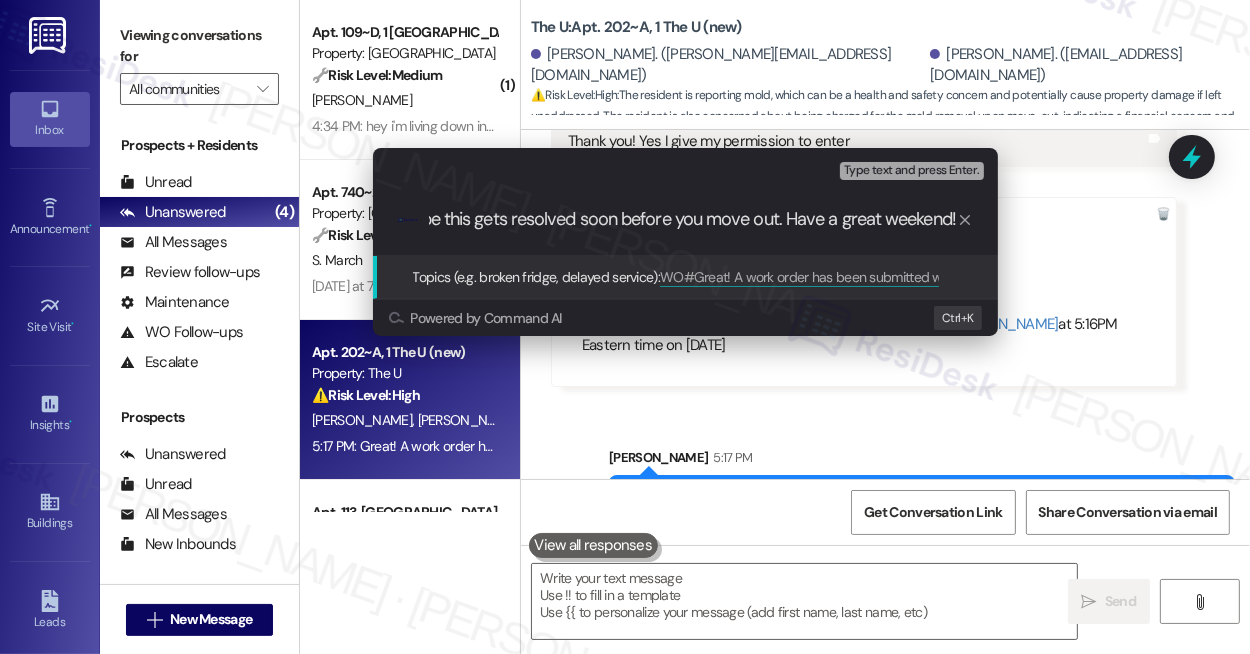 click on "Escalate Conversation Medium risk Topics (e.g. broken fridge, delayed service) Any messages to highlight in the email? Type text and press Enter. .cls-1{fill:#0a055f;}.cls-2{fill:#0cc4c4;} resideskLogoBlueOrange WO#Great! A work order has been submitted with the service request#8468128. Thank you and hope this gets resolved soon before you move out. Have a great weekend! Topics (e.g. broken fridge, delayed service):  WO#Great! A work order has been submitted with the service request#8468128. Thank you and hope this gets resolved soon before you move out. Have a great weekend! Powered by Command AI Ctrl+ K" at bounding box center (625, 327) 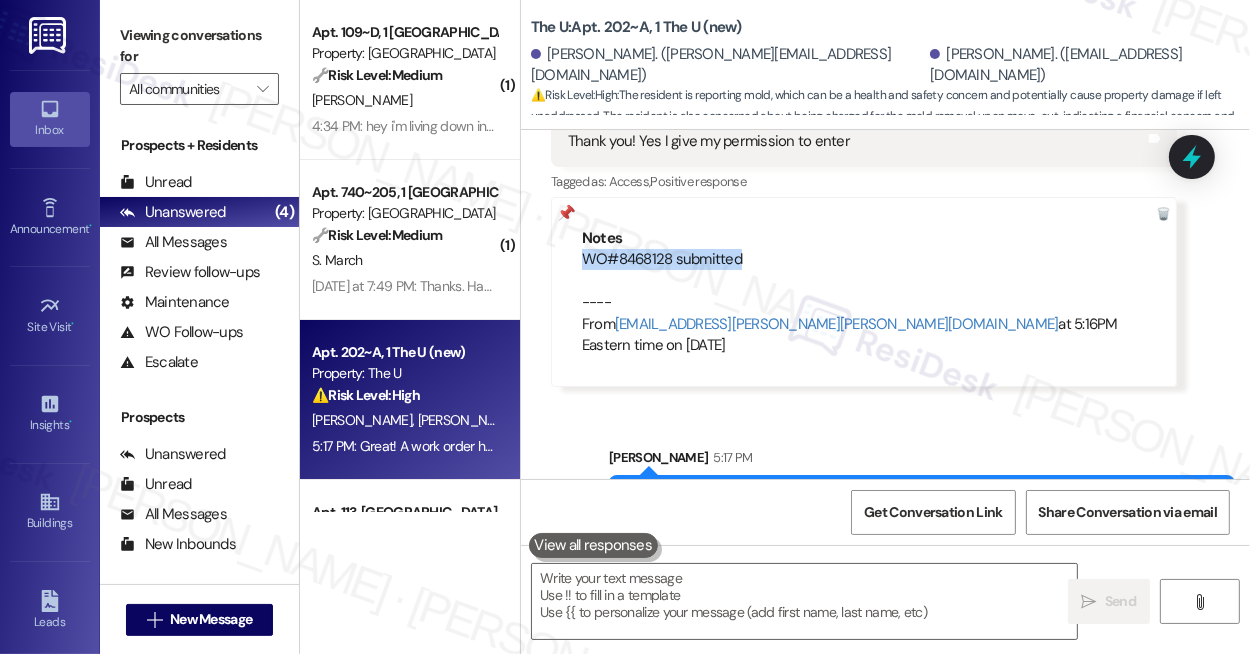 drag, startPoint x: 578, startPoint y: 176, endPoint x: 749, endPoint y: 177, distance: 171.00293 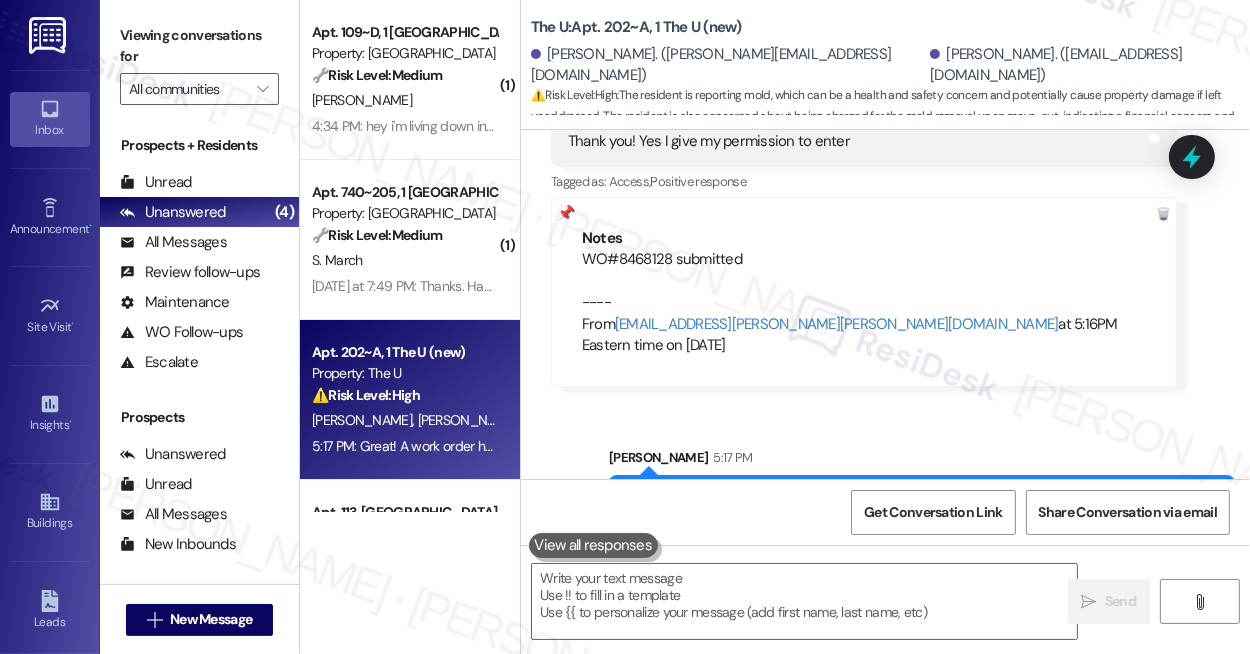 click on "[PERSON_NAME] 5:17 PM" at bounding box center [922, 461] 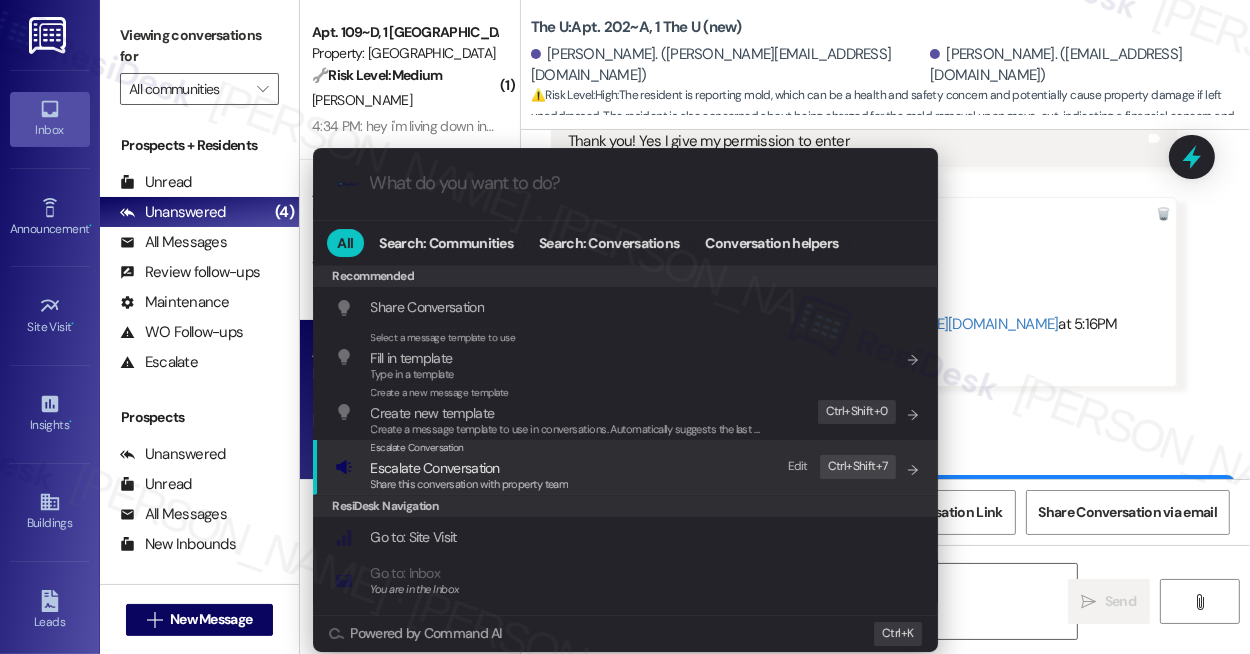 click on "Escalate Conversation" at bounding box center (435, 468) 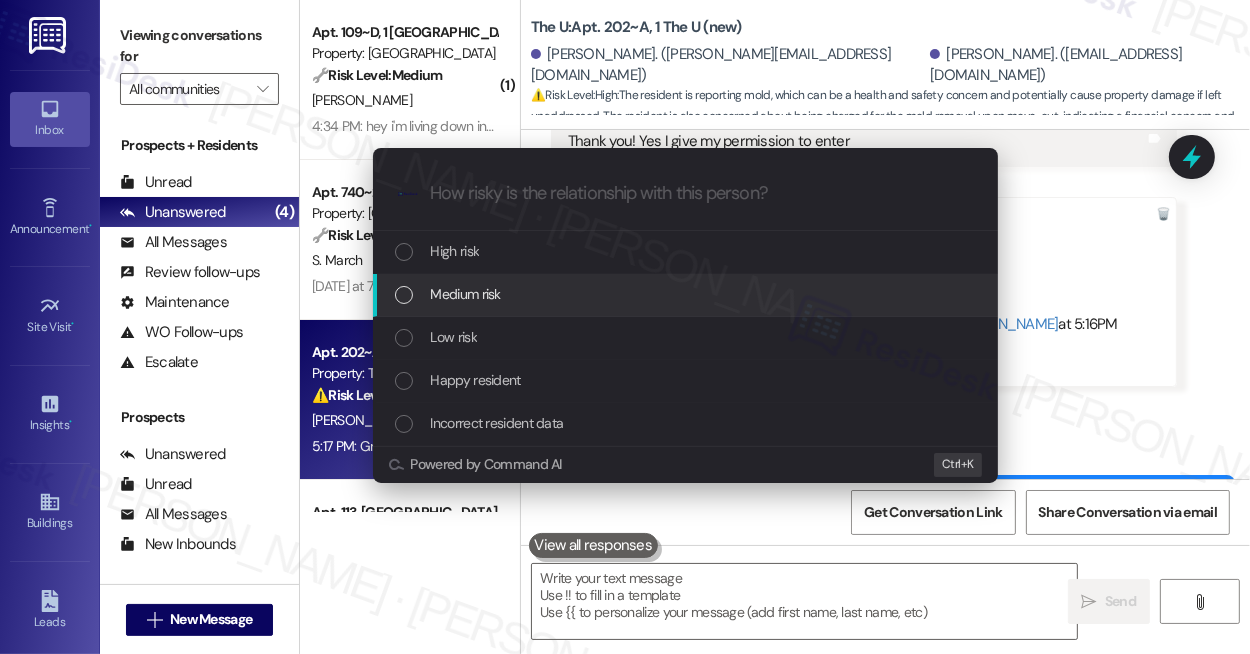 click on "Medium risk" at bounding box center [687, 294] 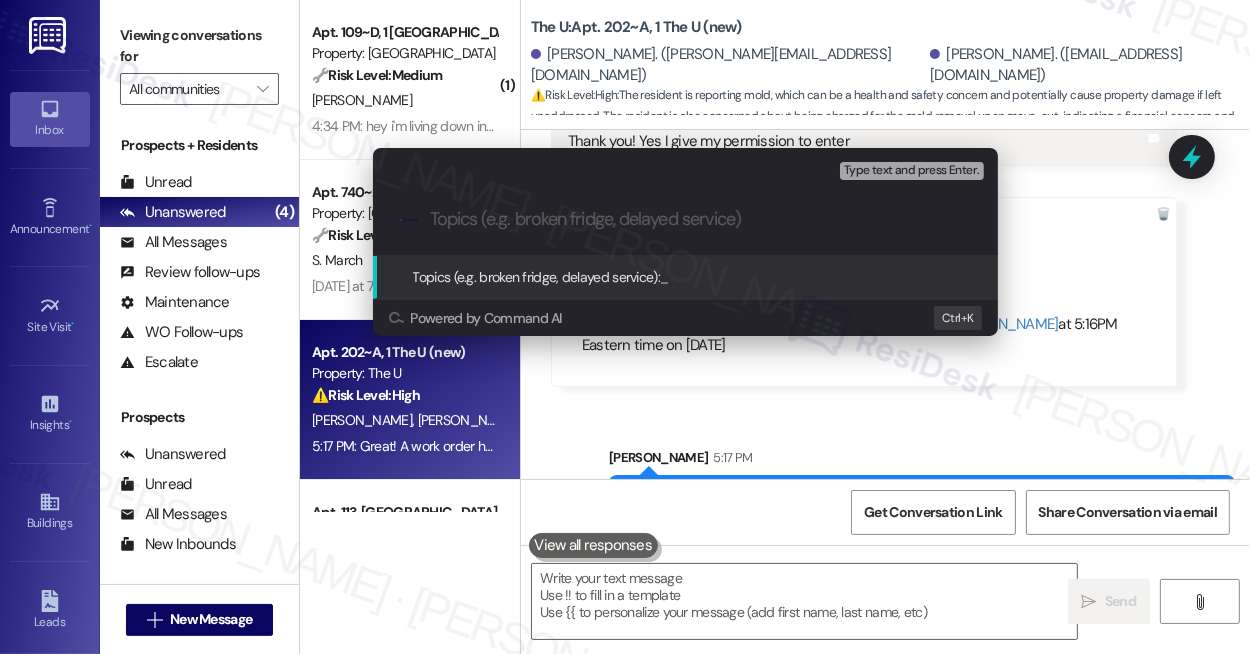 paste on "WO#8468128 submitted" 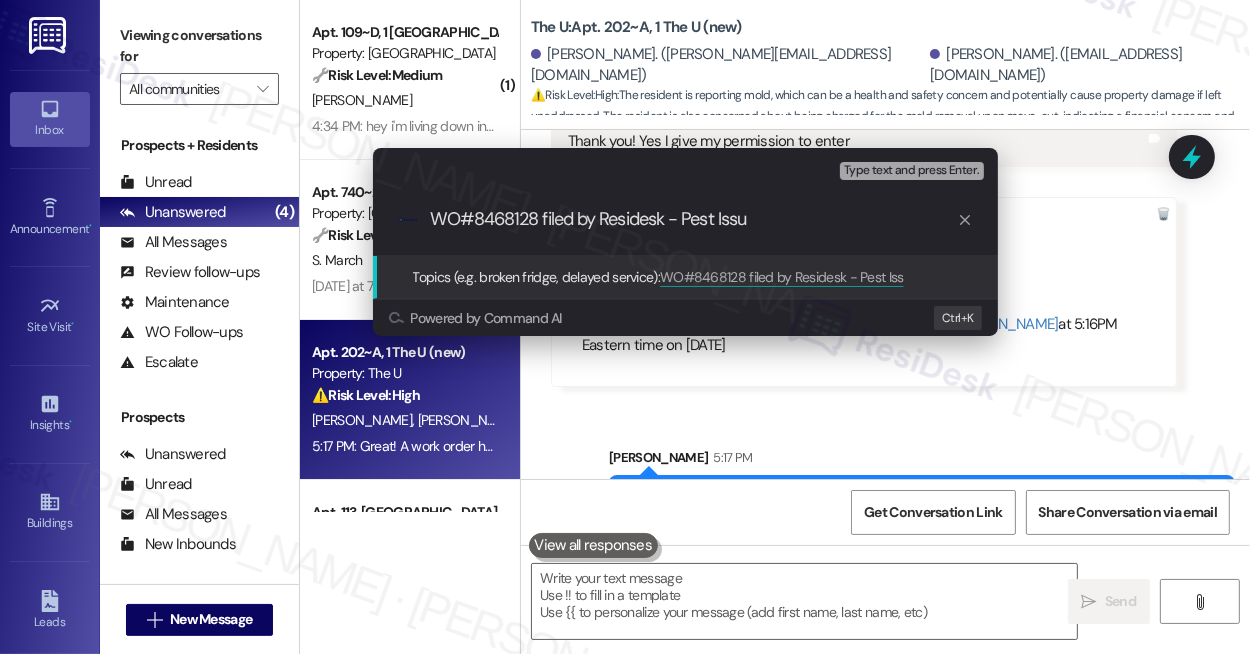 type on "WO#8468128 filed by Residesk - Pest Issue" 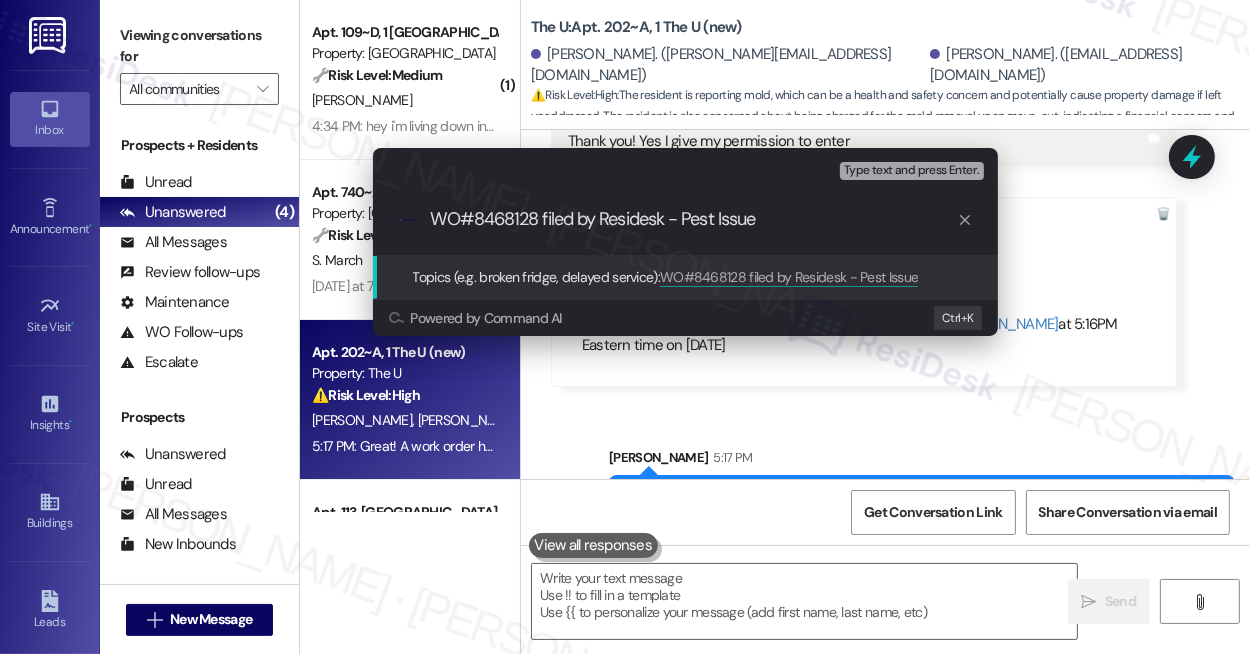 type 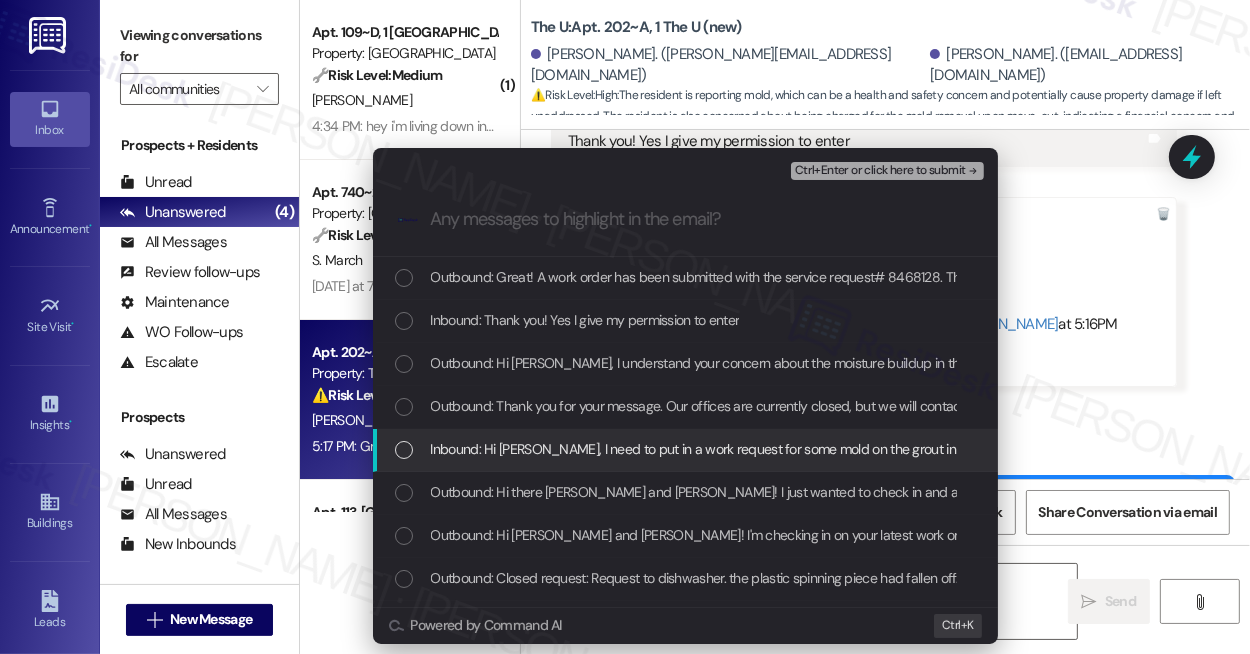 click on "Inbound: Hi [PERSON_NAME], I need to put in a work request for some mold on the grout in our shower and the window. The room will be fully vacated on [DATE] so if the maintenance is scheduled for after then I give permission for the workers to enter. I am moving out on the 29th so the room will be inspected then and I don't want to be charged for the mold removal as a post-move out cleaning expense (but our lease officially ends in august) so I just need to make sure this is done before my room is inspected" at bounding box center (685, 450) 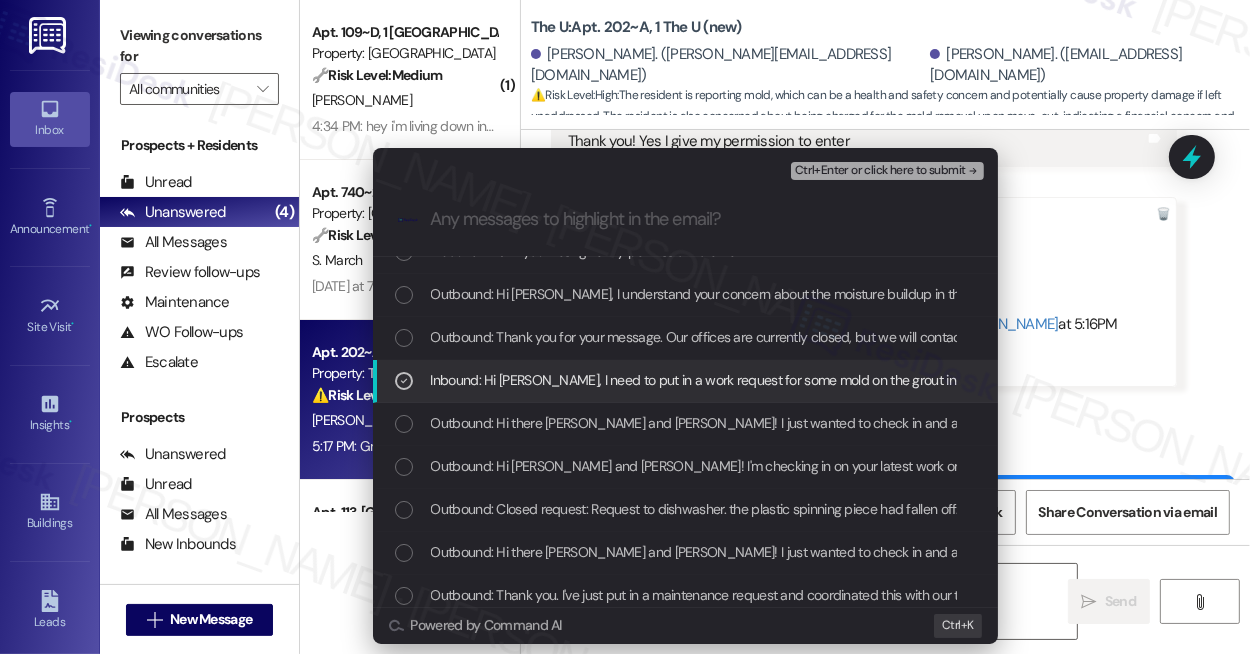 scroll, scrollTop: 0, scrollLeft: 0, axis: both 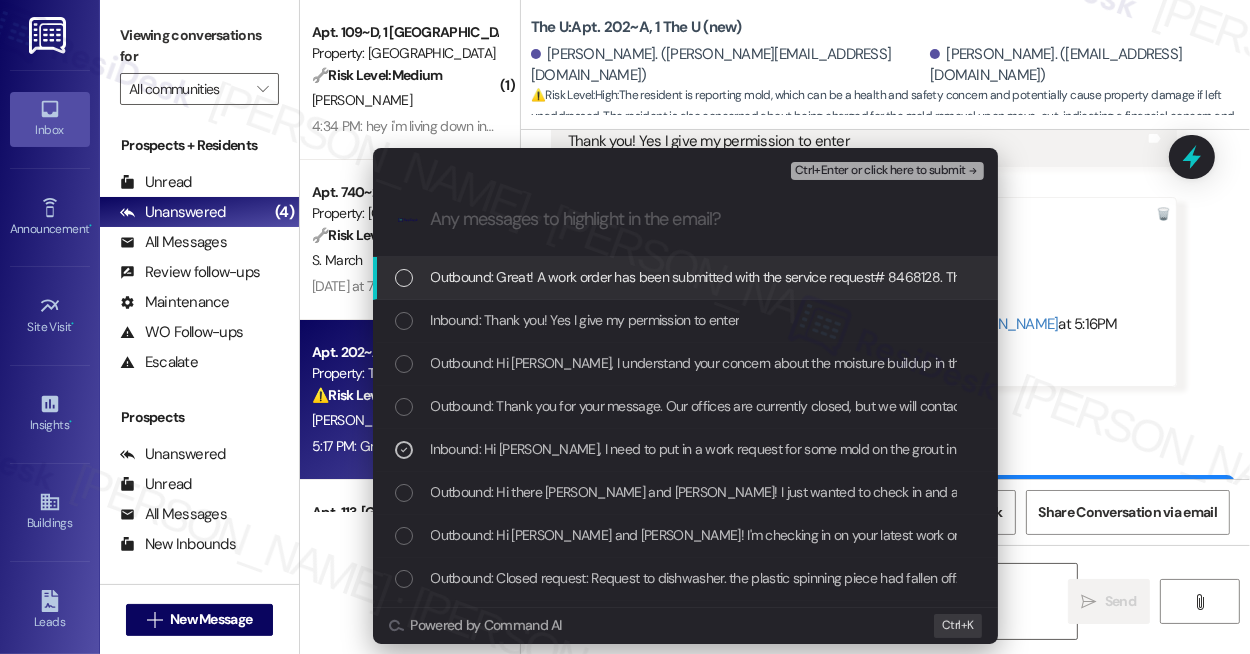 click on "Ctrl+Enter or click here to submit" at bounding box center [880, 171] 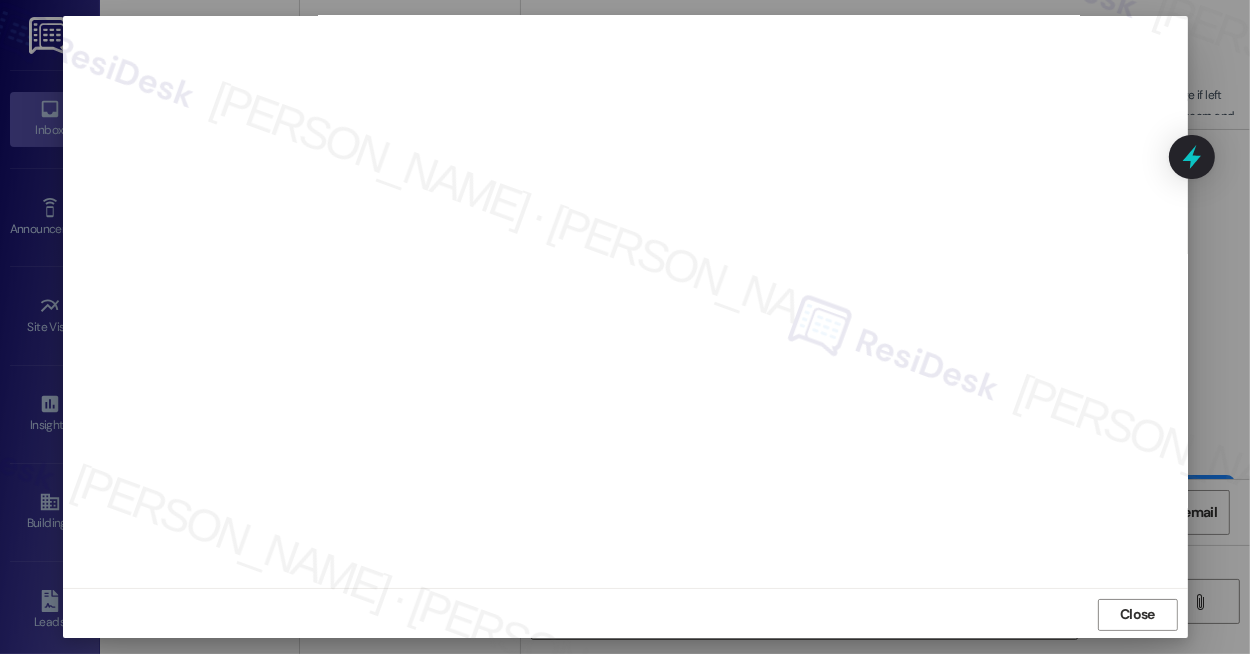 scroll, scrollTop: 19, scrollLeft: 0, axis: vertical 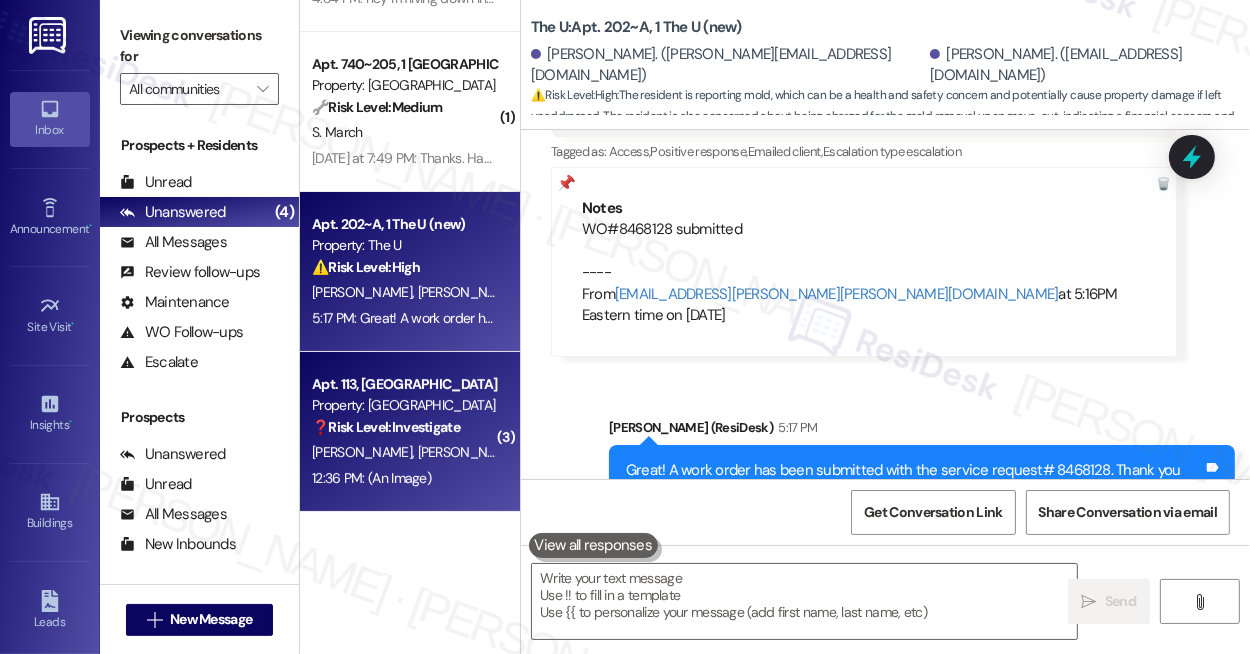 click on "[PERSON_NAME]" at bounding box center (468, 452) 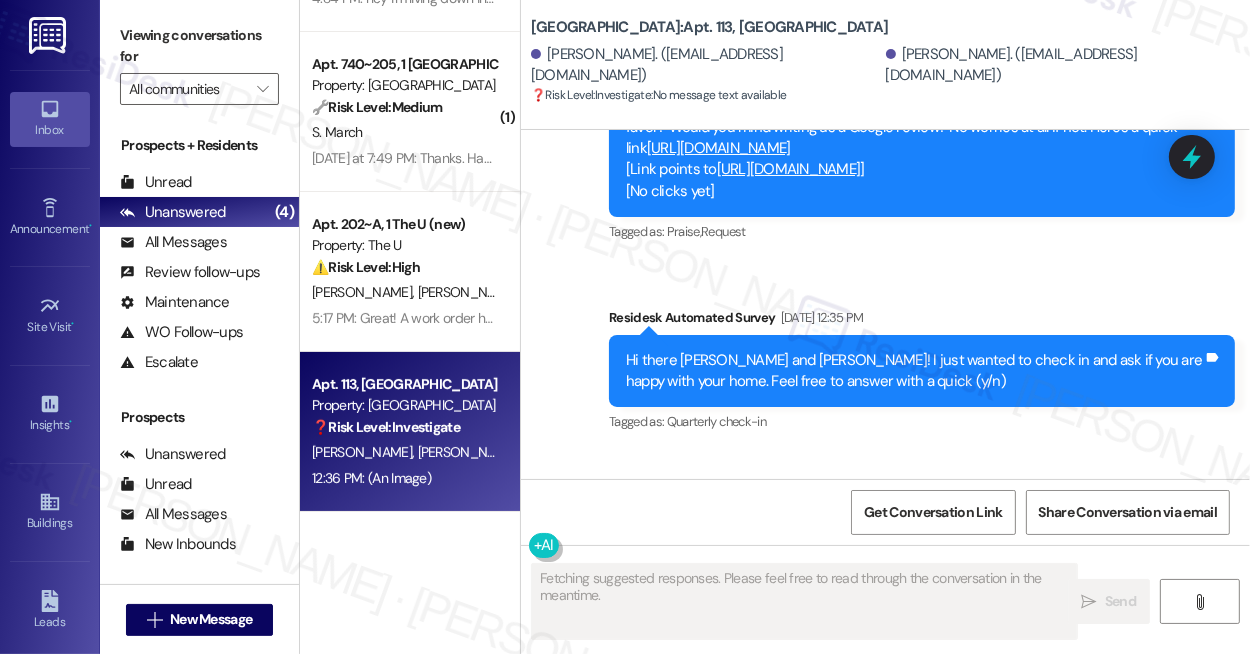 scroll, scrollTop: 6541, scrollLeft: 0, axis: vertical 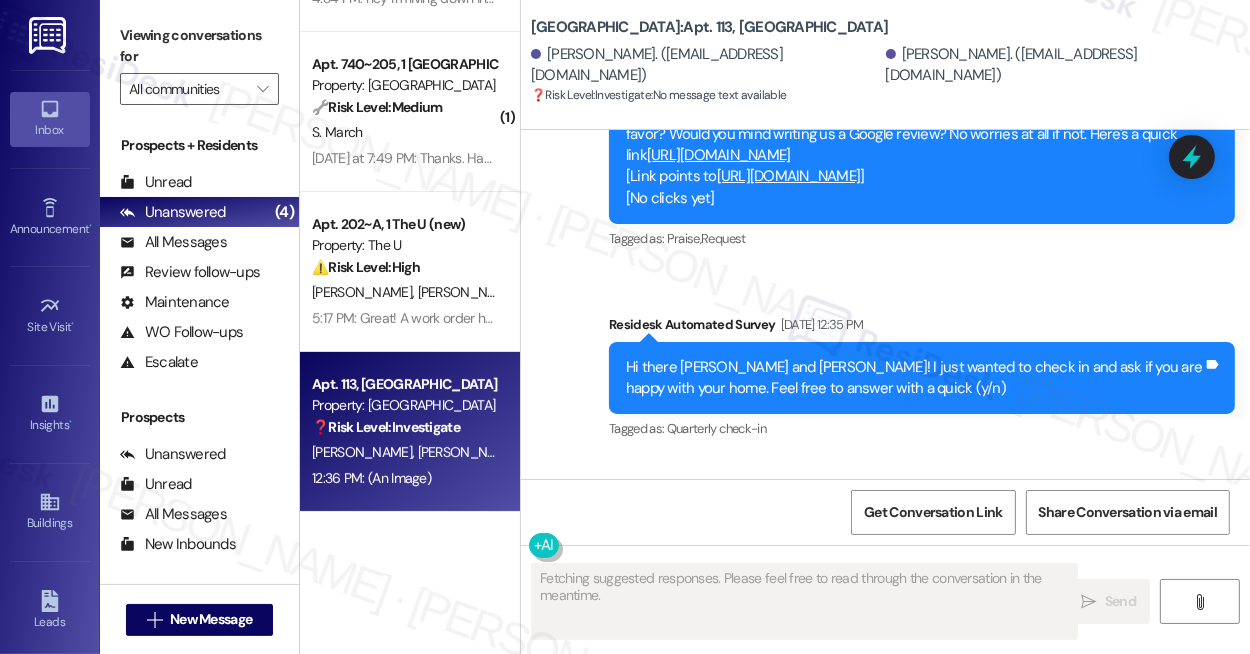click on "Hi there [PERSON_NAME] and [PERSON_NAME]! I just wanted to check in and ask if you are happy with your home.  Feel free to answer with a quick (y/n)" at bounding box center [914, 378] 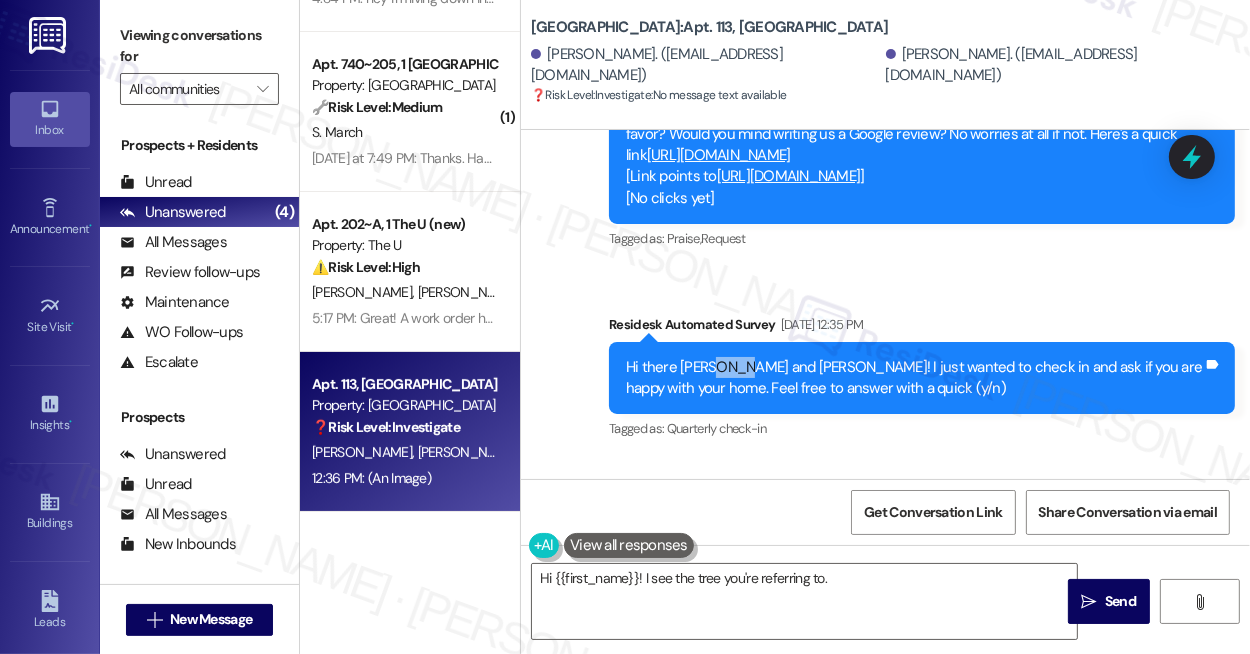 click on "Hi there [PERSON_NAME] and [PERSON_NAME]! I just wanted to check in and ask if you are happy with your home.  Feel free to answer with a quick (y/n)" at bounding box center [914, 378] 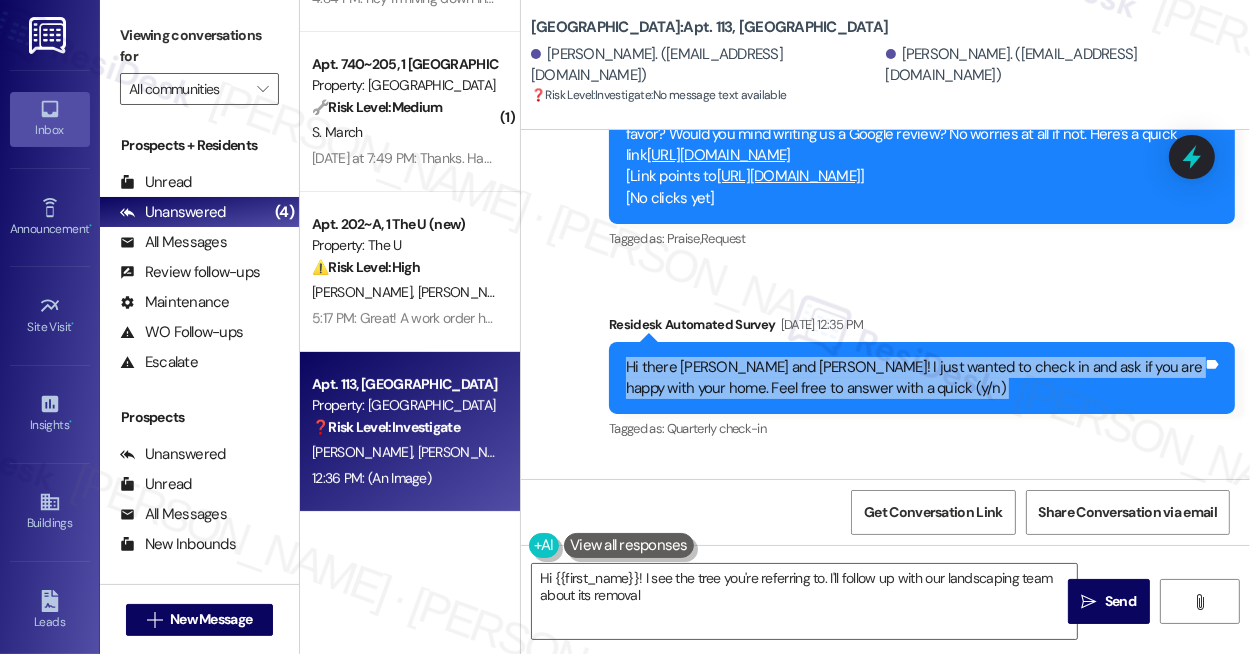 click on "Hi there [PERSON_NAME] and [PERSON_NAME]! I just wanted to check in and ask if you are happy with your home.  Feel free to answer with a quick (y/n)" at bounding box center (914, 378) 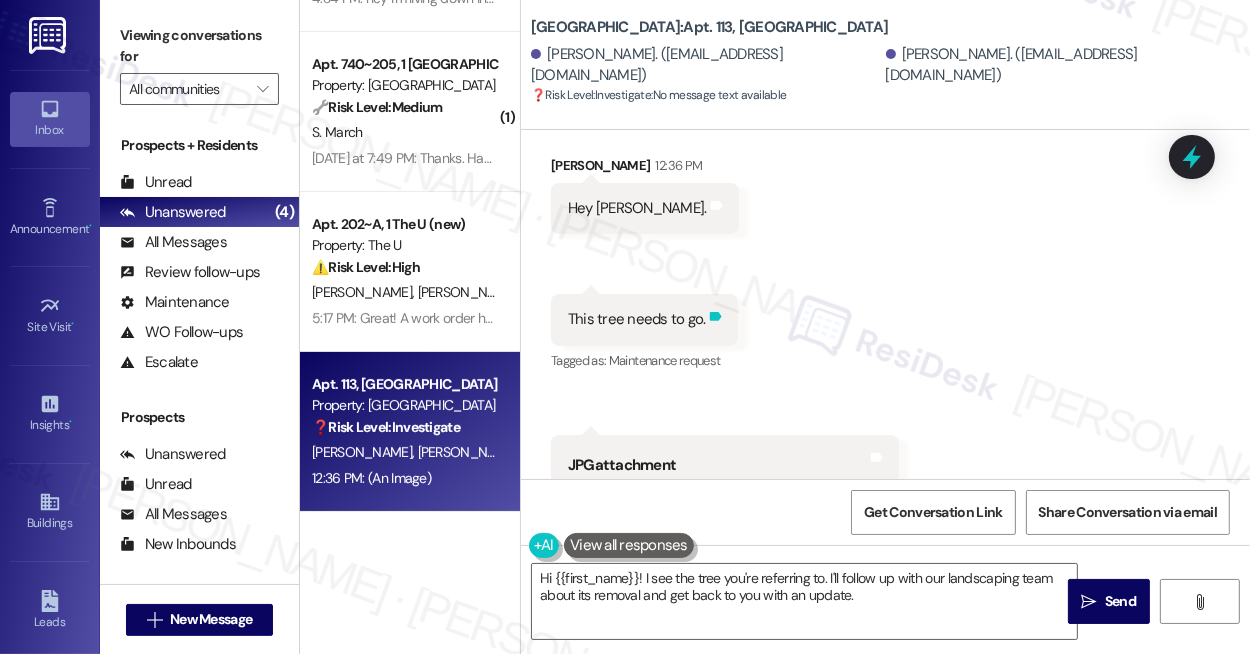 scroll, scrollTop: 6821, scrollLeft: 0, axis: vertical 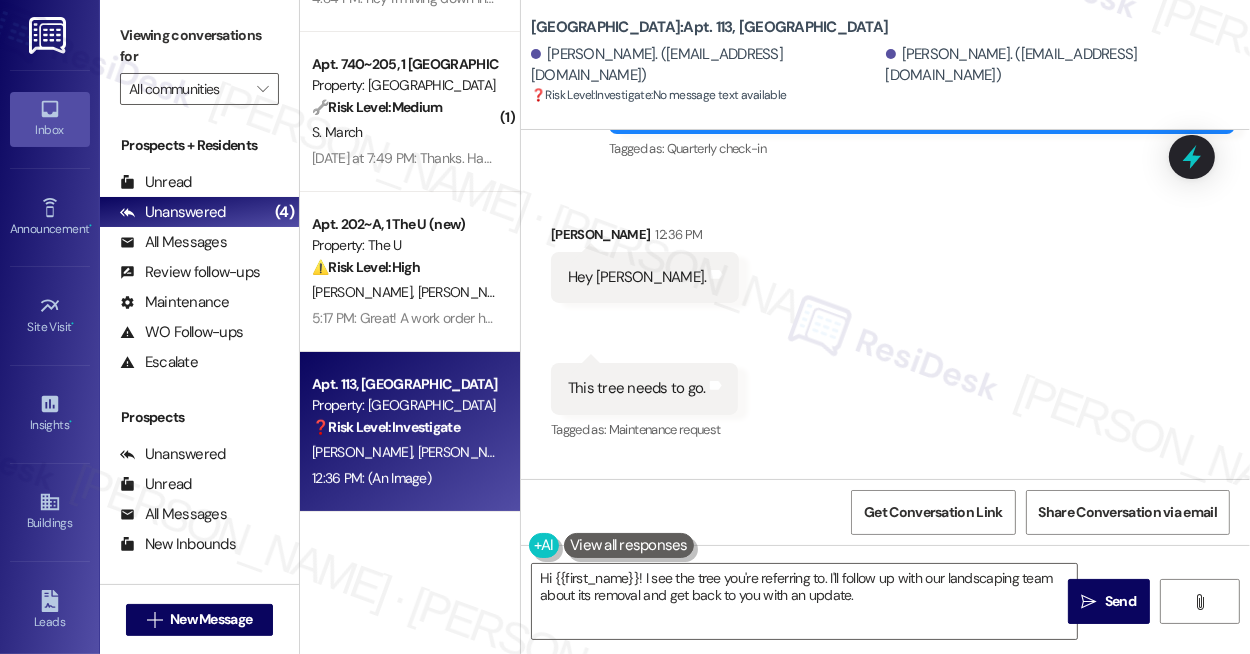 click on "[PERSON_NAME] 12:36 PM" at bounding box center [645, 238] 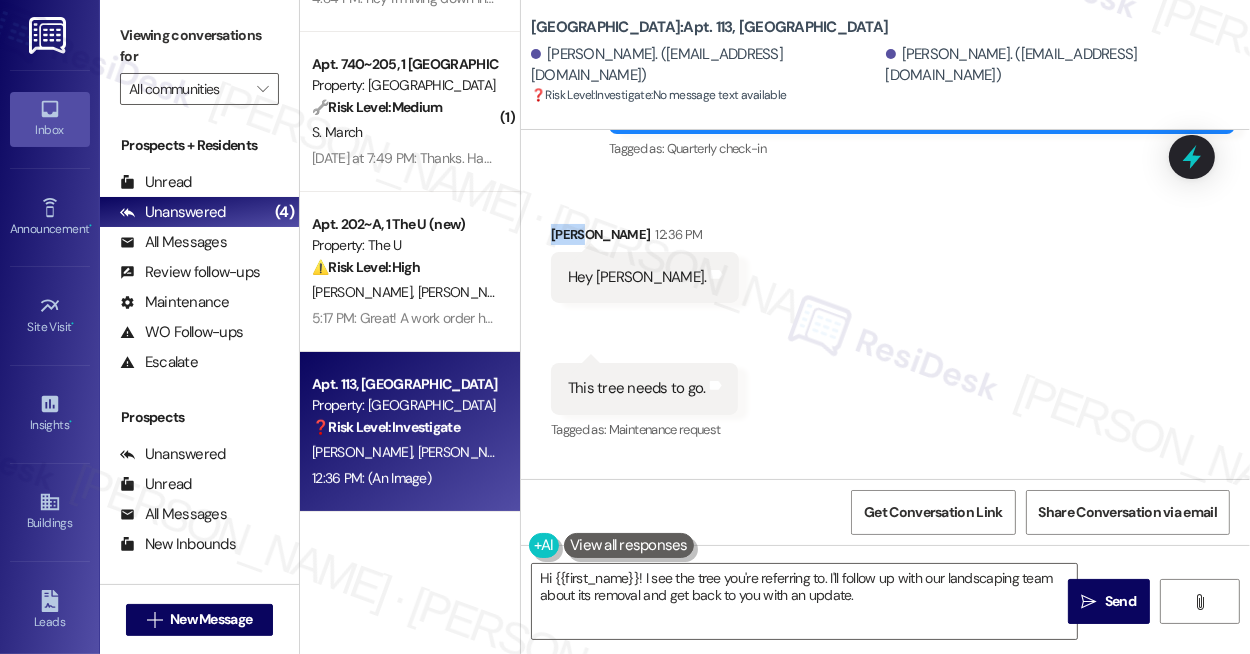 click on "[PERSON_NAME] 12:36 PM" at bounding box center (645, 238) 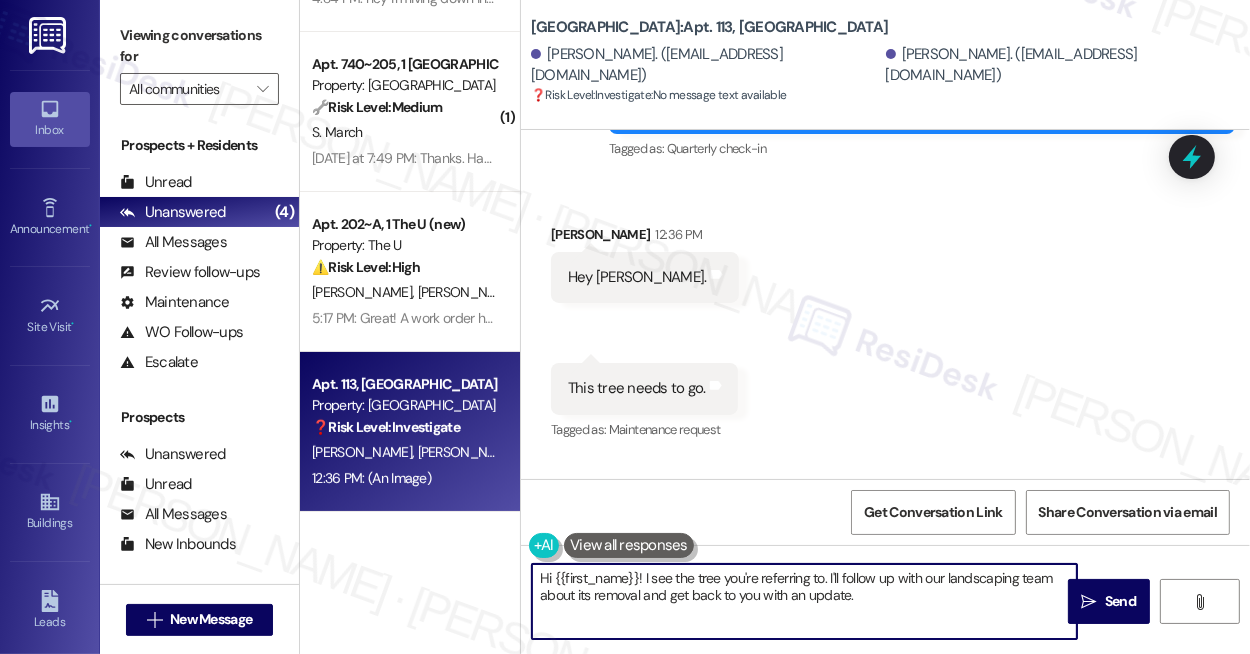 drag, startPoint x: 555, startPoint y: 578, endPoint x: 642, endPoint y: 572, distance: 87.20665 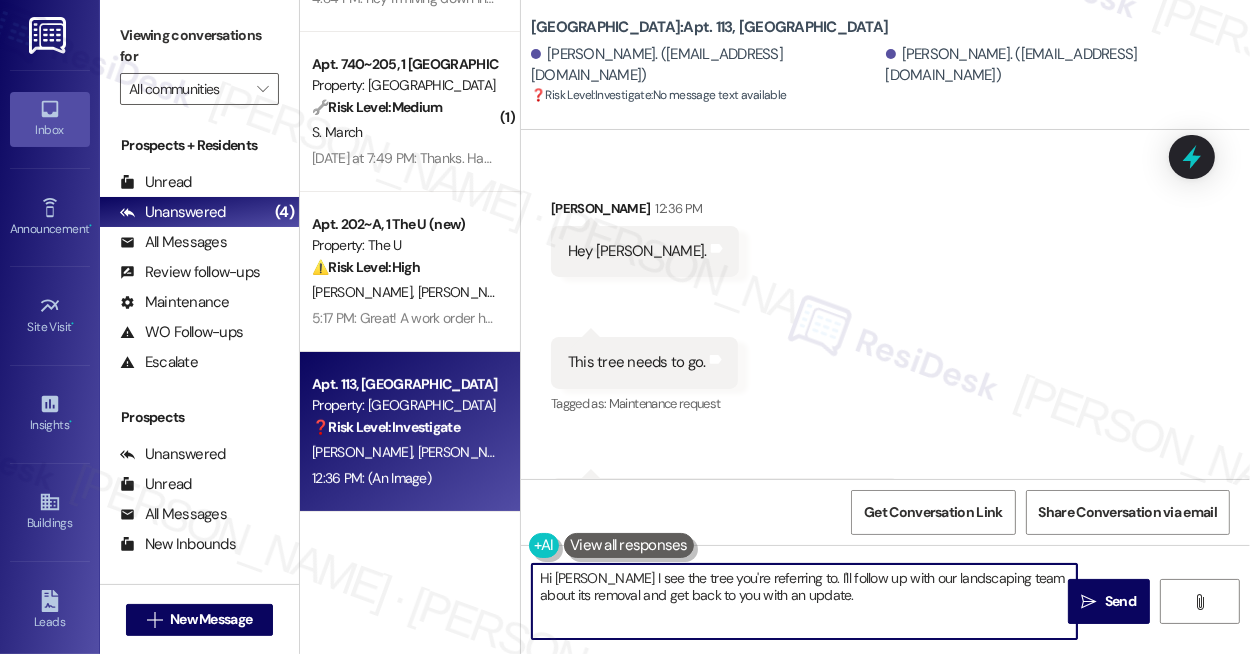 scroll, scrollTop: 7002, scrollLeft: 0, axis: vertical 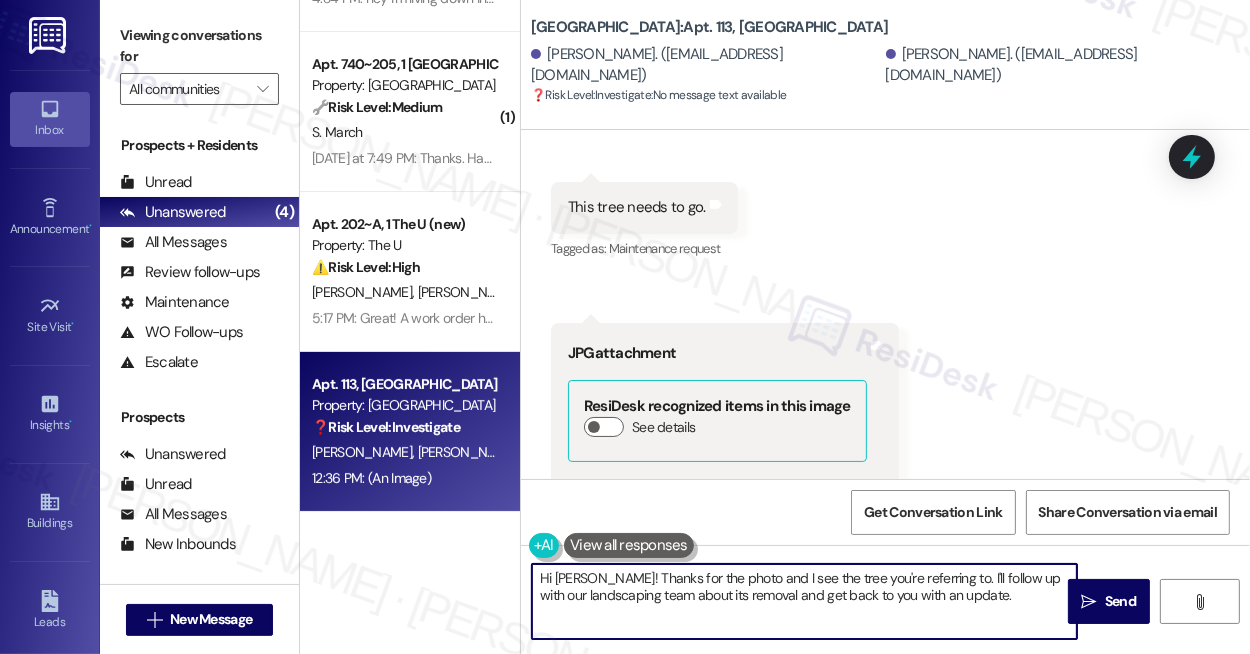 drag, startPoint x: 965, startPoint y: 596, endPoint x: 650, endPoint y: 583, distance: 315.26813 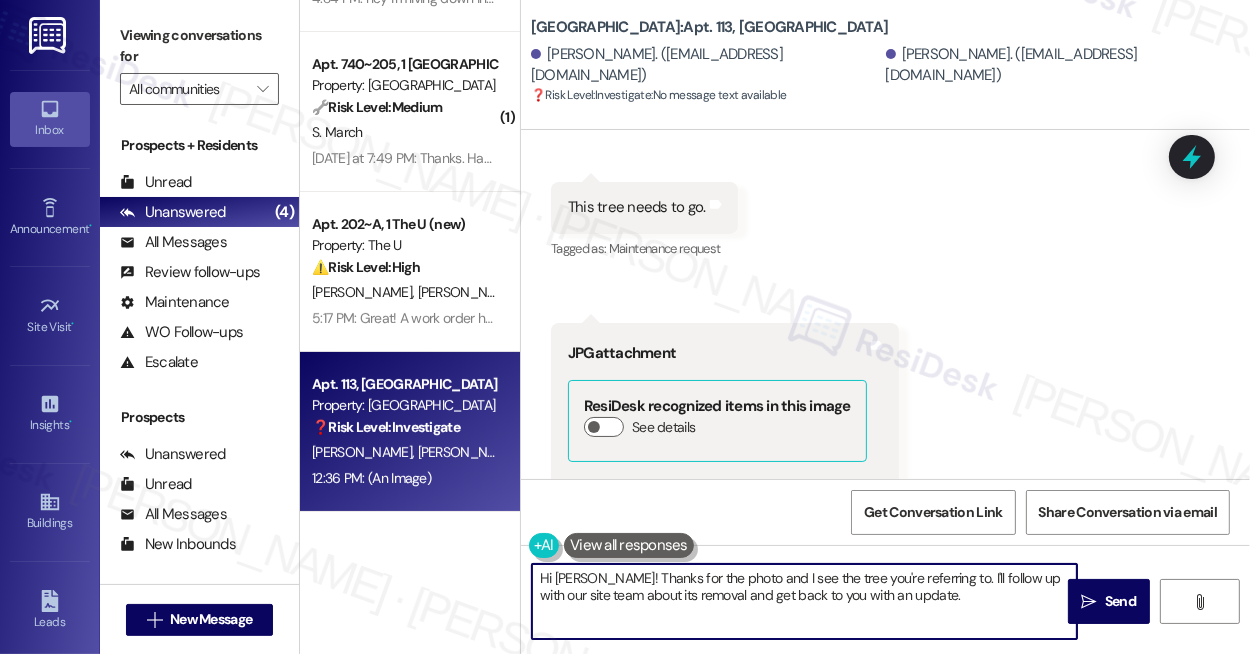 click on "Hi [PERSON_NAME]! Thanks for the photo and I see the tree you're referring to. I'll follow up with our site team about its removal and get back to you with an update." at bounding box center (804, 601) 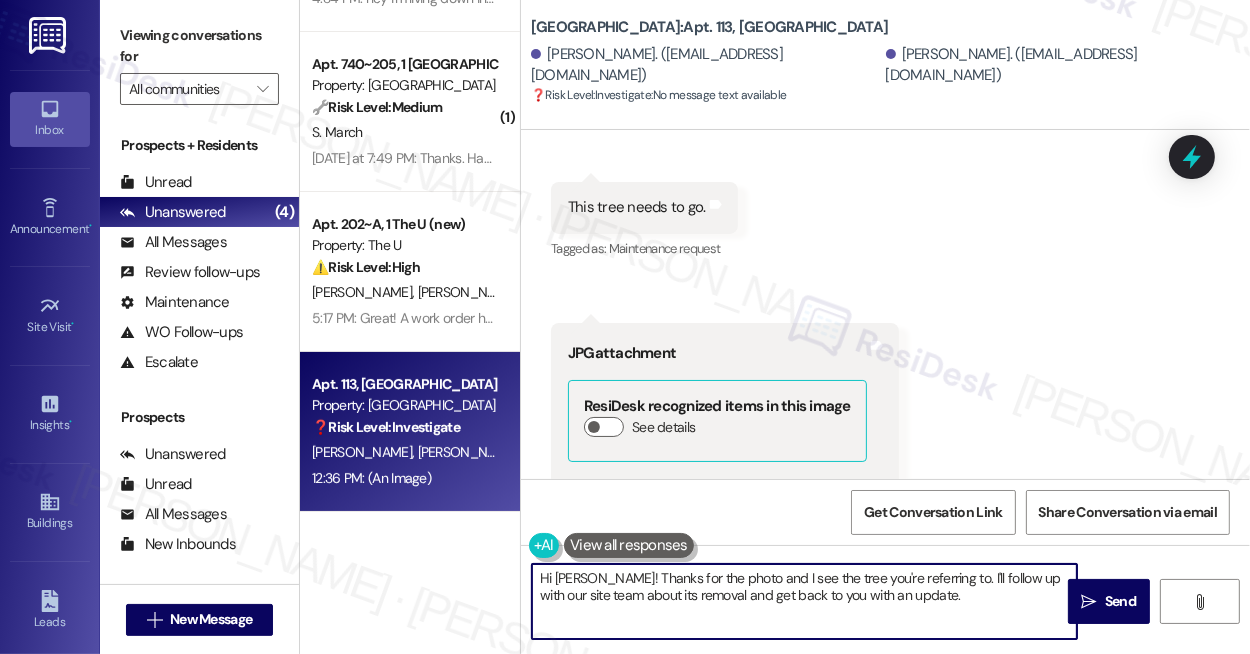 type on "Hi [PERSON_NAME]! Thanks for the photo and I see the tree you're referring to. I'll follow up with our site team about its removal and get back to you with an update." 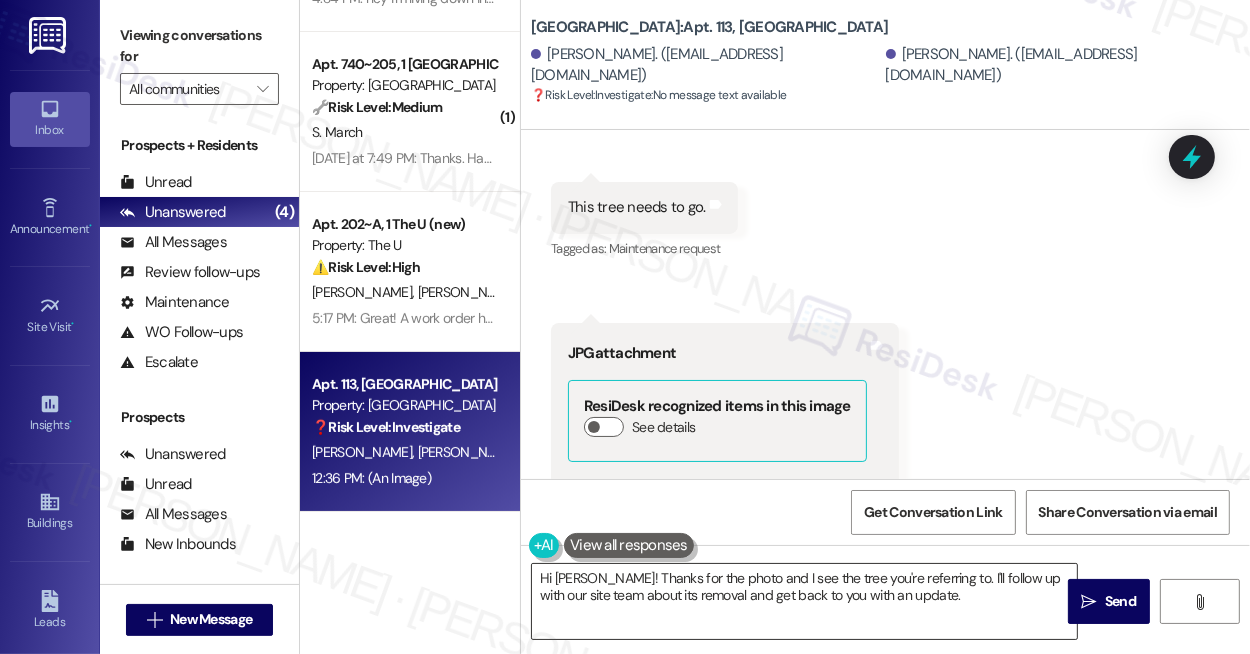click on "Hi [PERSON_NAME]! Thanks for the photo and I see the tree you're referring to. I'll follow up with our site team about its removal and get back to you with an update." at bounding box center (804, 601) 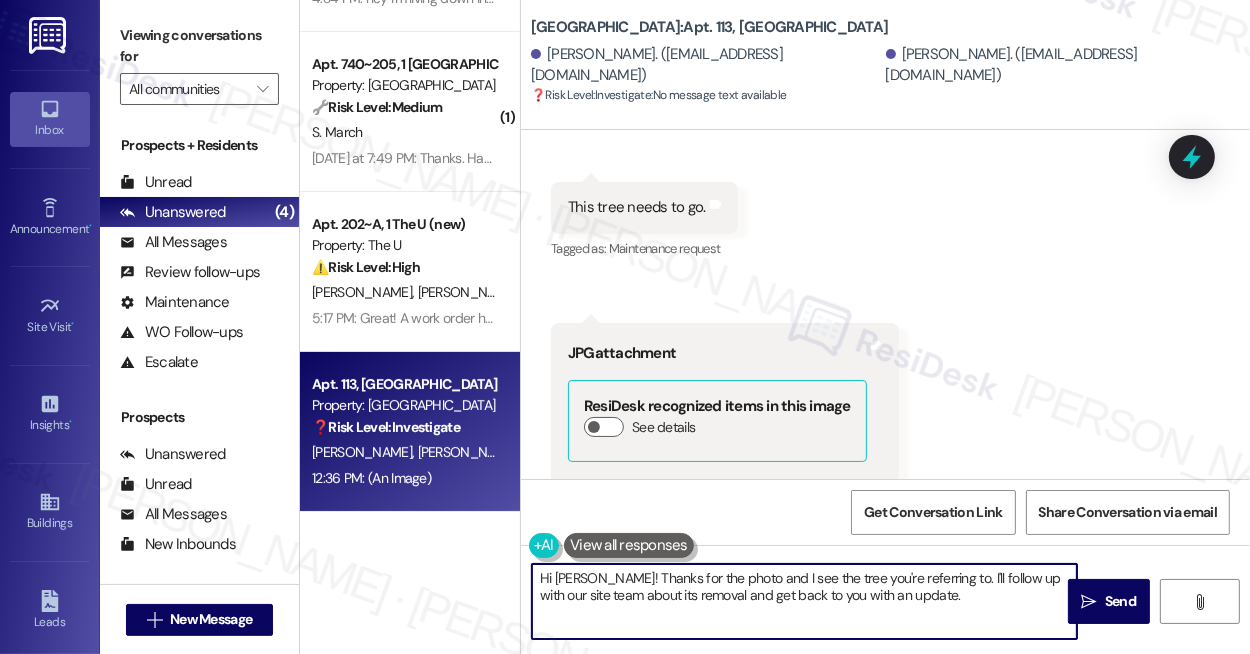 click on "Hi [PERSON_NAME]! Thanks for the photo and I see the tree you're referring to. I'll follow up with our site team about its removal and get back to you with an update." at bounding box center [804, 601] 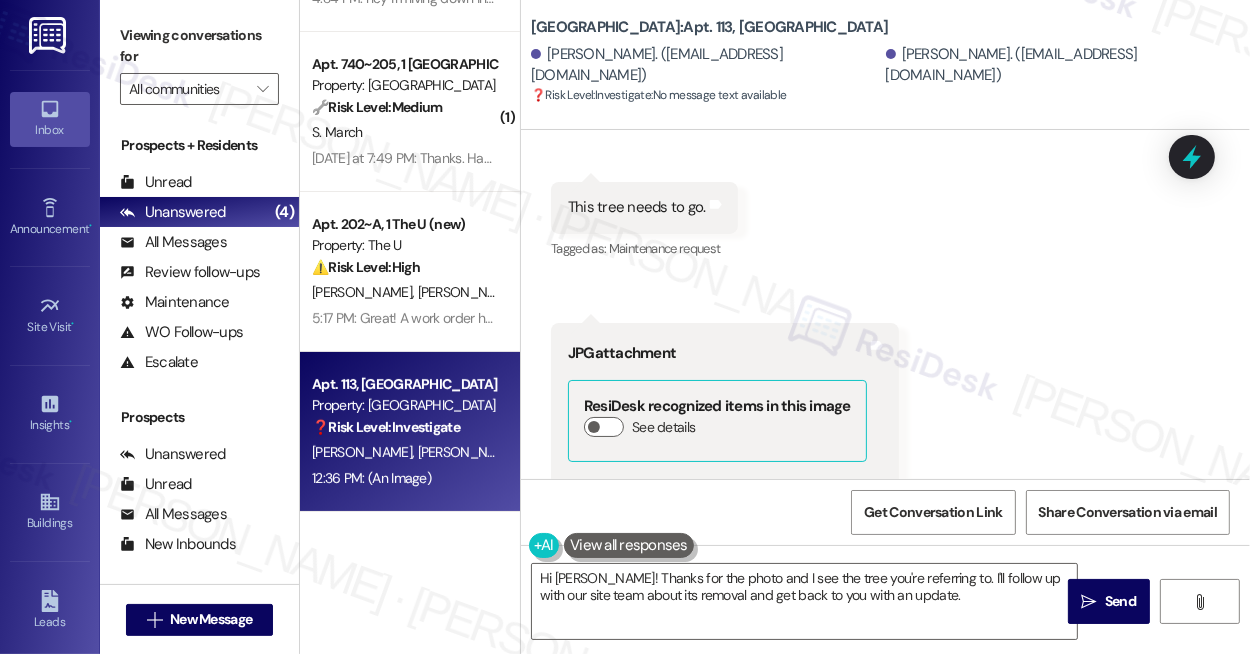click on "Received via SMS [PERSON_NAME] 12:36 PM Hey [PERSON_NAME].  Tags and notes Received via SMS 12:36 PM [PERSON_NAME] 12:36 PM This tree needs to go.  Tags and notes Tagged as:   Maintenance request Click to highlight conversations about Maintenance request Received via SMS 12:36 PM [PERSON_NAME] 12:36 PM JPG  attachment ResiDesk recognized items in this image See details     Download   (Click to zoom) Tags and notes" at bounding box center [885, 341] 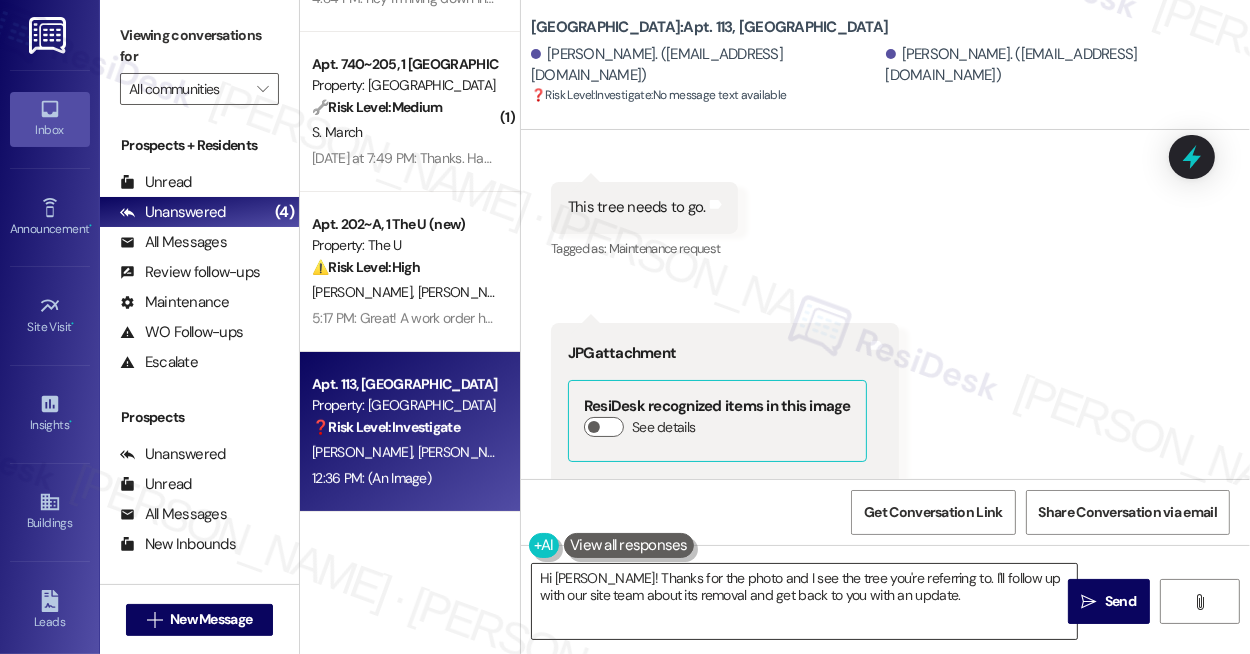 click on "Hi [PERSON_NAME]! Thanks for the photo and I see the tree you're referring to. I'll follow up with our site team about its removal and get back to you with an update." at bounding box center (804, 601) 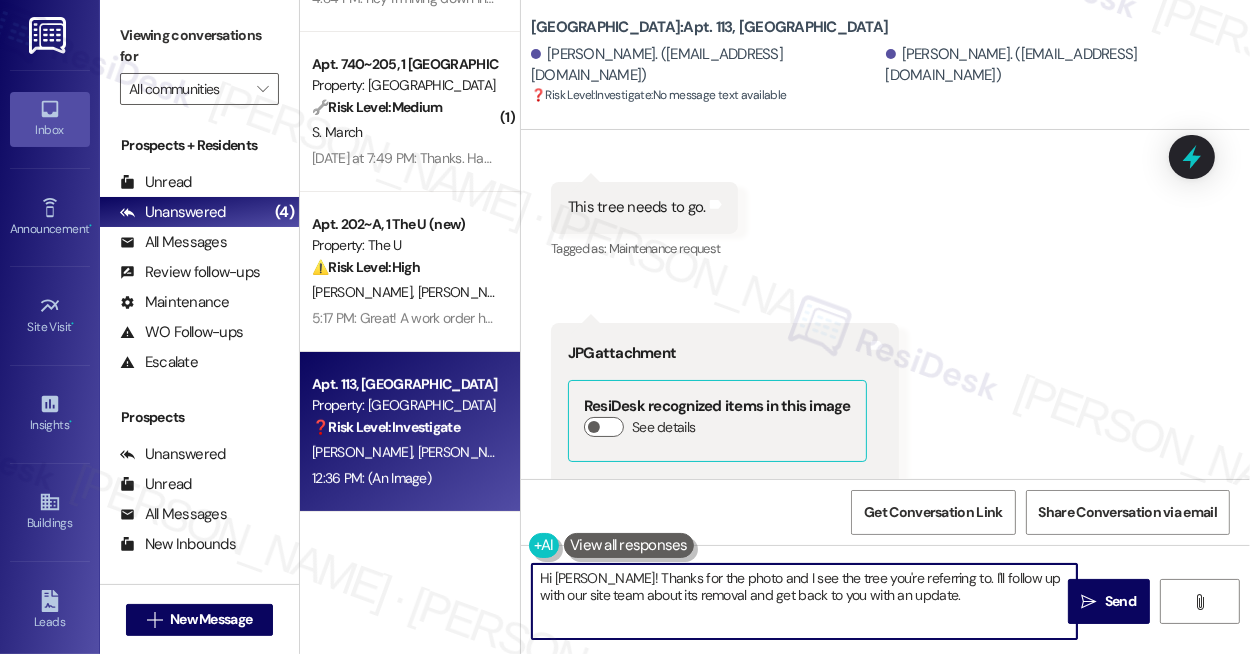click on "Hi [PERSON_NAME]! Thanks for the photo and I see the tree you're referring to. I'll follow up with our site team about its removal and get back to you with an update." at bounding box center (804, 601) 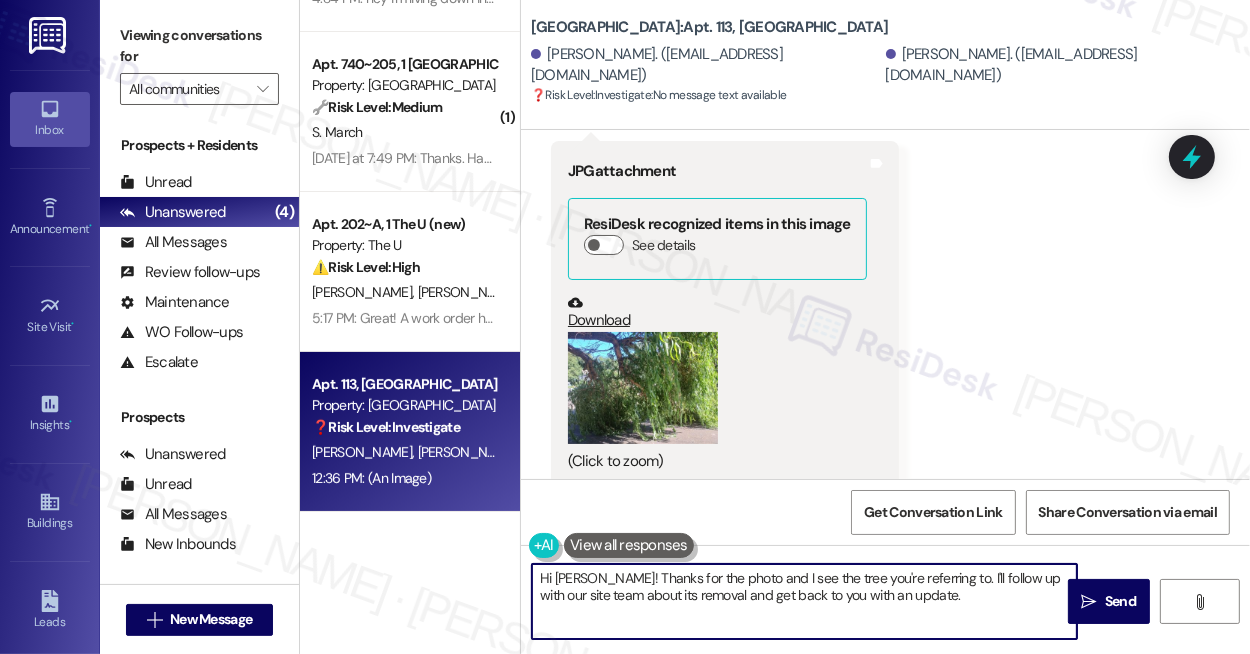 click on "Hi [PERSON_NAME]! Thanks for the photo and I see the tree you're referring to. I'll follow up with our site team about its removal and get back to you with an update." at bounding box center (804, 601) 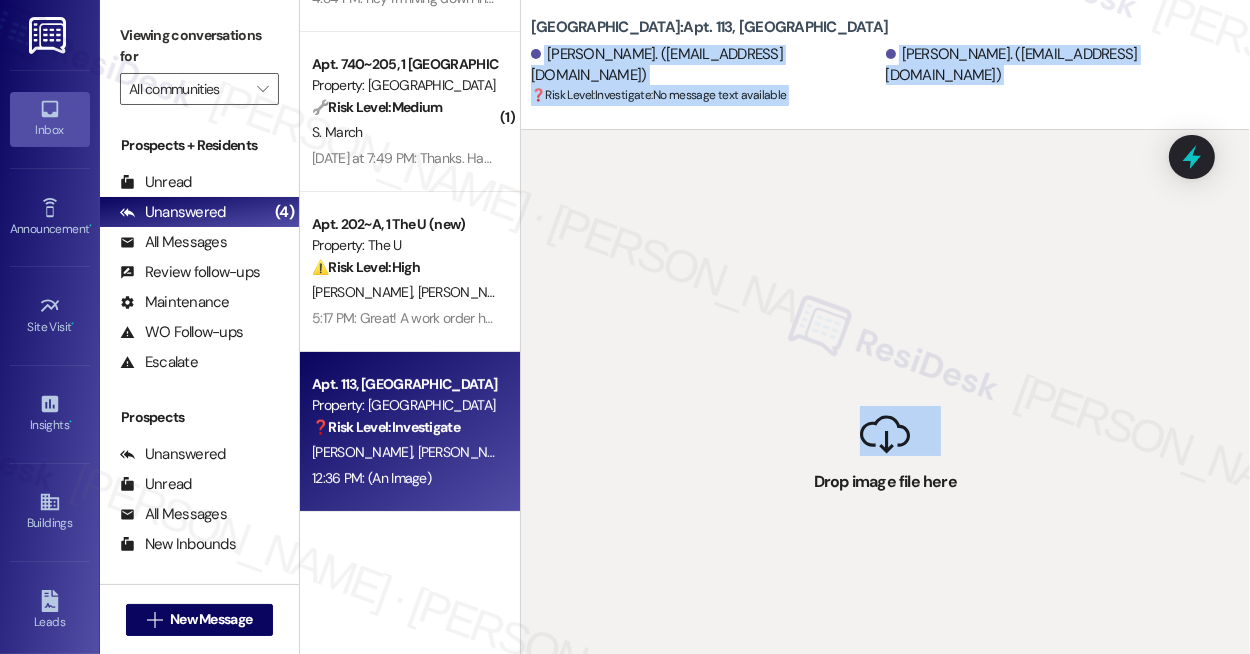 drag, startPoint x: 864, startPoint y: 427, endPoint x: 652, endPoint y: 83, distance: 404.0792 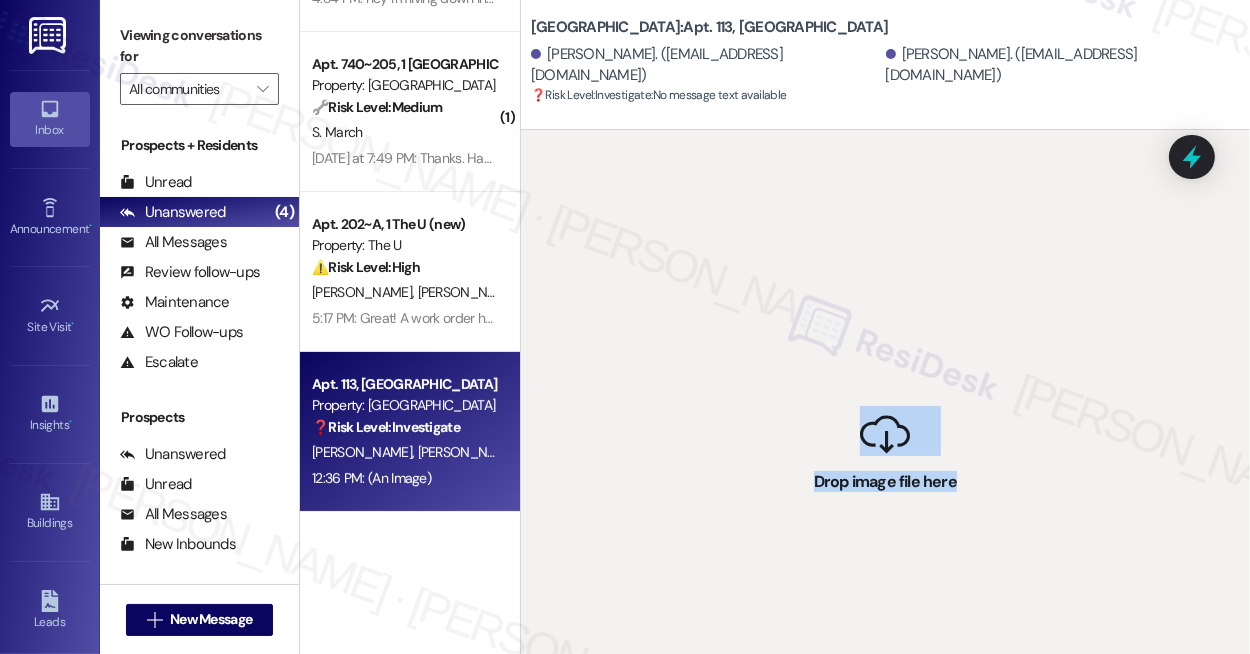 drag, startPoint x: 964, startPoint y: 474, endPoint x: 672, endPoint y: 124, distance: 455.81137 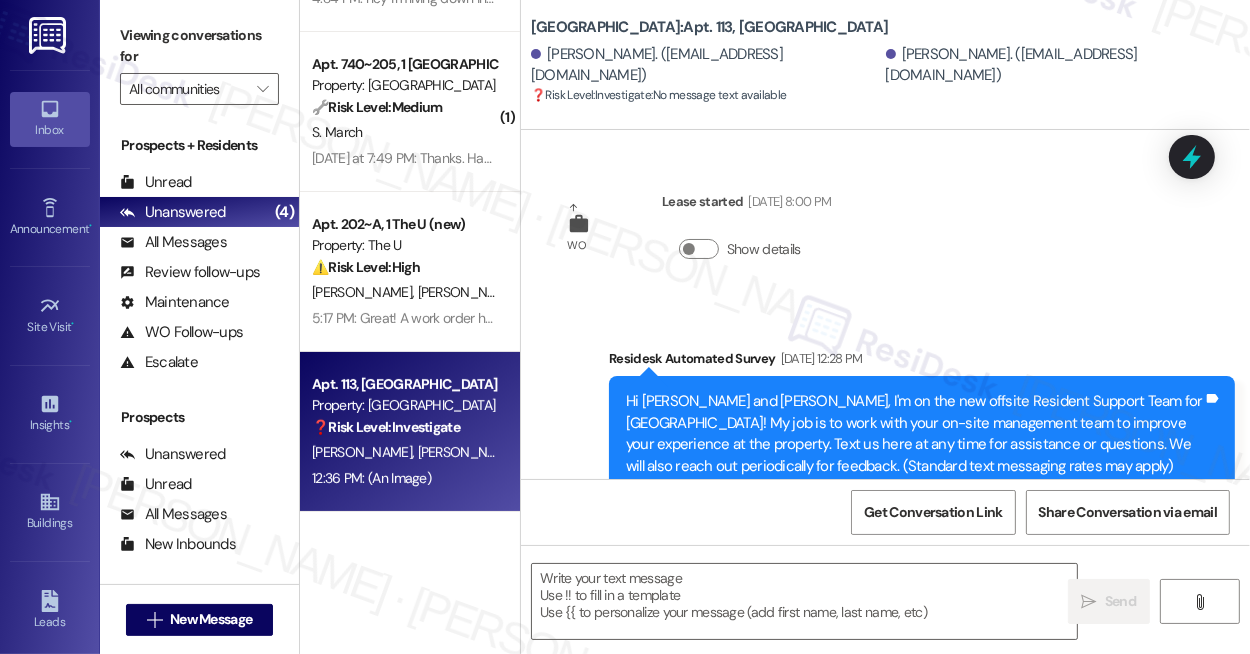 scroll, scrollTop: 7184, scrollLeft: 0, axis: vertical 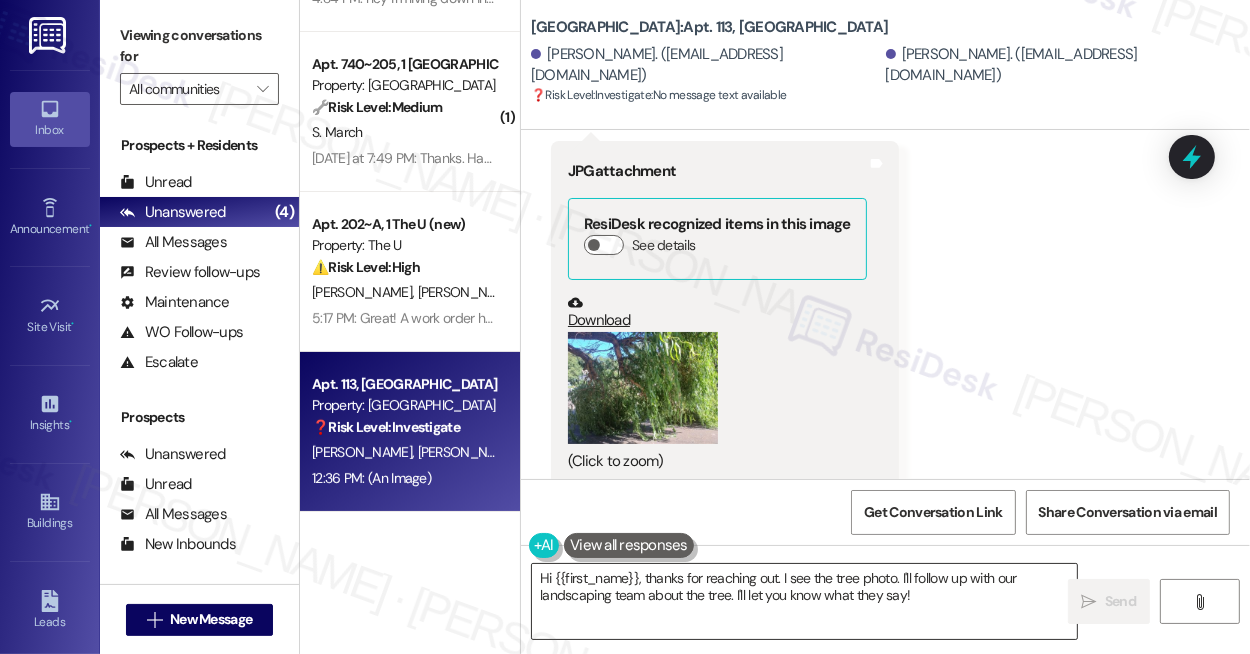 click on "Hi {{first_name}}, thanks for reaching out. I see the tree photo. I'll follow up with our landscaping team about the tree. I'll let you know what they say!" at bounding box center [804, 601] 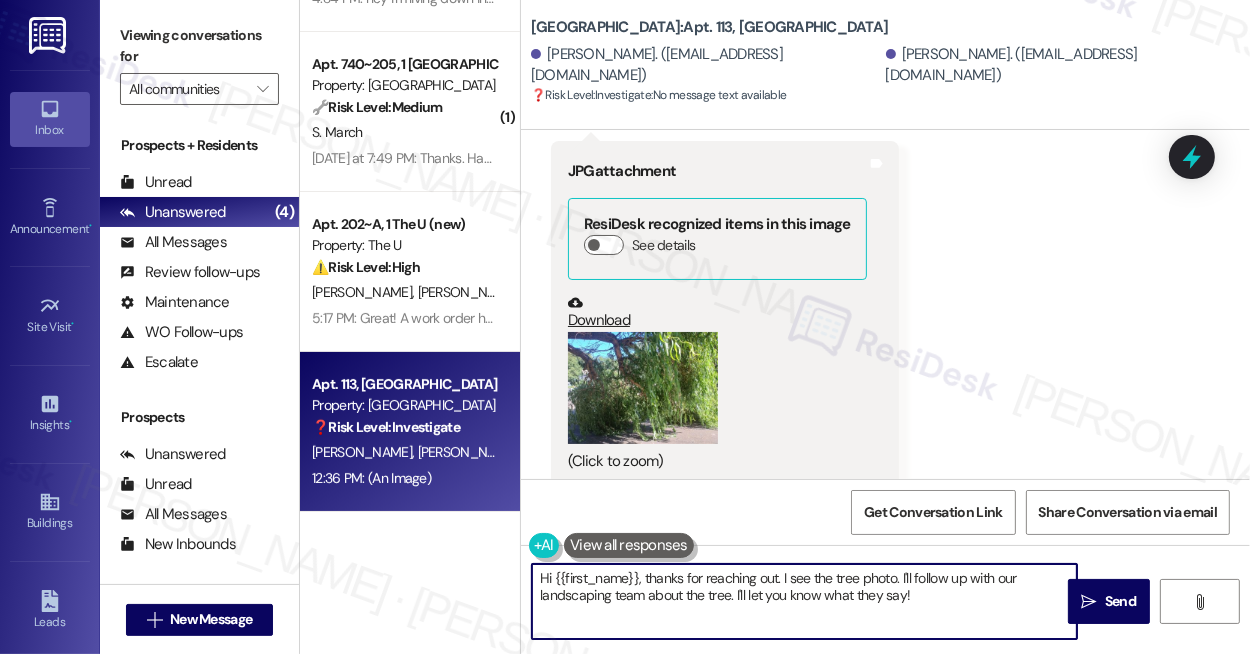 click on "Hi {{first_name}}, thanks for reaching out. I see the tree photo. I'll follow up with our landscaping team about the tree. I'll let you know what they say!" at bounding box center [804, 601] 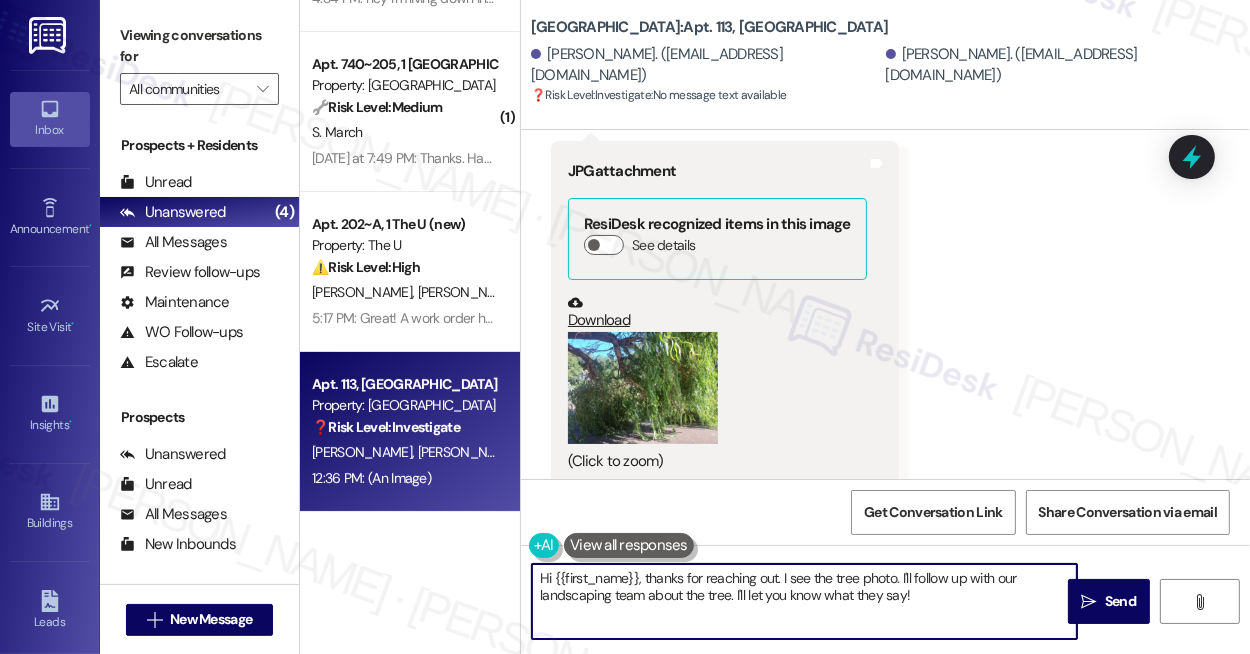 paste on "[PERSON_NAME]! Thanks for the photo and I see the tree you're referring to. I'll follow up with our site team about its removal and get back to you with an update." 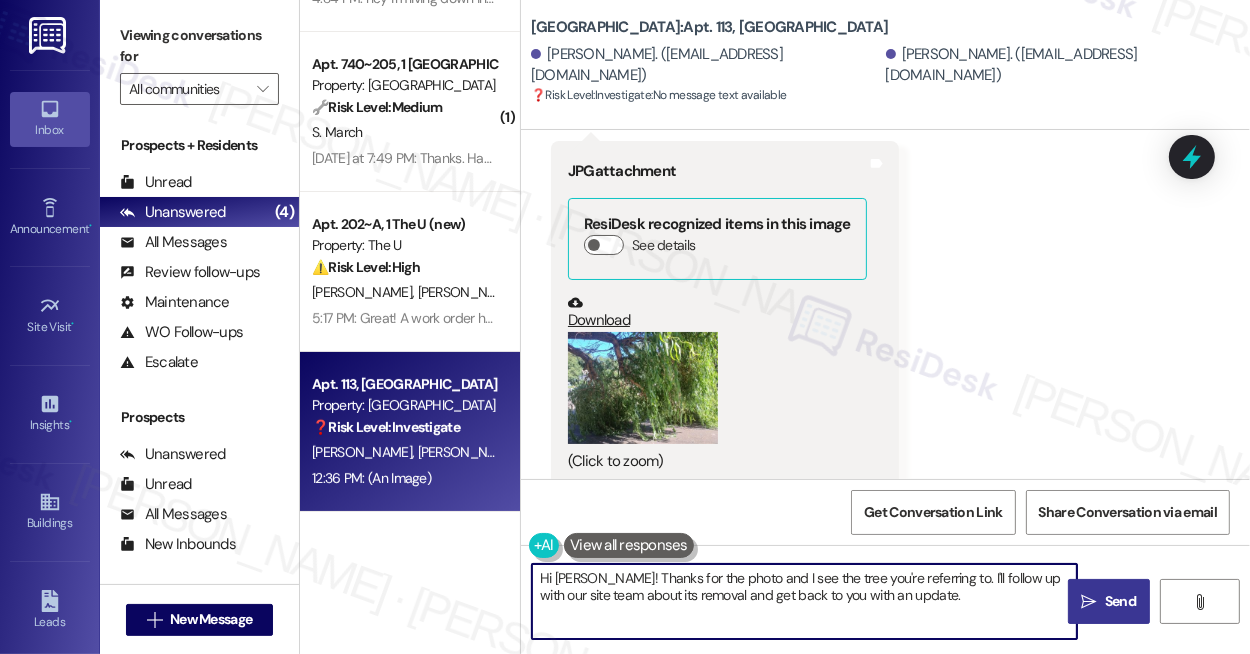 type on "Hi [PERSON_NAME]! Thanks for the photo and I see the tree you're referring to. I'll follow up with our site team about its removal and get back to you with an update." 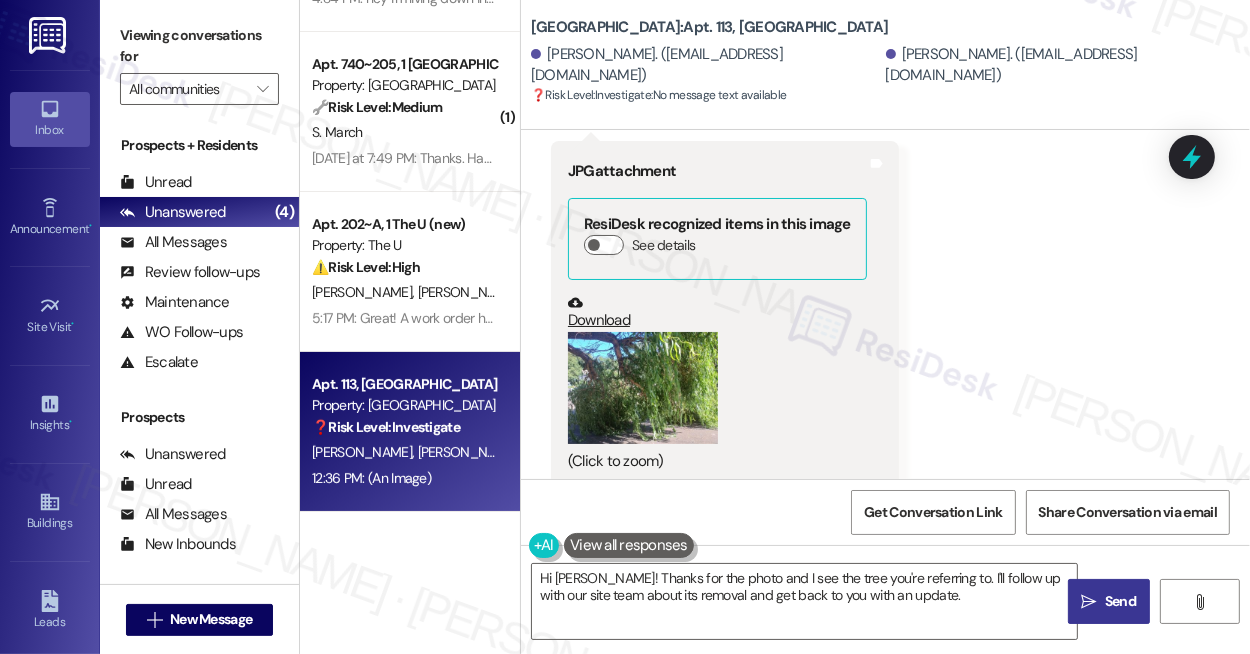 click on "" at bounding box center [1089, 602] 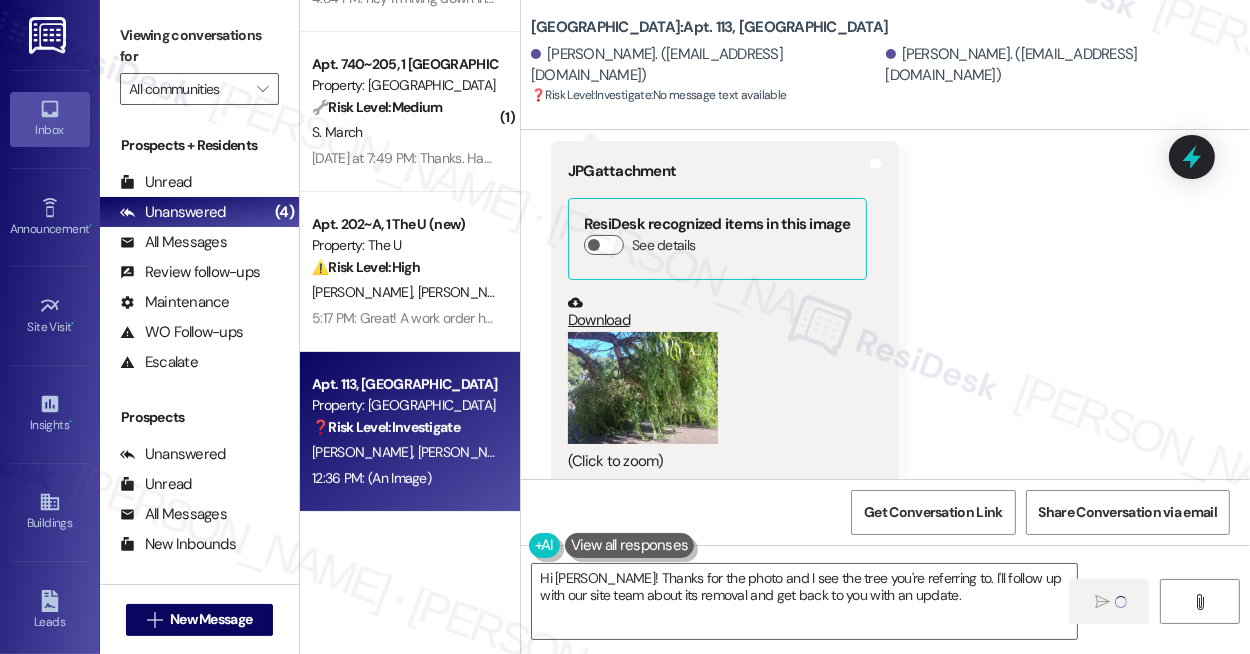 type 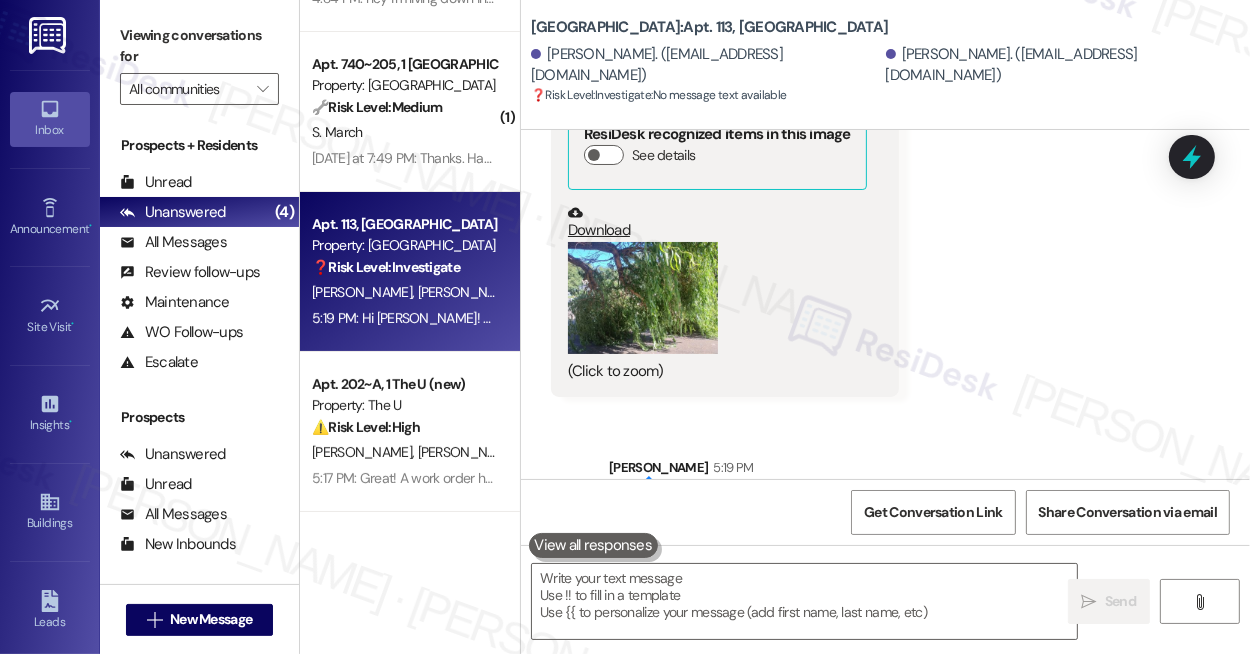 scroll, scrollTop: 7345, scrollLeft: 0, axis: vertical 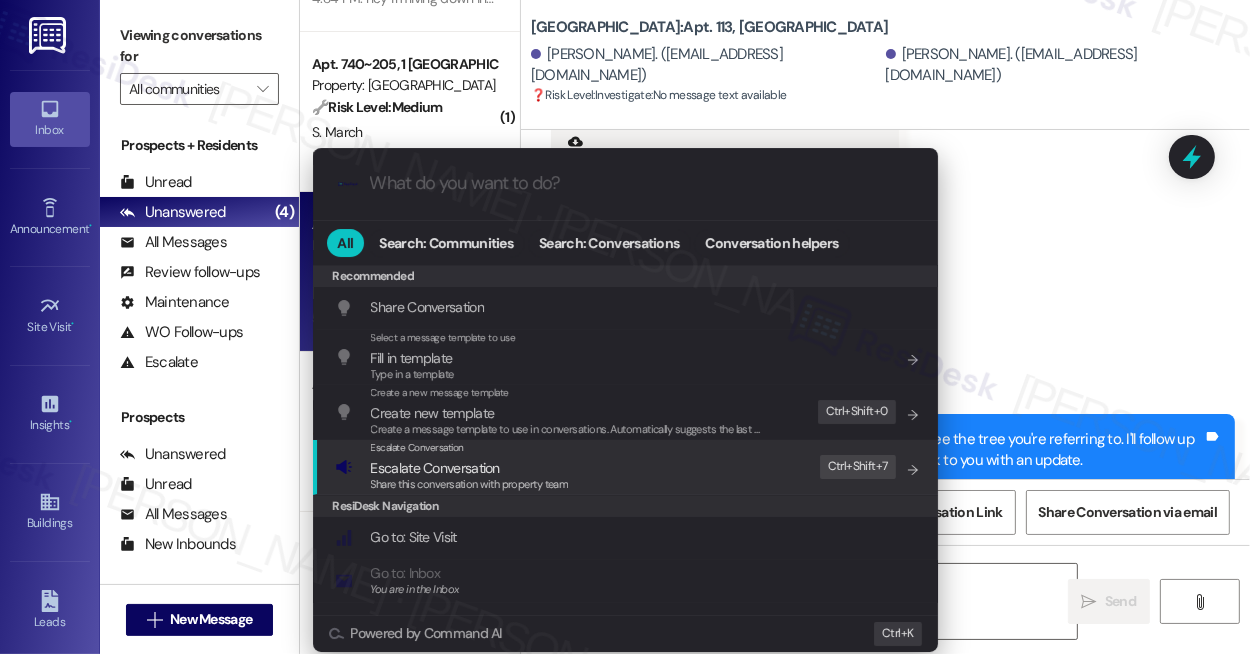 click on "Escalate Conversation Escalate Conversation Share this conversation with property team Edit Ctrl+ Shift+ 7" at bounding box center (627, 467) 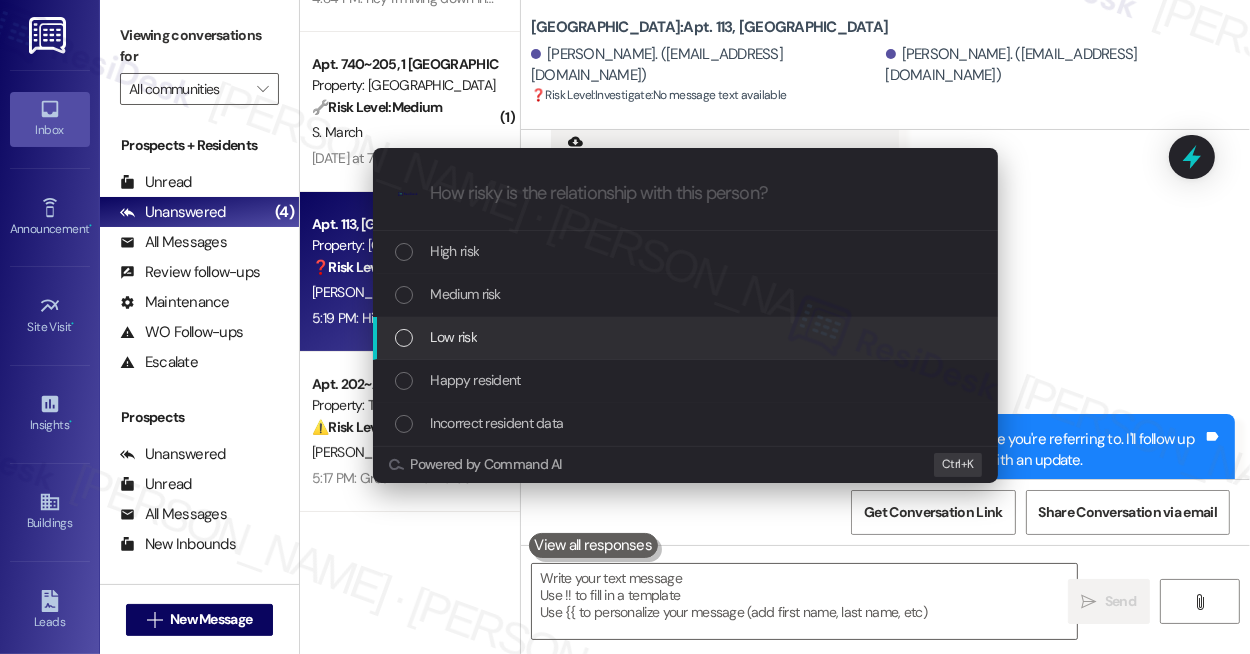 click on "Low risk" at bounding box center (687, 337) 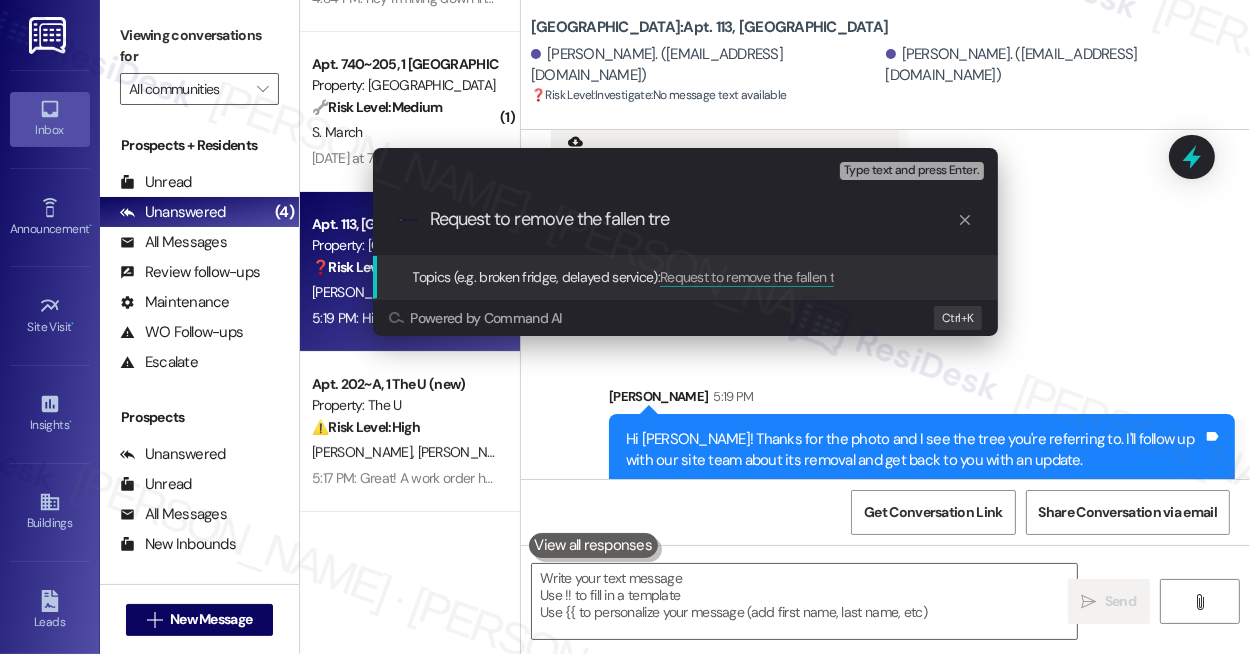 type on "Request to remove the fallen tree" 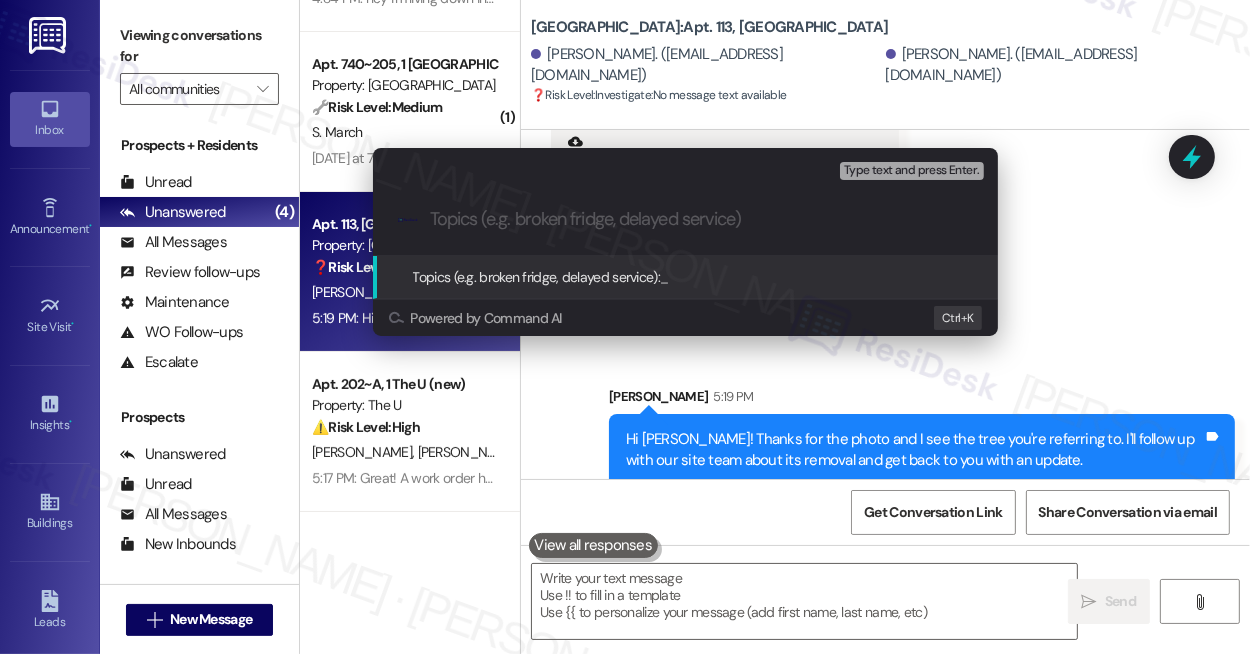 click at bounding box center [701, 219] 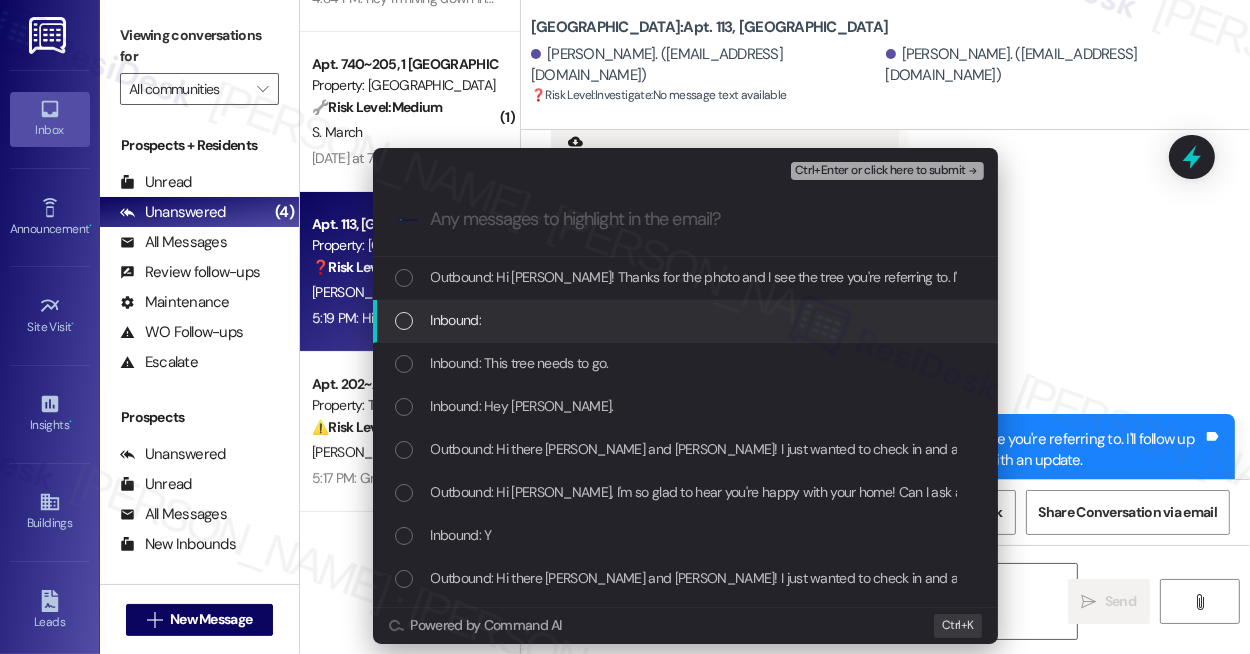 click on "Inbound:" at bounding box center (685, 321) 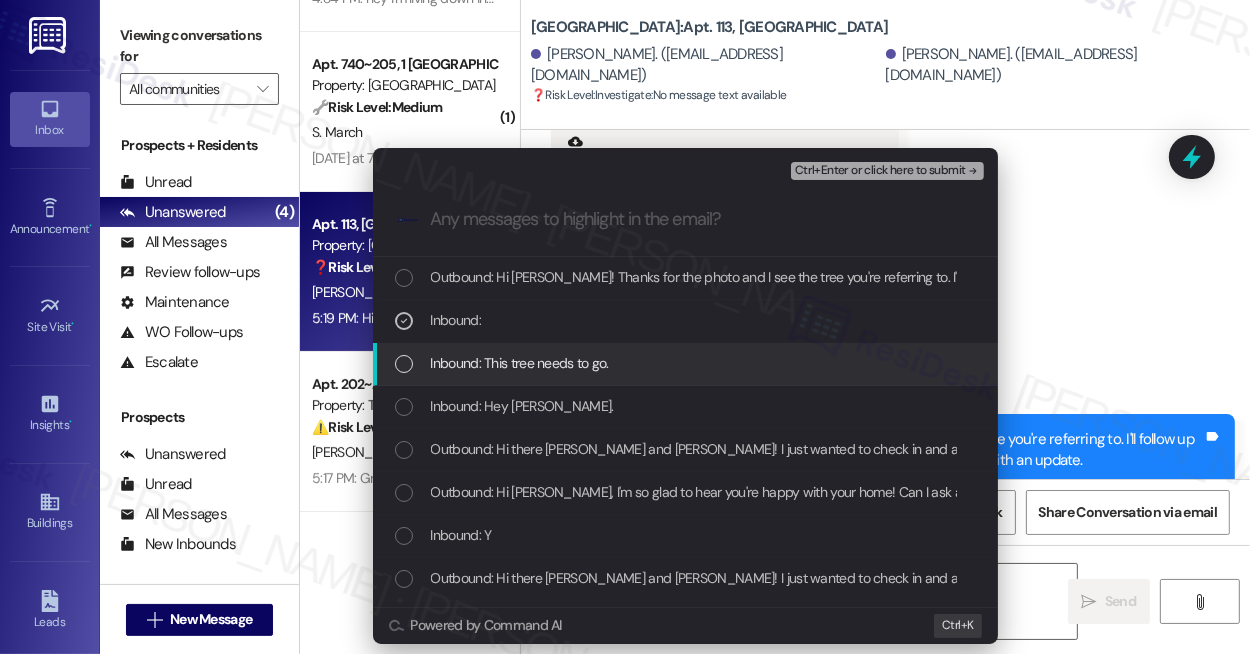 click on "Inbound: This tree needs to go." at bounding box center [687, 363] 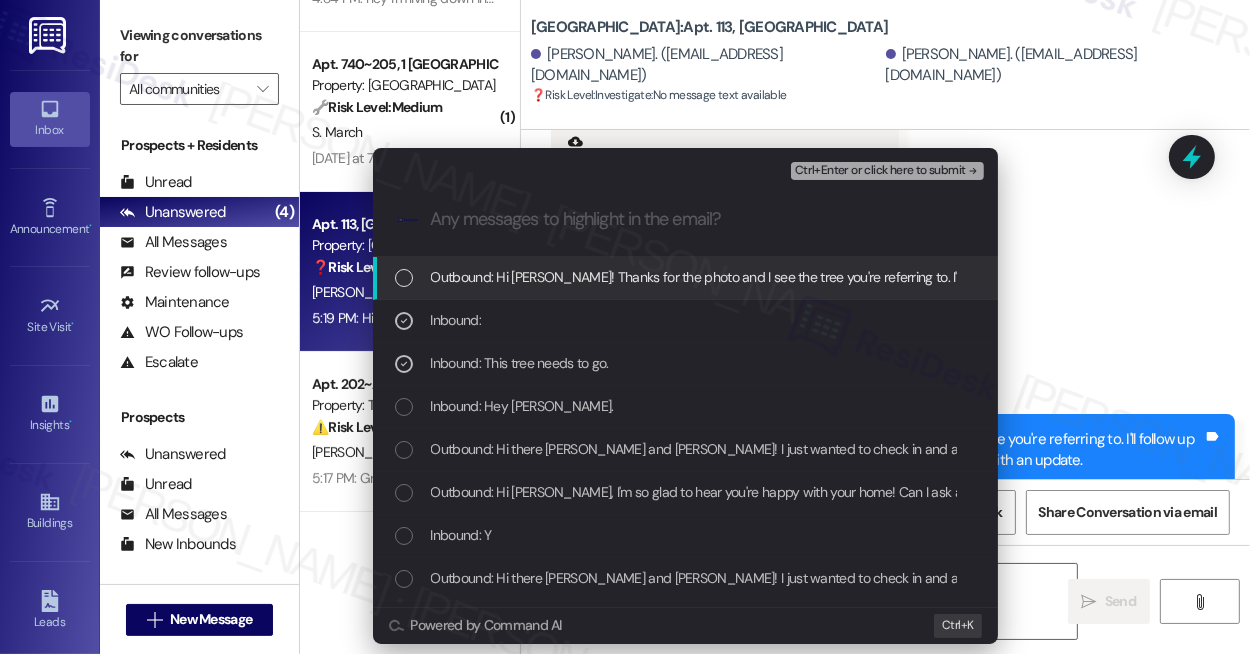 click on "Ctrl+Enter or click here to submit" at bounding box center [880, 171] 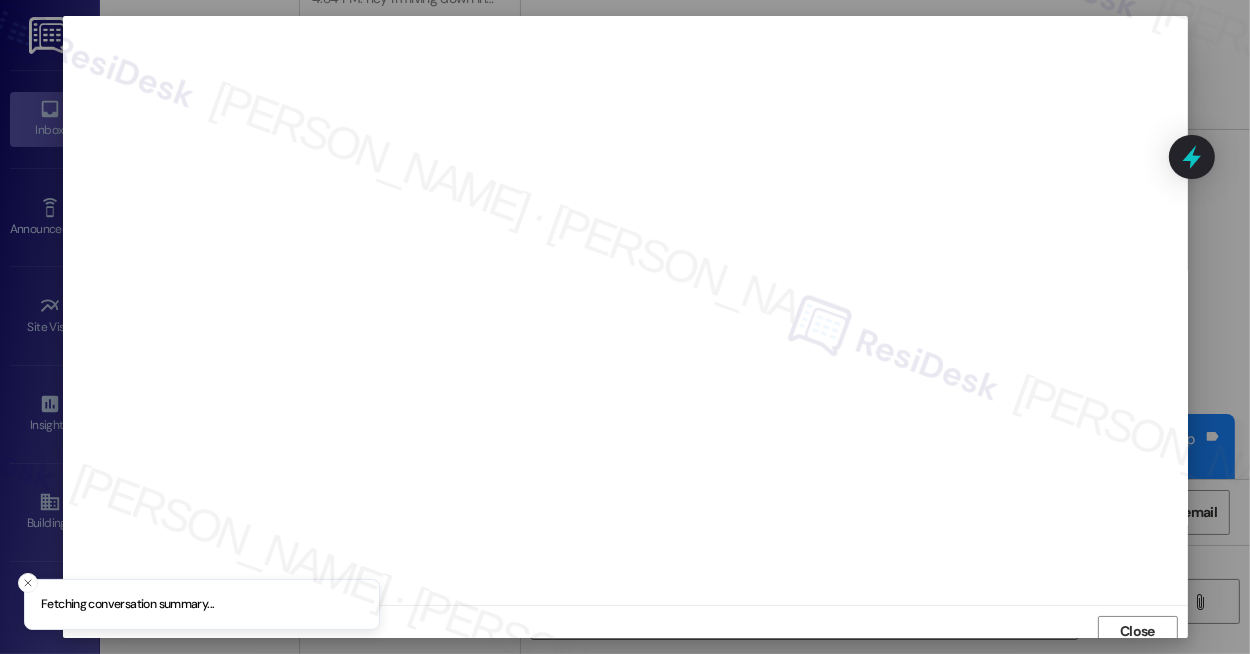 scroll, scrollTop: 9, scrollLeft: 0, axis: vertical 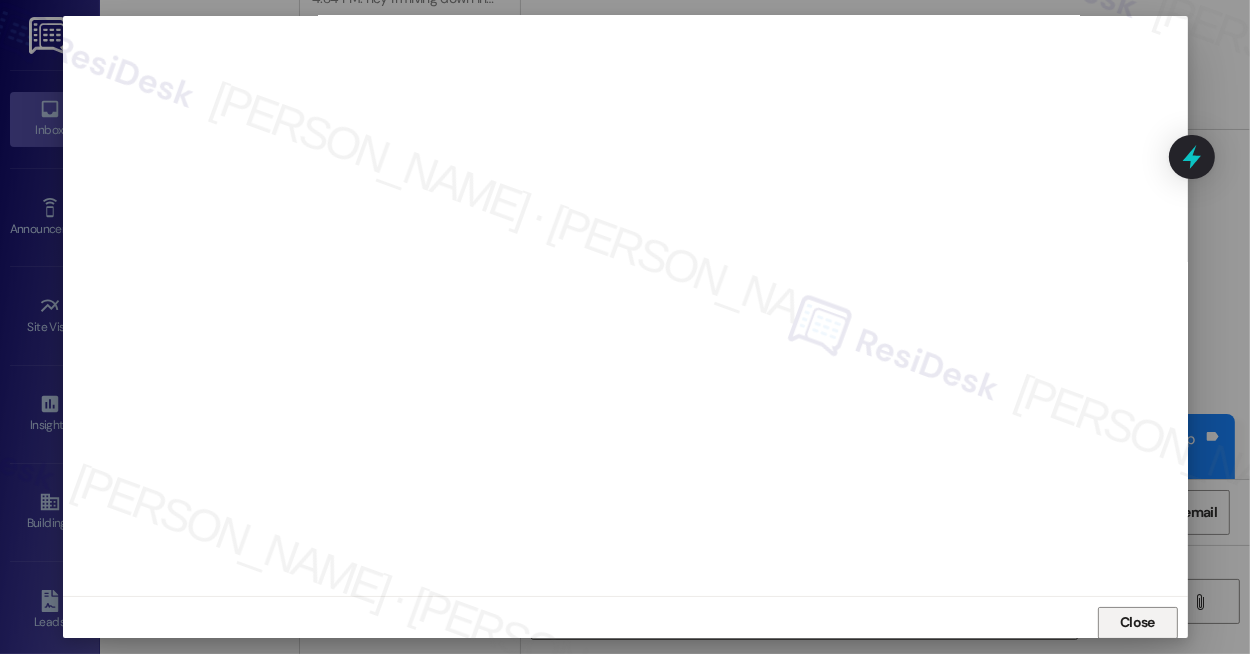 click on "Close" at bounding box center (1138, 623) 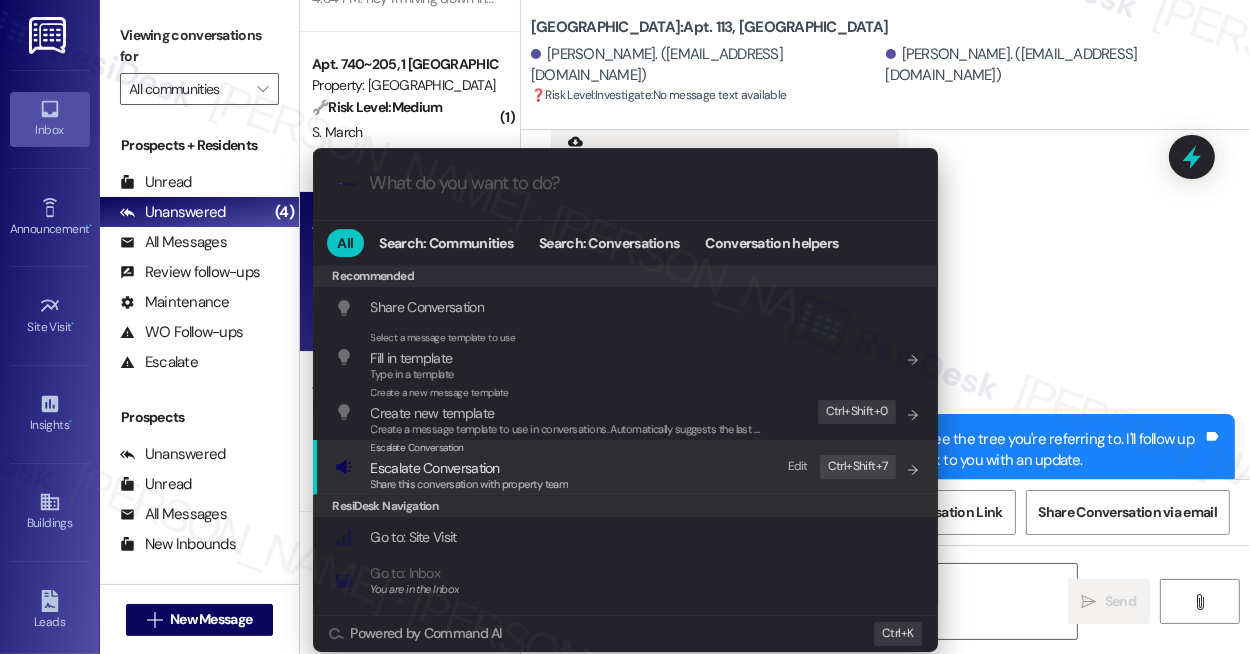 click on "Escalate Conversation Escalate Conversation Share this conversation with property team Edit Ctrl+ Shift+ 7" at bounding box center [627, 467] 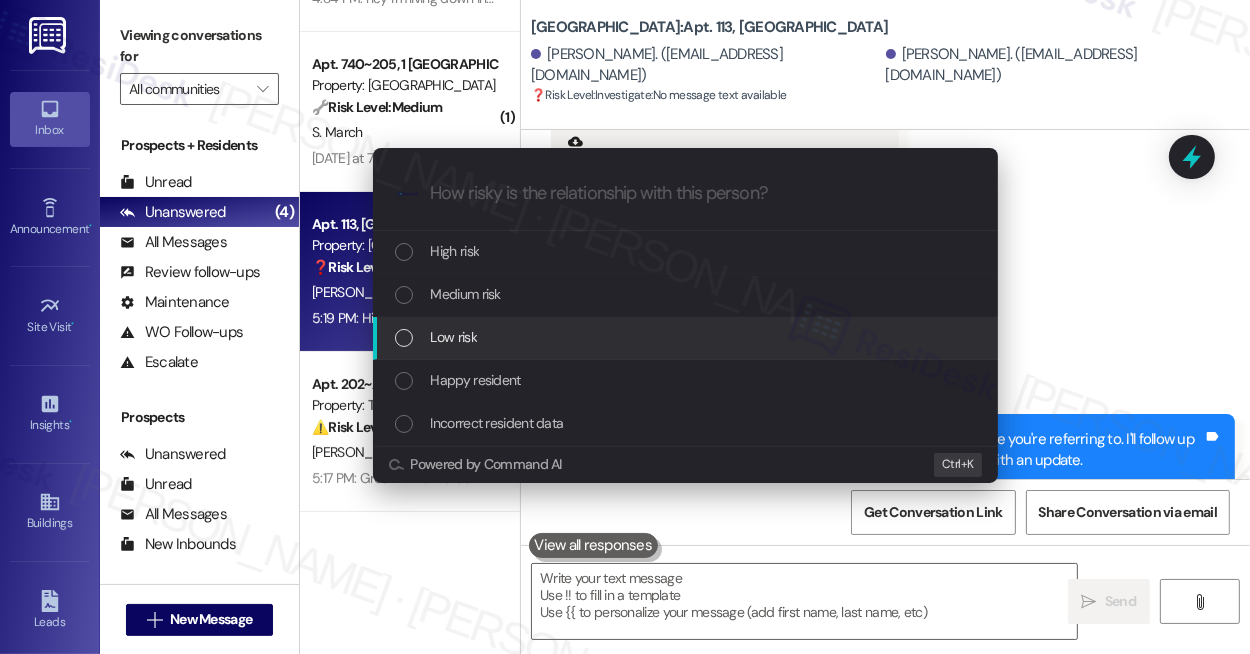 click on "Low risk" at bounding box center (685, 338) 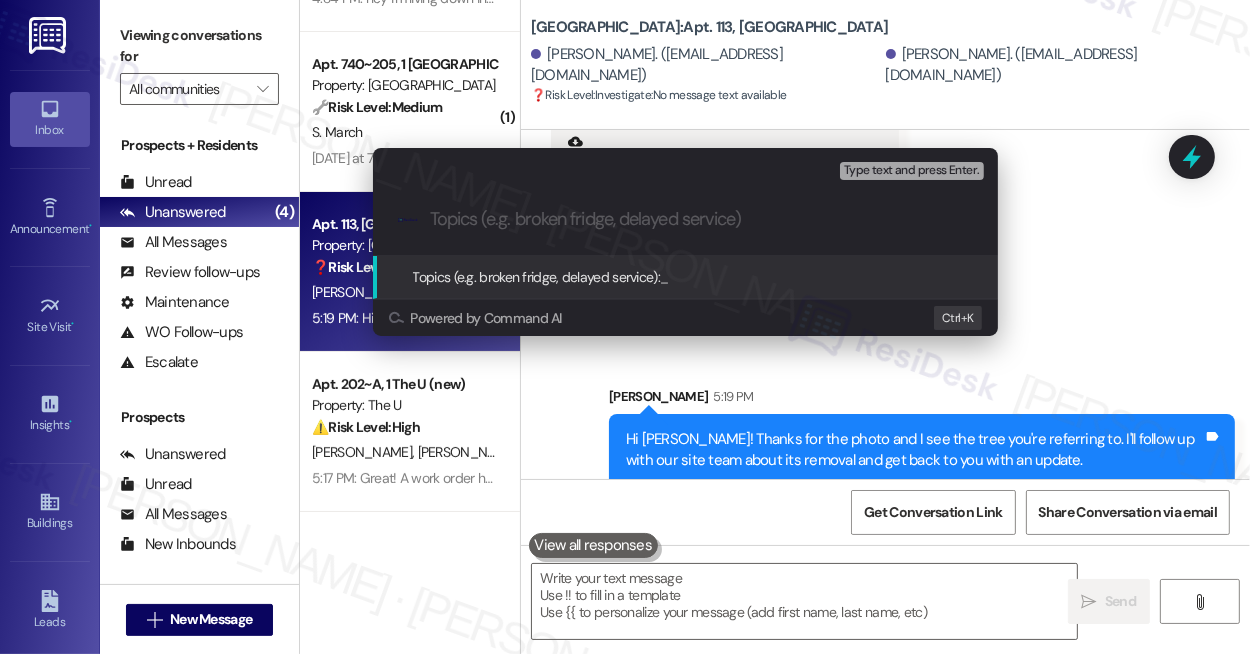 paste on "Request for Removal of Fallen Tree" 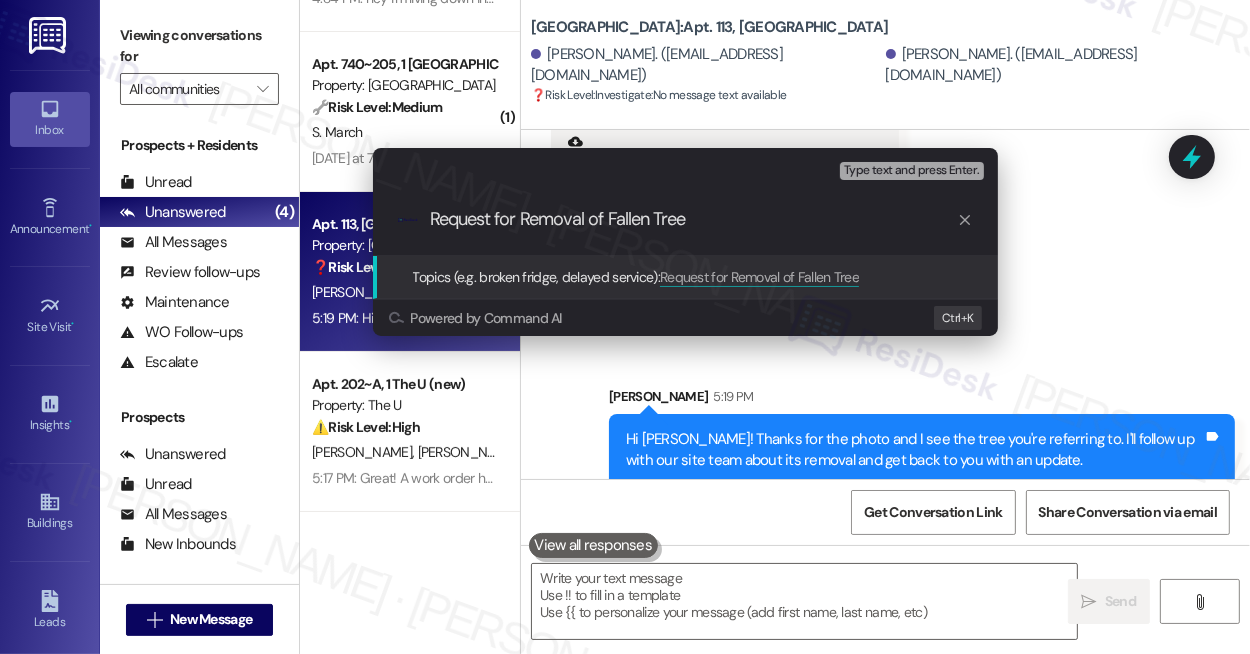 click on "Request for Removal of Fallen Tree" at bounding box center [693, 219] 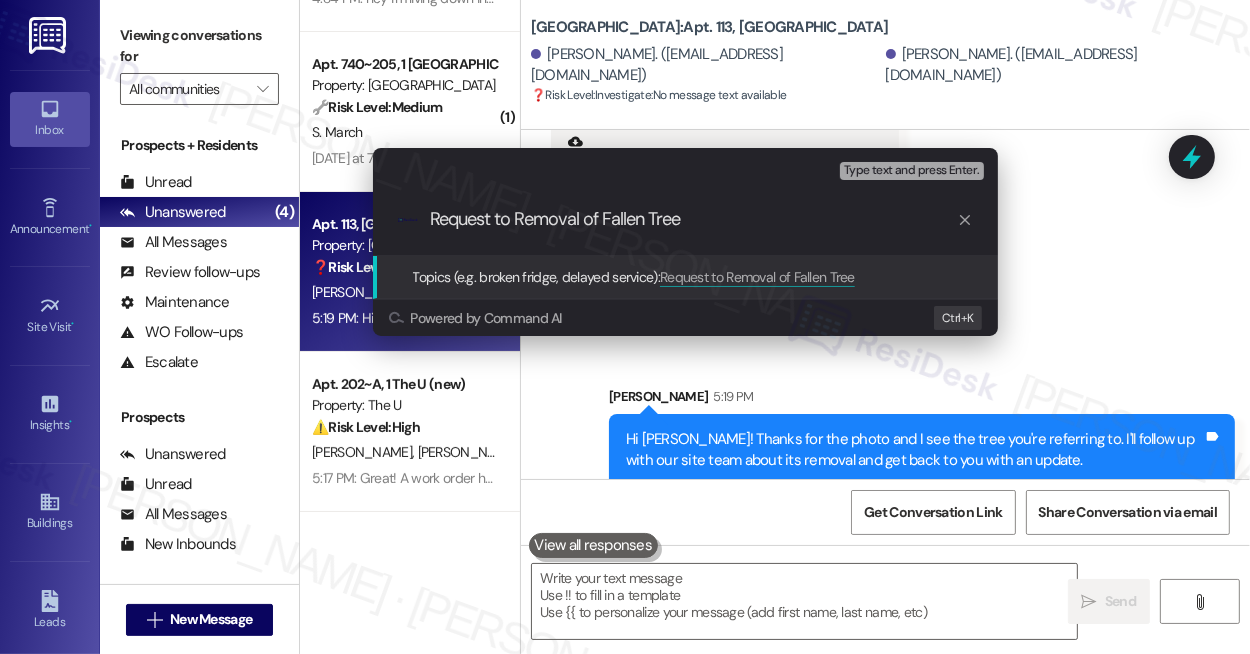 drag, startPoint x: 586, startPoint y: 219, endPoint x: 701, endPoint y: 219, distance: 115 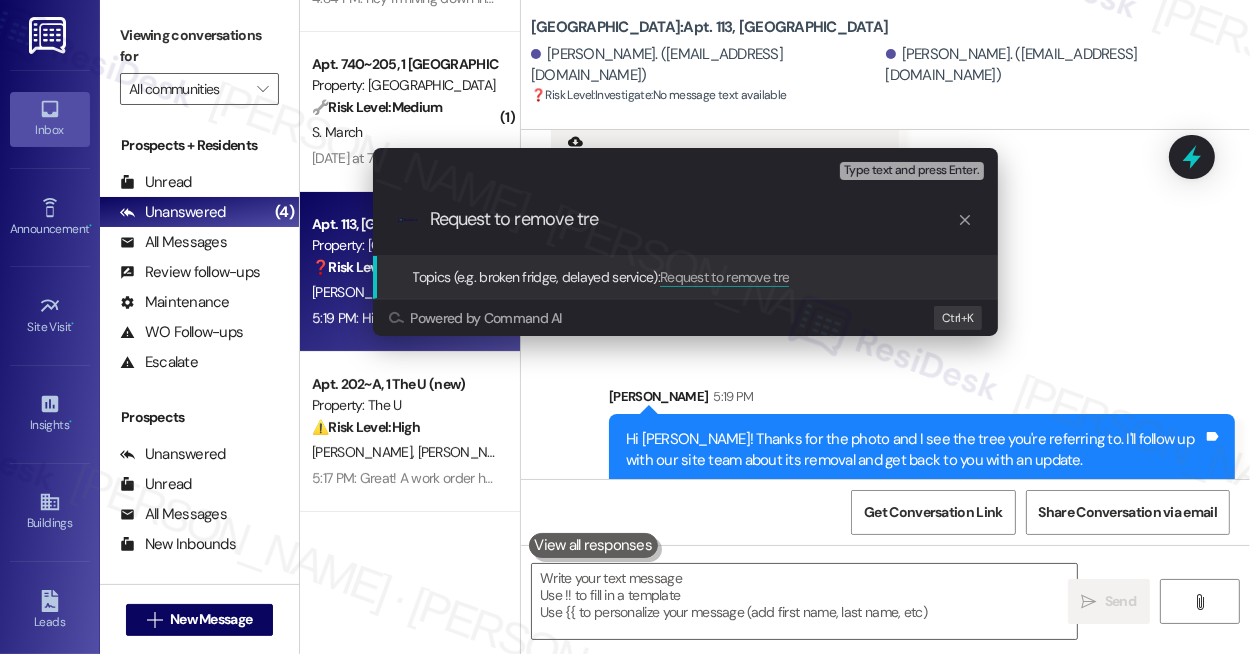 type on "Request to remove tree" 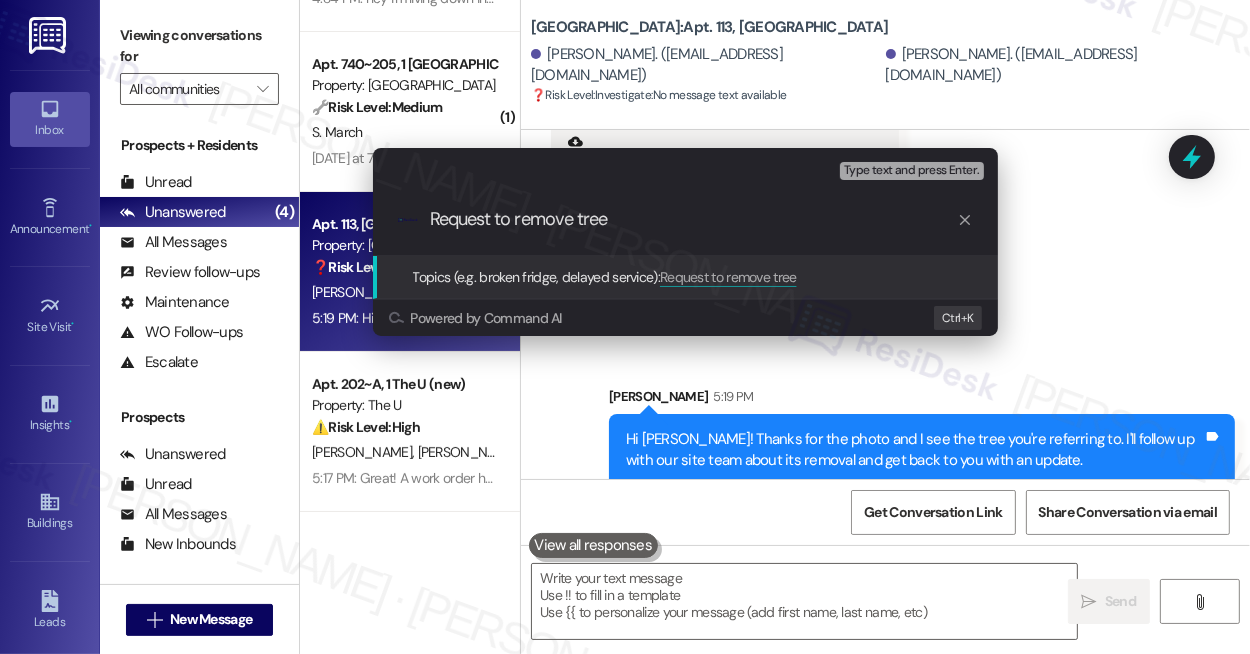 type 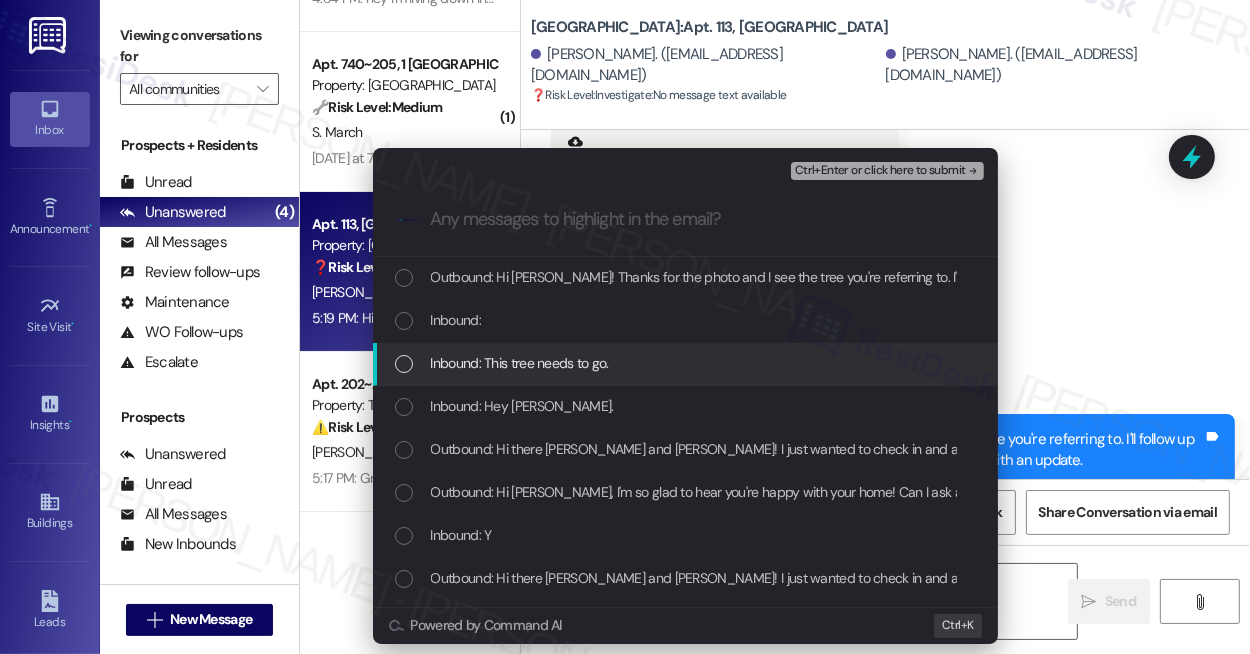 click on "Inbound: This tree needs to go." at bounding box center [687, 363] 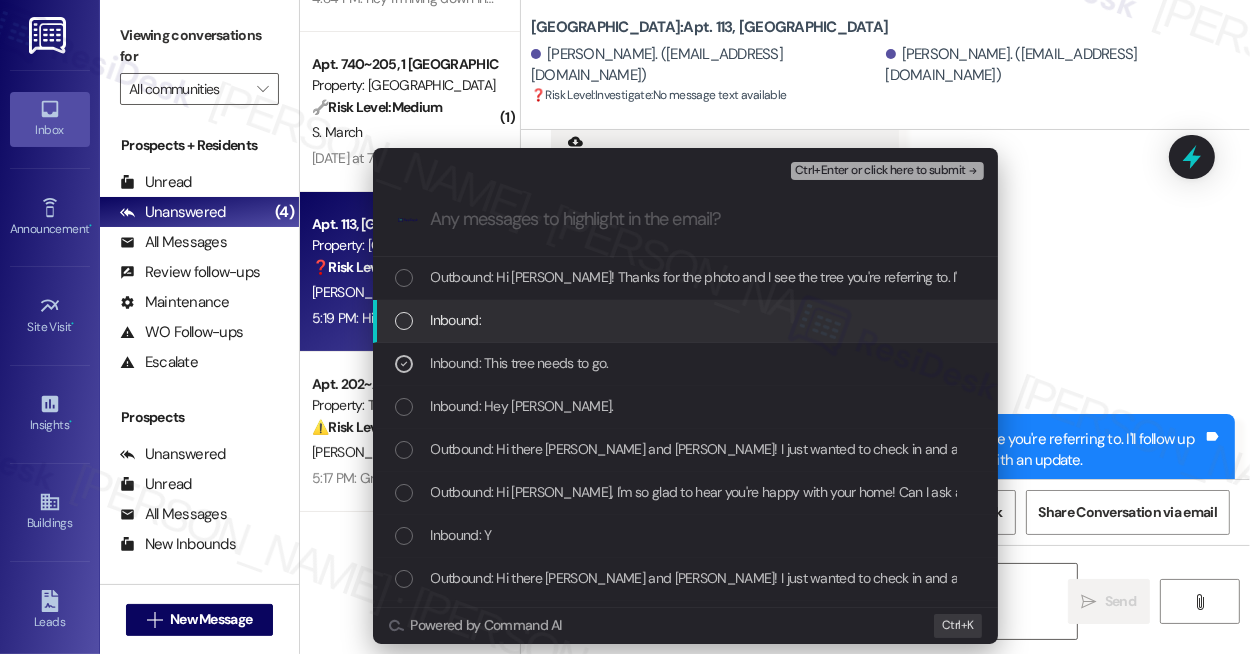 click on "Inbound:" at bounding box center (687, 320) 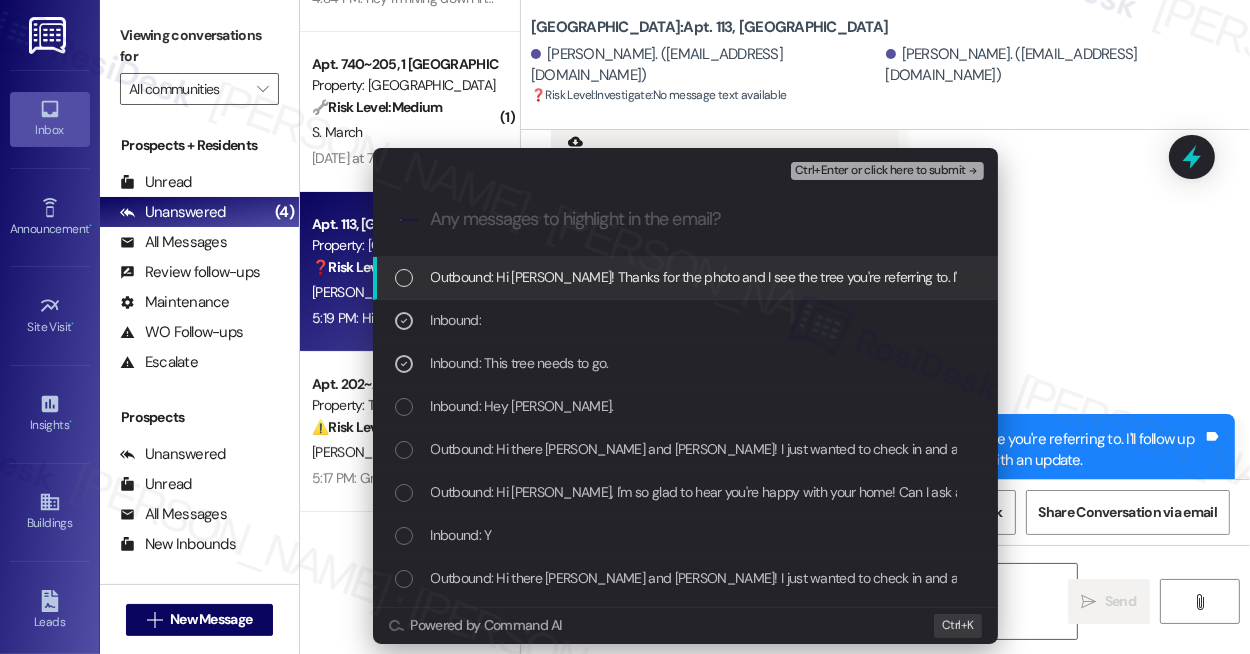 click on "Ctrl+Enter or click here to submit" at bounding box center (880, 171) 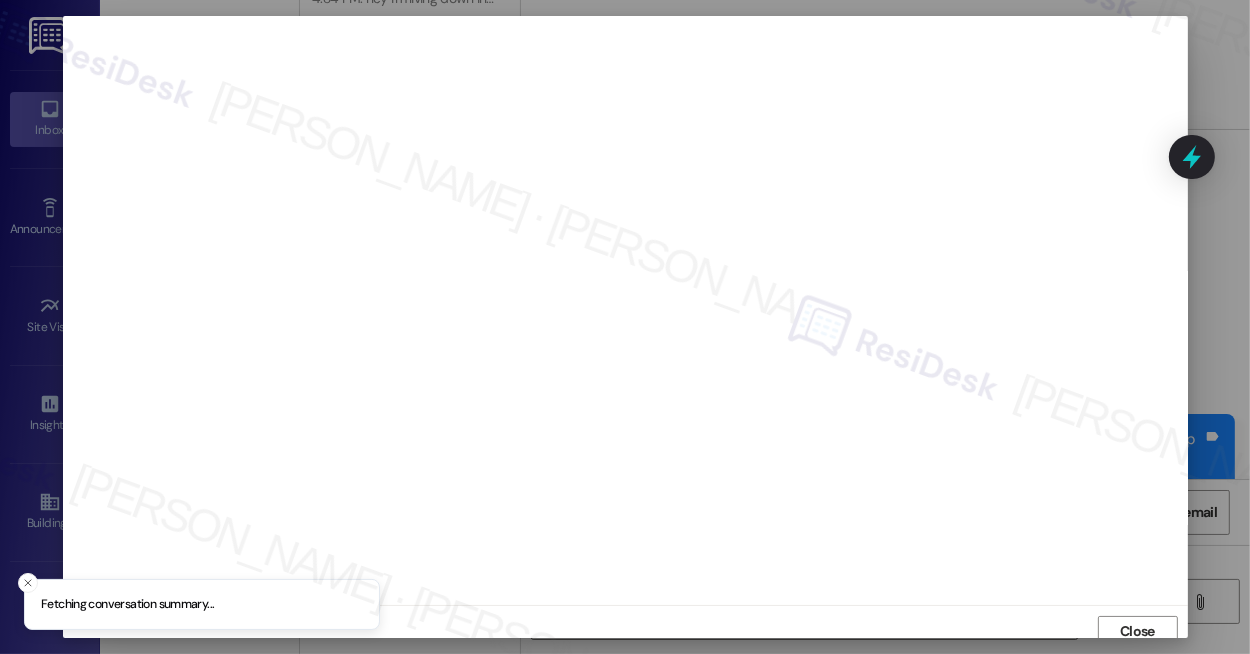 scroll, scrollTop: 9, scrollLeft: 0, axis: vertical 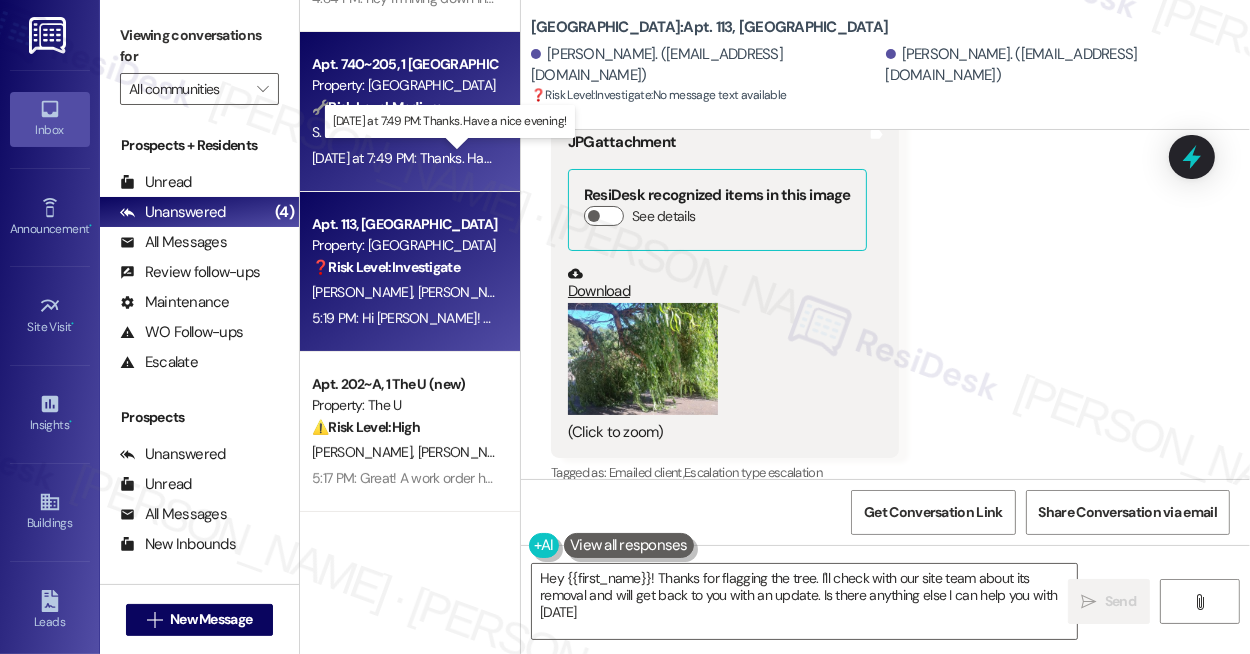 type on "Hey {{first_name}}! Thanks for flagging the tree. I'll check with our site team about its removal and will get back to you with an update. Is there anything else I can help you with [DATE]?" 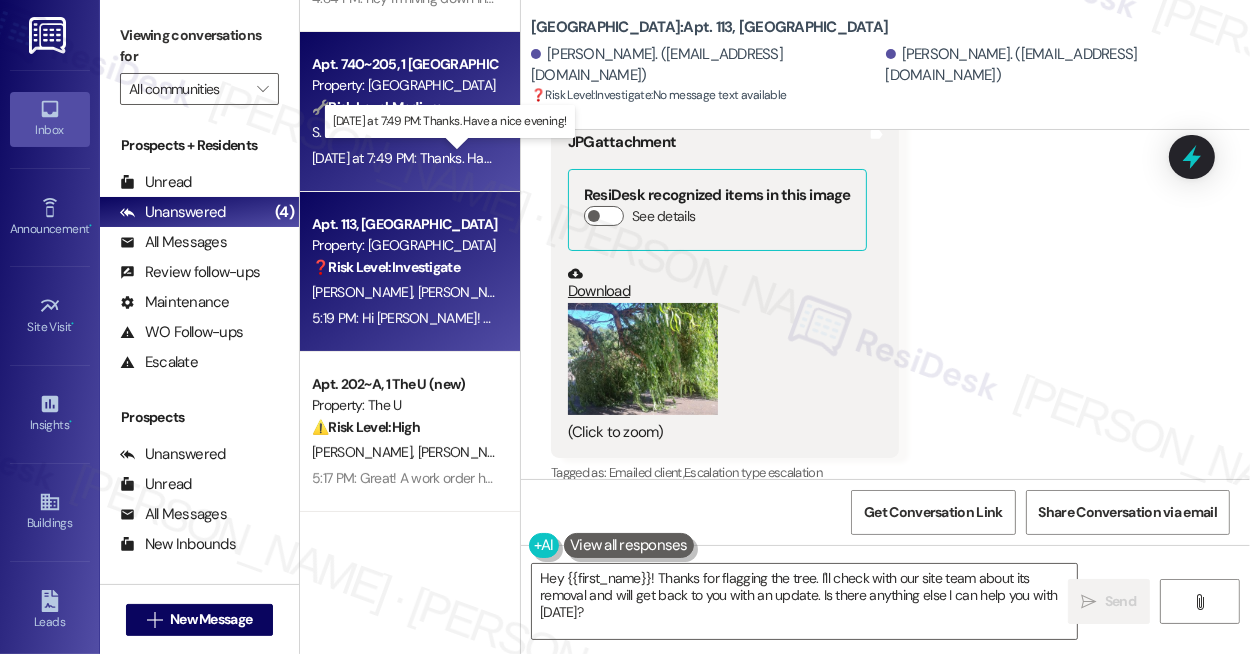 click on "[DATE] at 7:49 PM: Thanks. Have a nice evening! [DATE] at 7:49 PM: Thanks. Have a nice evening!" at bounding box center (449, 158) 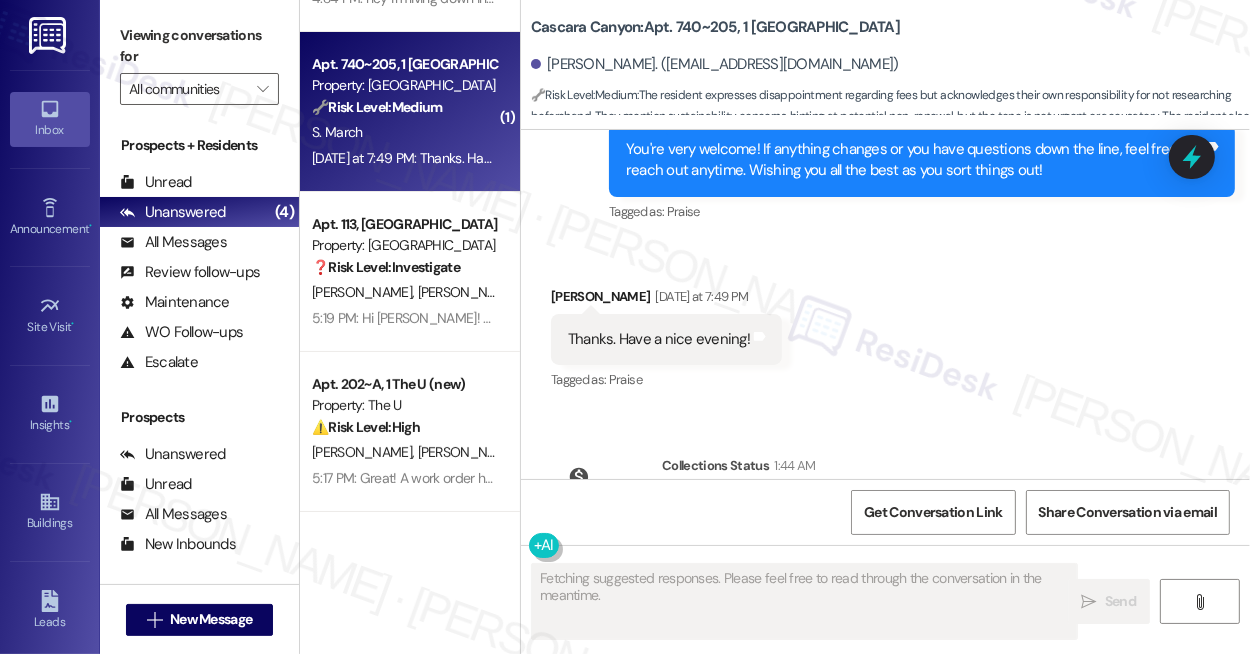 scroll, scrollTop: 2333, scrollLeft: 0, axis: vertical 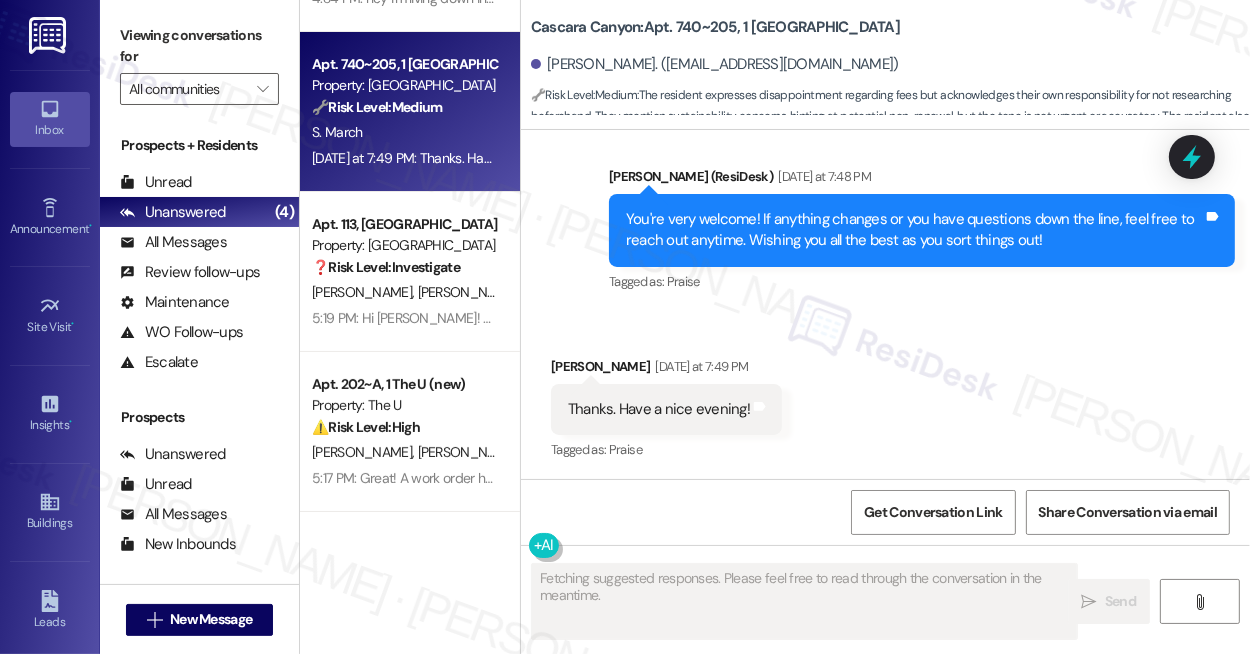 click on "You're very welcome! If anything changes or you have questions down the line, feel free to reach out anytime. Wishing you all the best as you sort things out!" at bounding box center (914, 230) 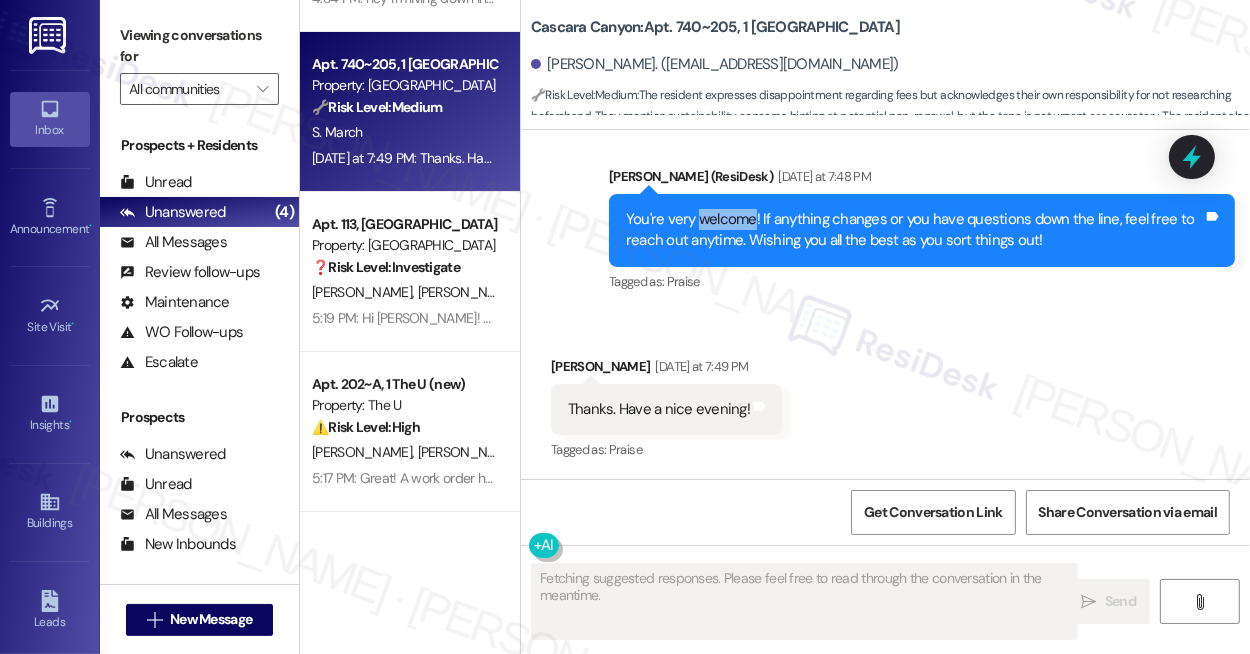 click on "You're very welcome! If anything changes or you have questions down the line, feel free to reach out anytime. Wishing you all the best as you sort things out!" at bounding box center (914, 230) 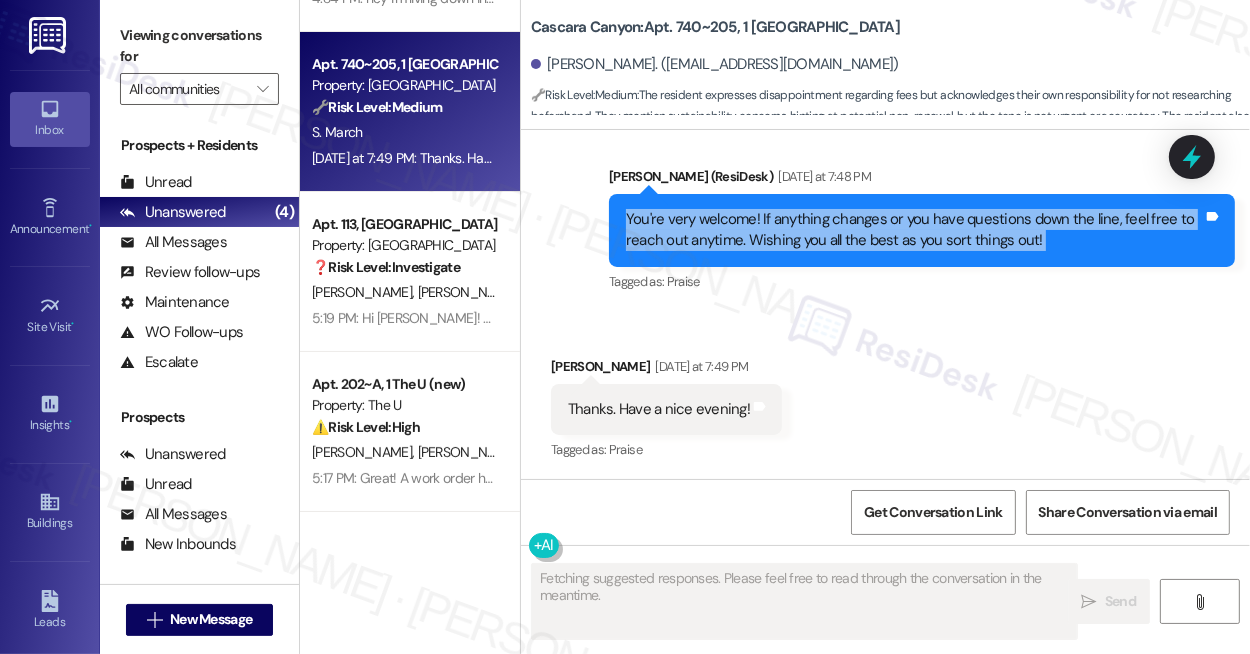 click on "You're very welcome! If anything changes or you have questions down the line, feel free to reach out anytime. Wishing you all the best as you sort things out!" at bounding box center [914, 230] 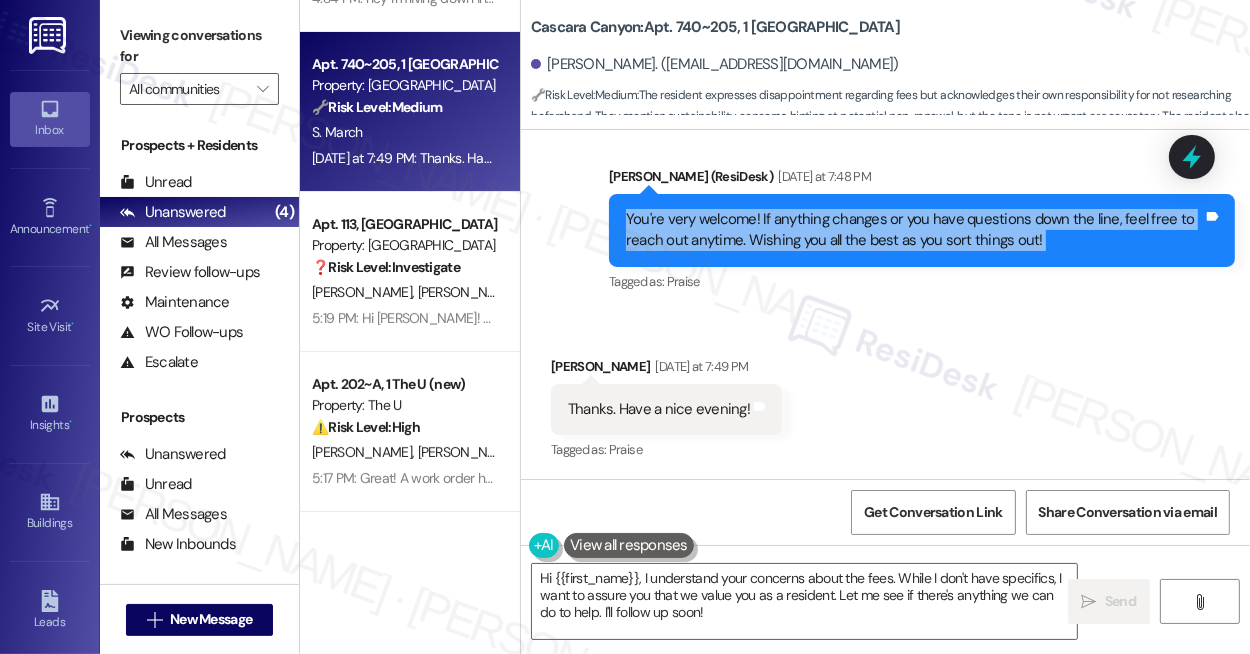 scroll, scrollTop: 2061, scrollLeft: 0, axis: vertical 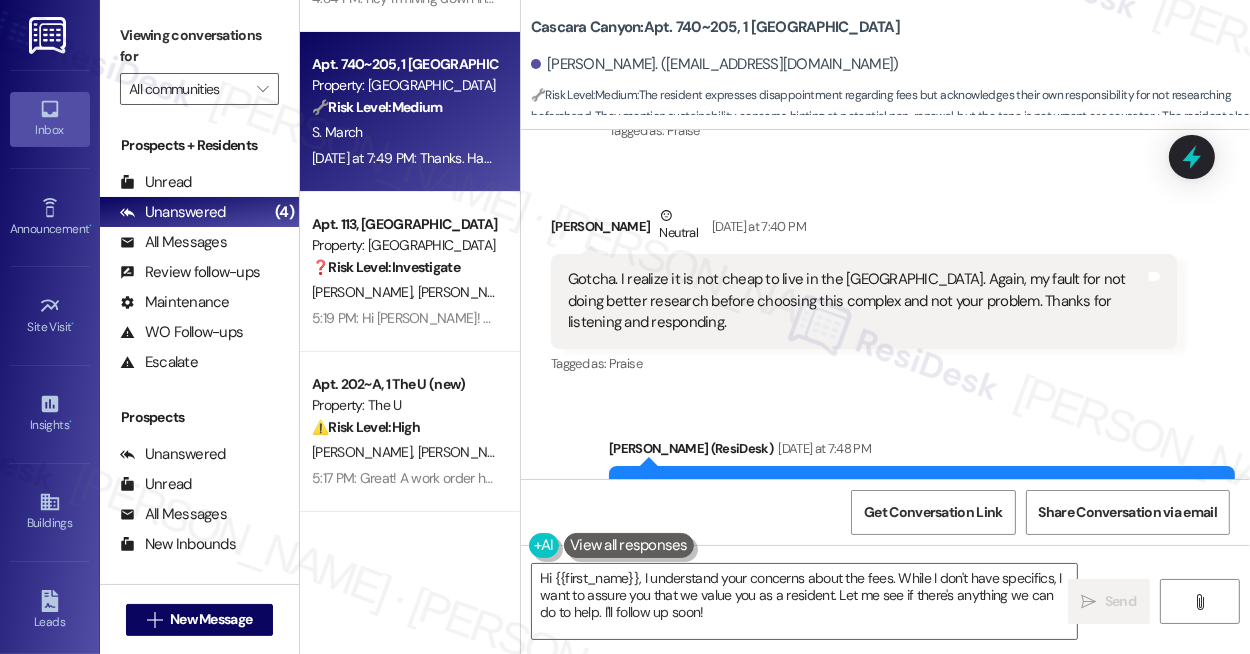 click on "Gotcha. I realize it is not cheap to live in the [GEOGRAPHIC_DATA].  Again, my fault for not doing better research before choosing this complex and not your problem. Thanks for listening and responding." at bounding box center [856, 301] 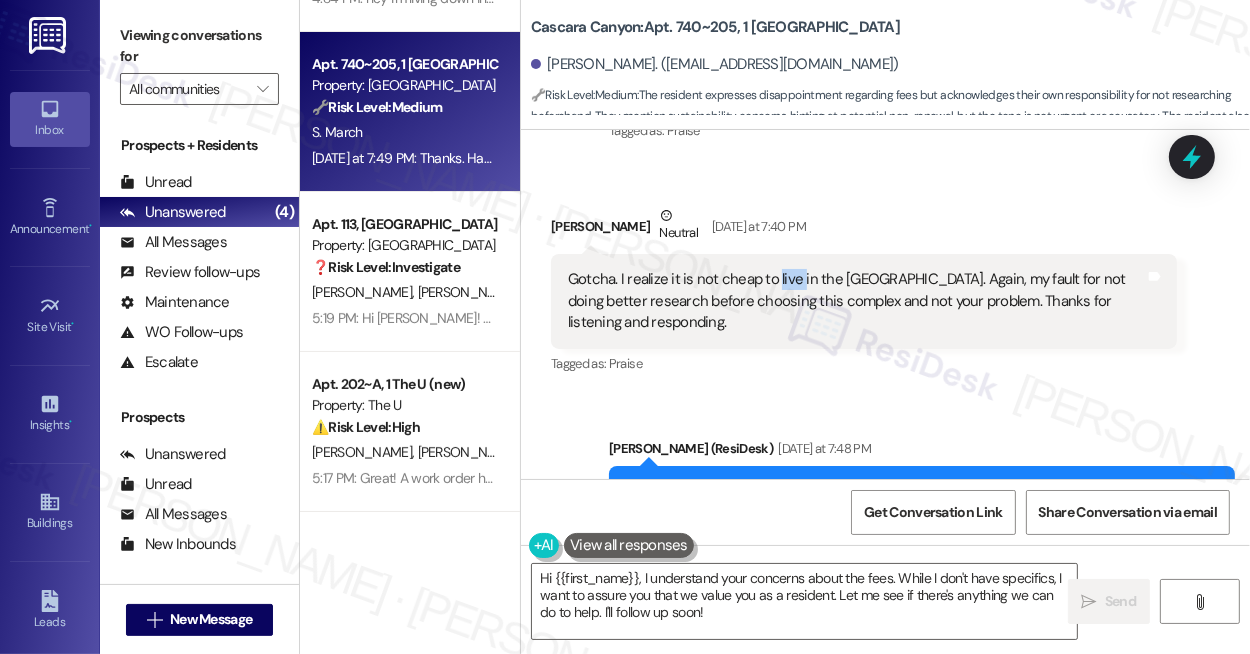 click on "Gotcha. I realize it is not cheap to live in the [GEOGRAPHIC_DATA].  Again, my fault for not doing better research before choosing this complex and not your problem. Thanks for listening and responding." at bounding box center [856, 301] 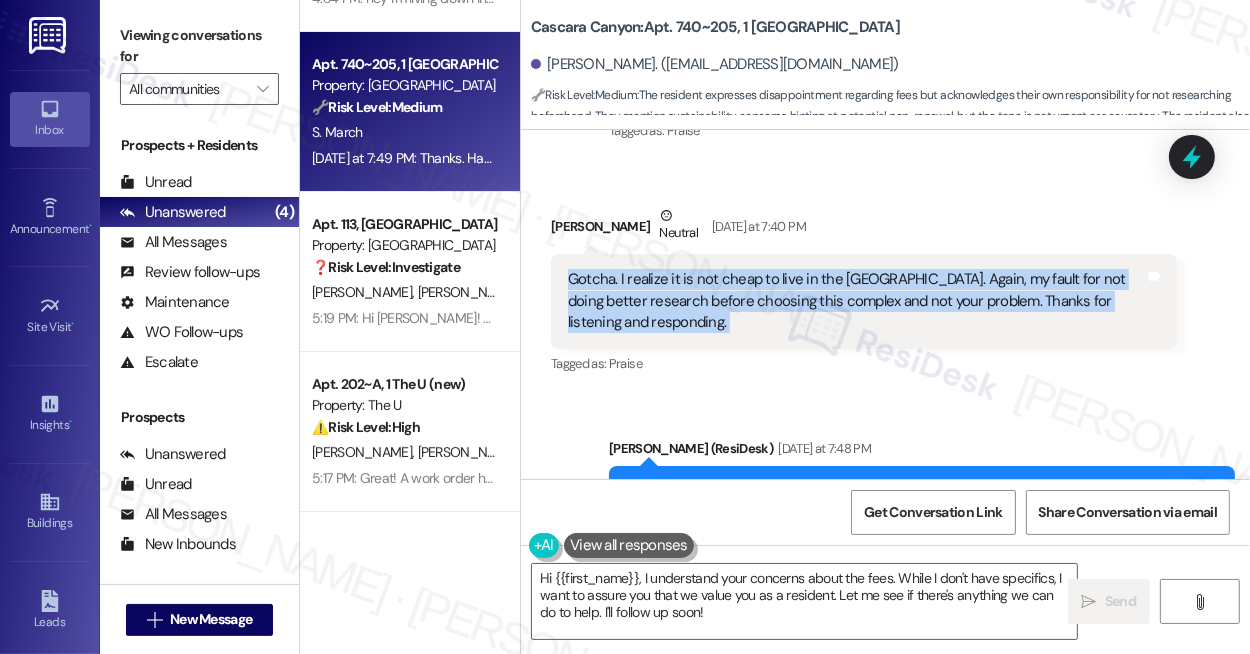 click on "Gotcha. I realize it is not cheap to live in the [GEOGRAPHIC_DATA].  Again, my fault for not doing better research before choosing this complex and not your problem. Thanks for listening and responding." at bounding box center (856, 301) 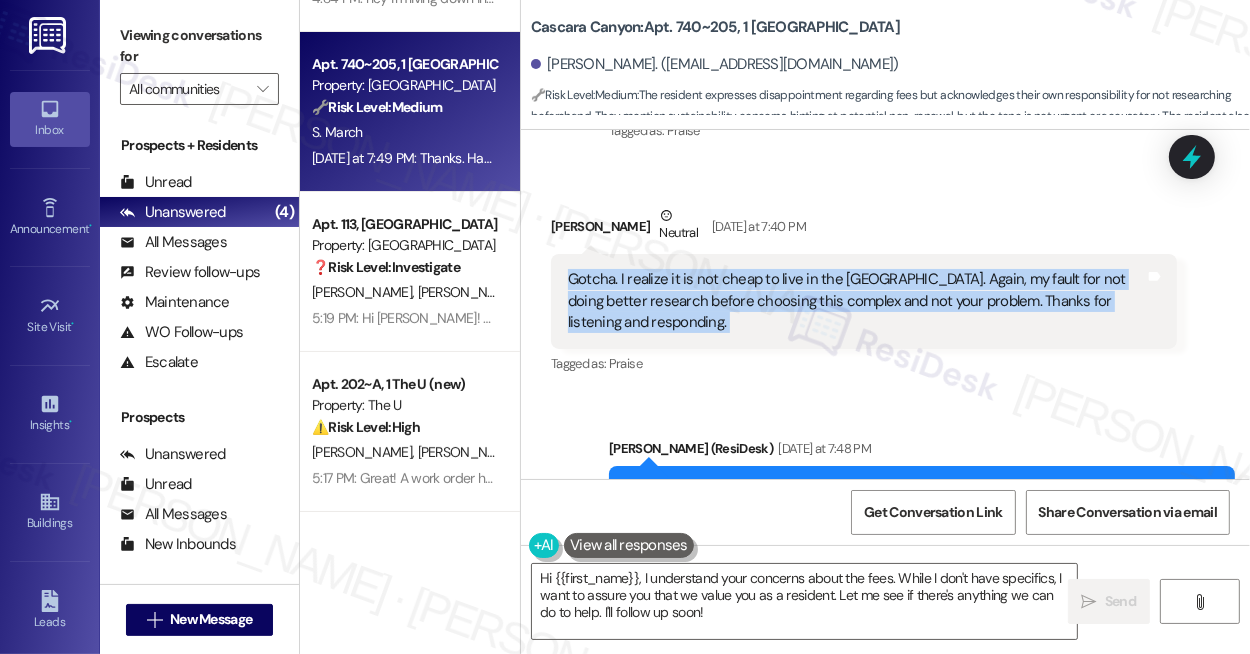 scroll, scrollTop: 1788, scrollLeft: 0, axis: vertical 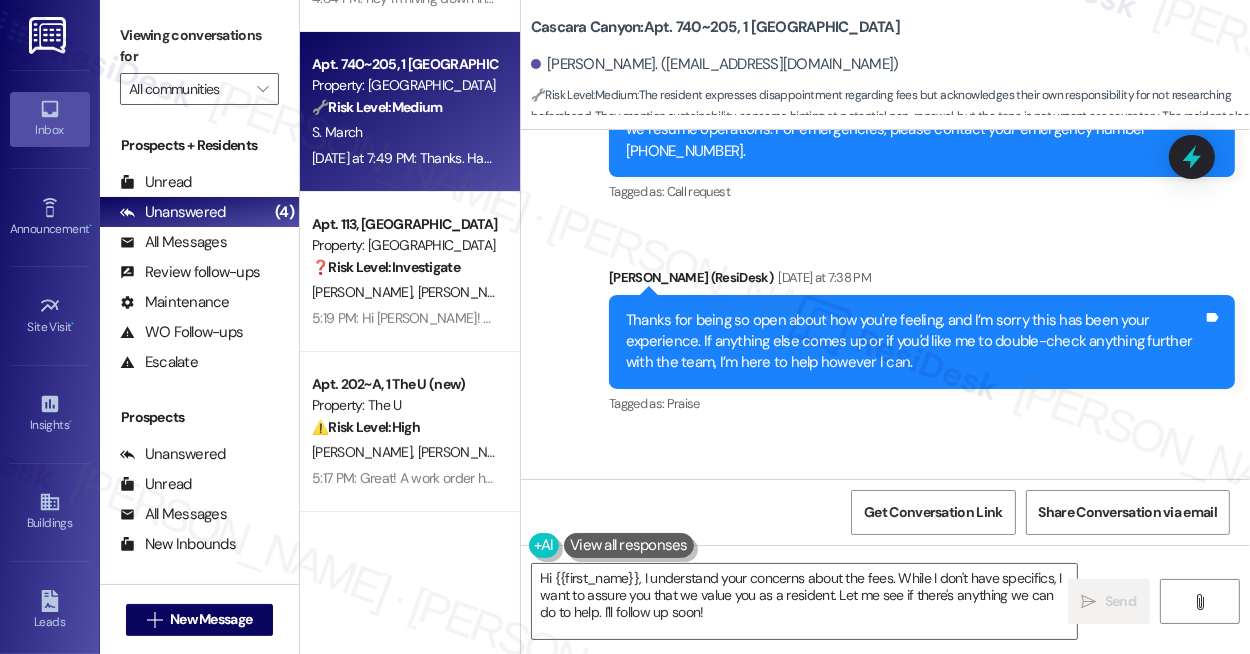 click on "Thanks for being so open about how you're feeling, and I’m sorry this has been your experience. If anything else comes up or if you'd like me to double-check anything further with the team, I’m here to help however I can." at bounding box center (914, 342) 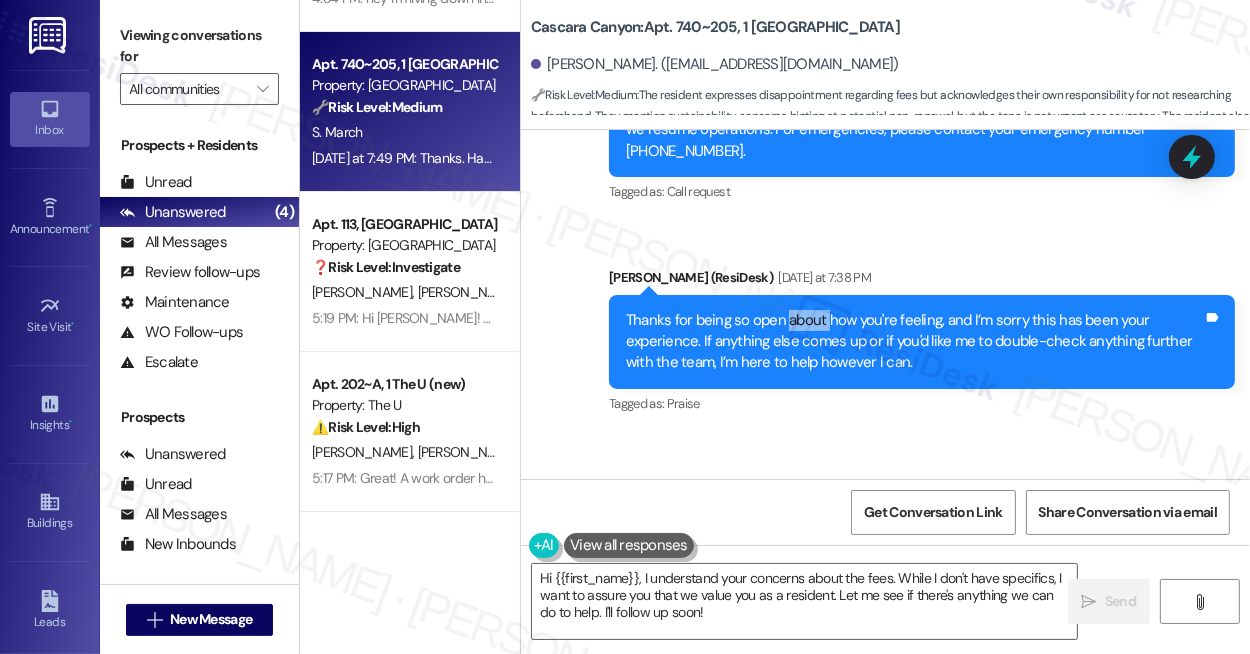 click on "Thanks for being so open about how you're feeling, and I’m sorry this has been your experience. If anything else comes up or if you'd like me to double-check anything further with the team, I’m here to help however I can." at bounding box center [914, 342] 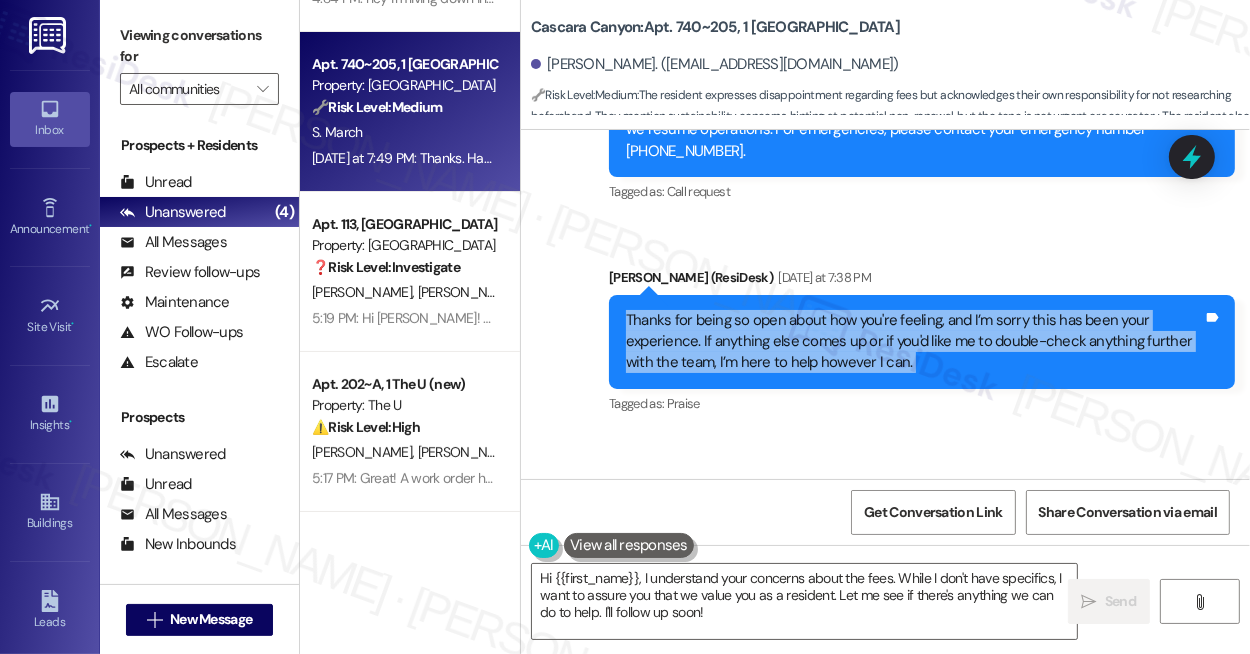 click on "Thanks for being so open about how you're feeling, and I’m sorry this has been your experience. If anything else comes up or if you'd like me to double-check anything further with the team, I’m here to help however I can." at bounding box center [914, 342] 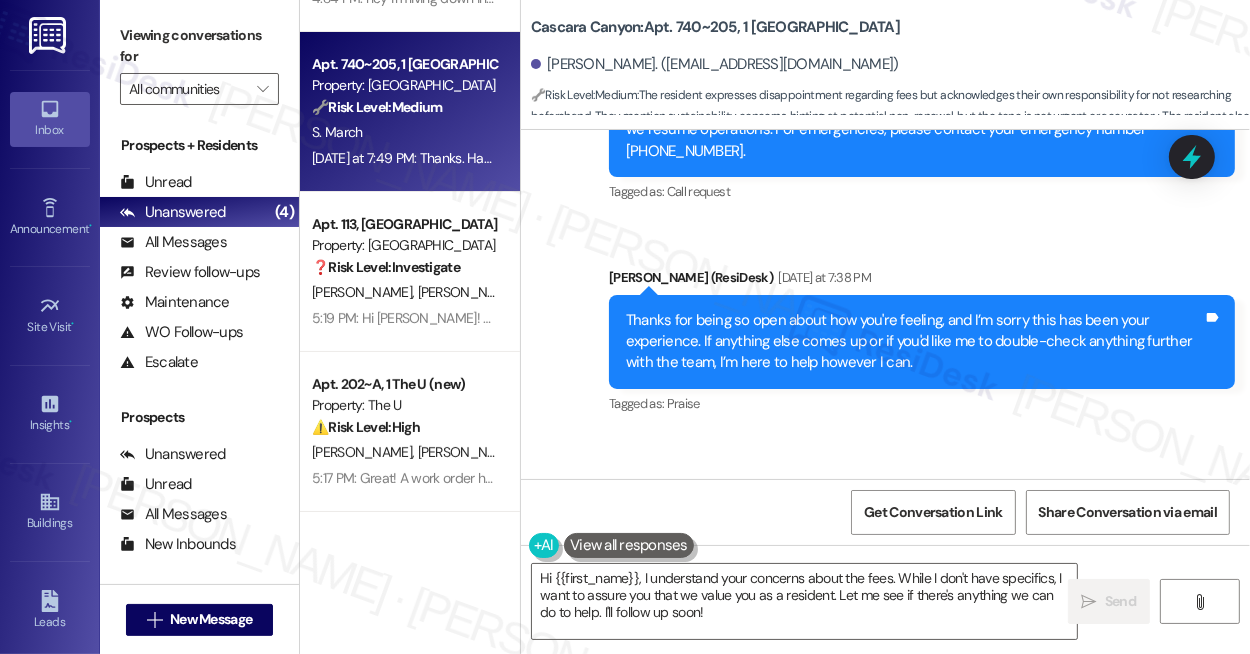 click on "[PERSON_NAME]   (ResiDesk) [DATE] at 7:38 PM" at bounding box center [922, 281] 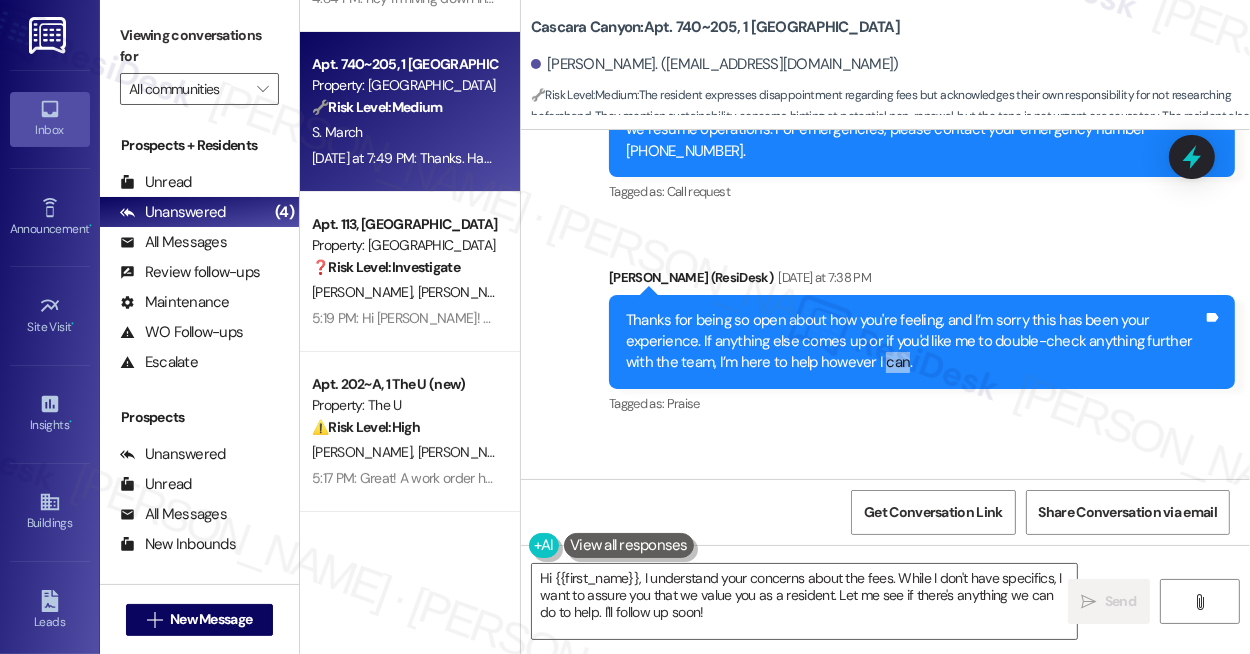 click on "Thanks for being so open about how you're feeling, and I’m sorry this has been your experience. If anything else comes up or if you'd like me to double-check anything further with the team, I’m here to help however I can." at bounding box center (914, 342) 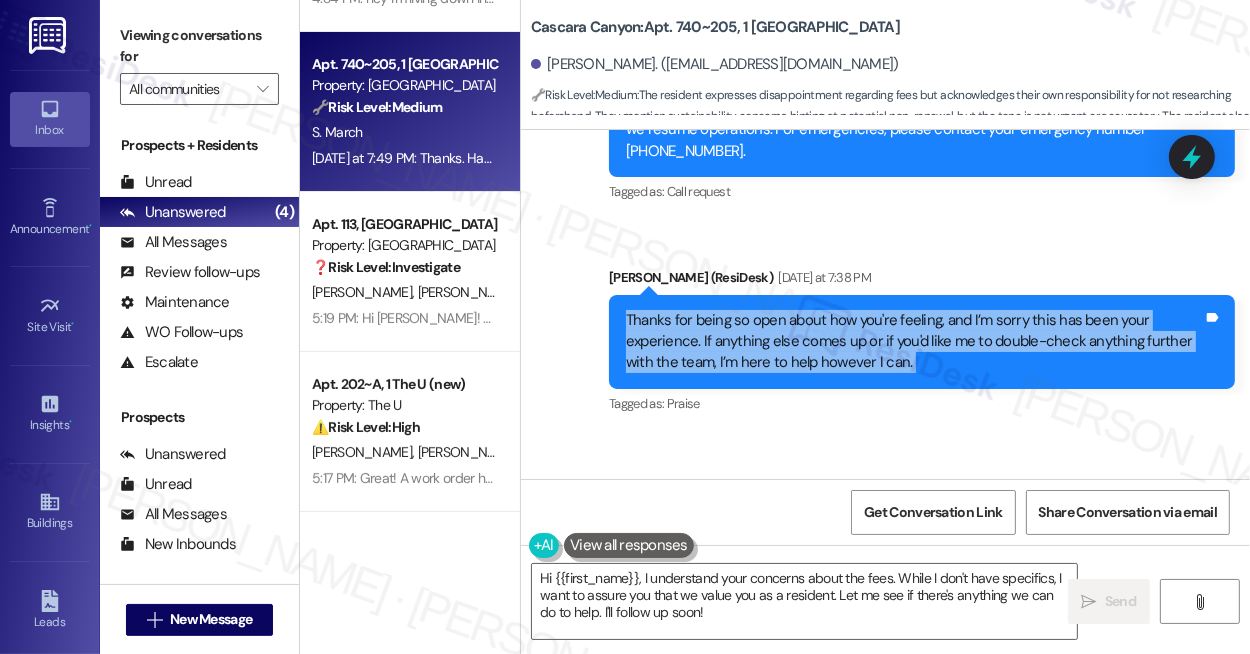 click on "Thanks for being so open about how you're feeling, and I’m sorry this has been your experience. If anything else comes up or if you'd like me to double-check anything further with the team, I’m here to help however I can." at bounding box center [914, 342] 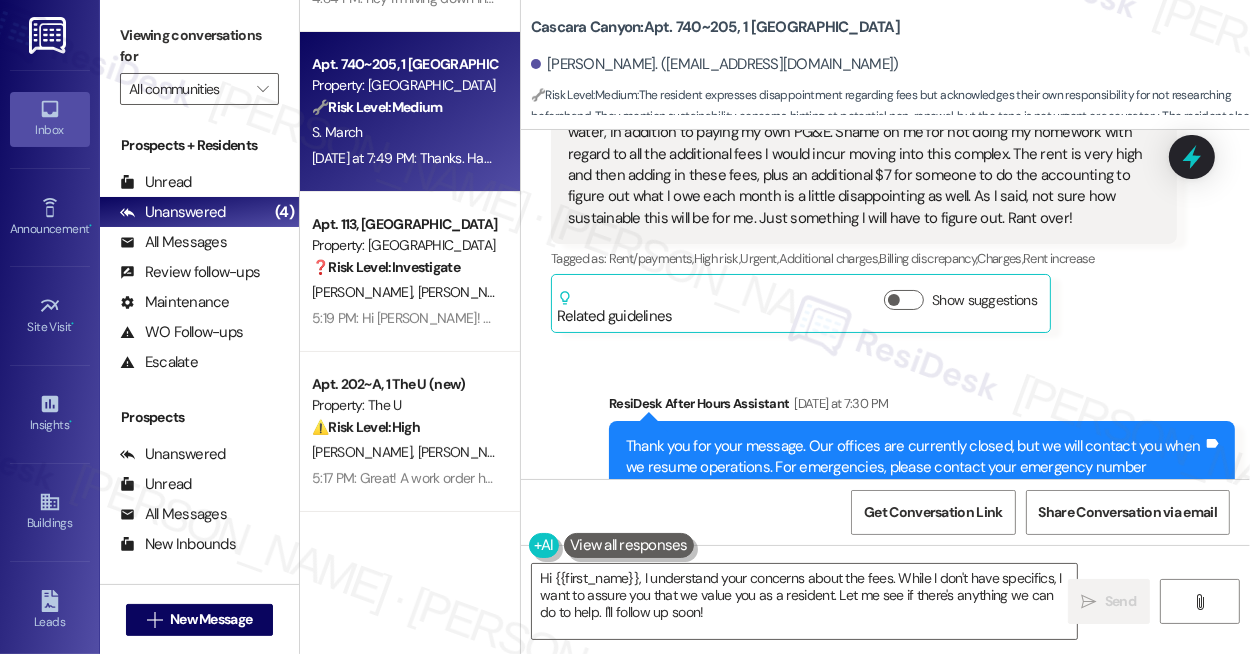 scroll, scrollTop: 1333, scrollLeft: 0, axis: vertical 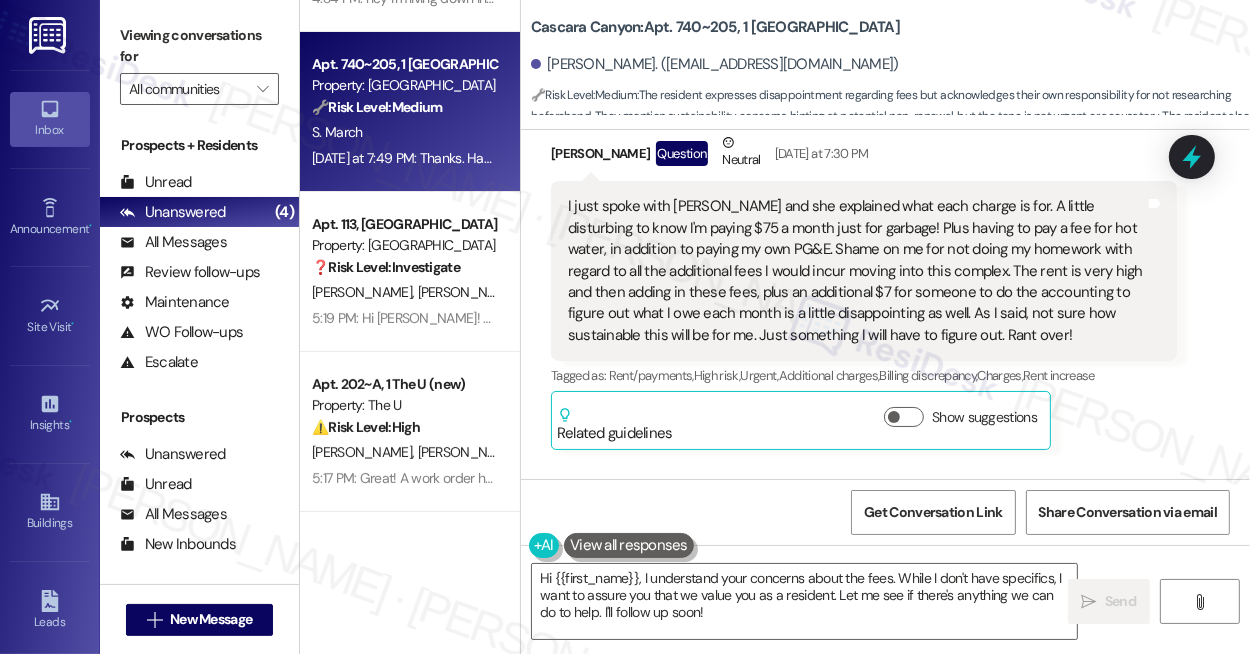 click on "I just spoke with [PERSON_NAME] and she explained what each charge is for.  A little disturbing to know I'm paying $75 a month just for garbage!  Plus having to pay a fee for hot water, in addition to paying my own PG&E. Shame on me for not doing my homework with regard to all the additional fees I would incur moving into this complex. The rent is very high and then adding in these fees, plus an additional $7 for someone to do the accounting to figure out what I owe each month is a little disappointing as well.  As I said, not sure how sustainable this will be for me.  Just something I will have to figure out.  Rant over!" at bounding box center [856, 271] 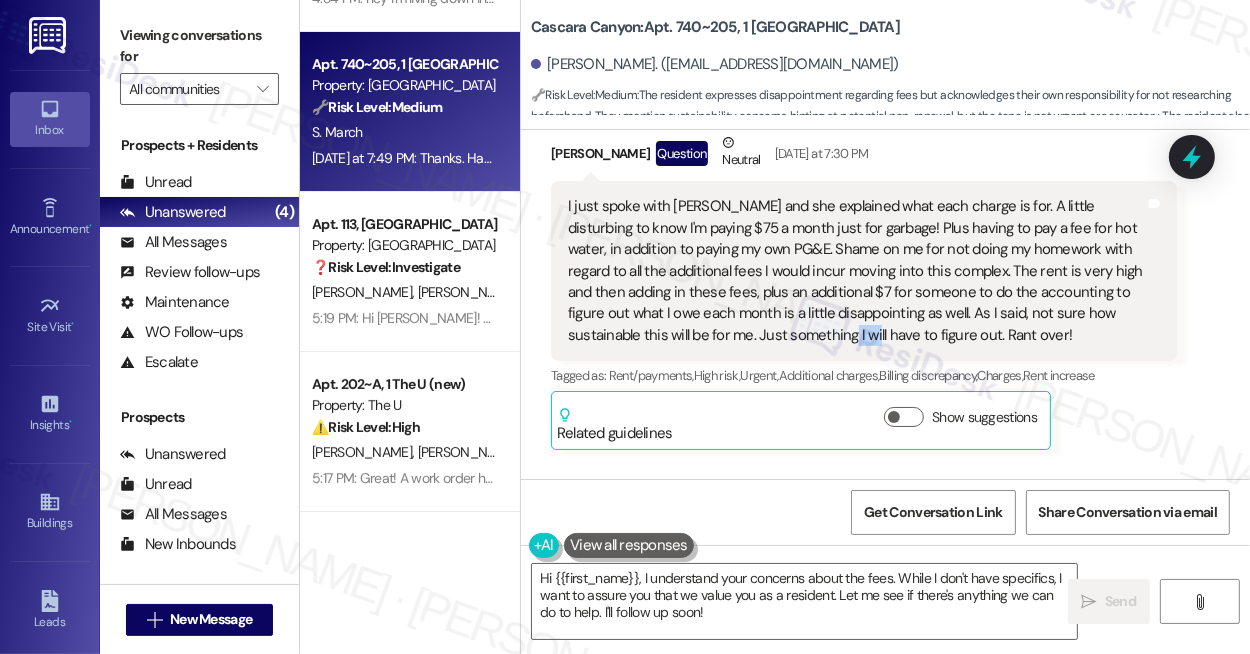 click on "I just spoke with [PERSON_NAME] and she explained what each charge is for.  A little disturbing to know I'm paying $75 a month just for garbage!  Plus having to pay a fee for hot water, in addition to paying my own PG&E. Shame on me for not doing my homework with regard to all the additional fees I would incur moving into this complex. The rent is very high and then adding in these fees, plus an additional $7 for someone to do the accounting to figure out what I owe each month is a little disappointing as well.  As I said, not sure how sustainable this will be for me.  Just something I will have to figure out.  Rant over!" at bounding box center (856, 271) 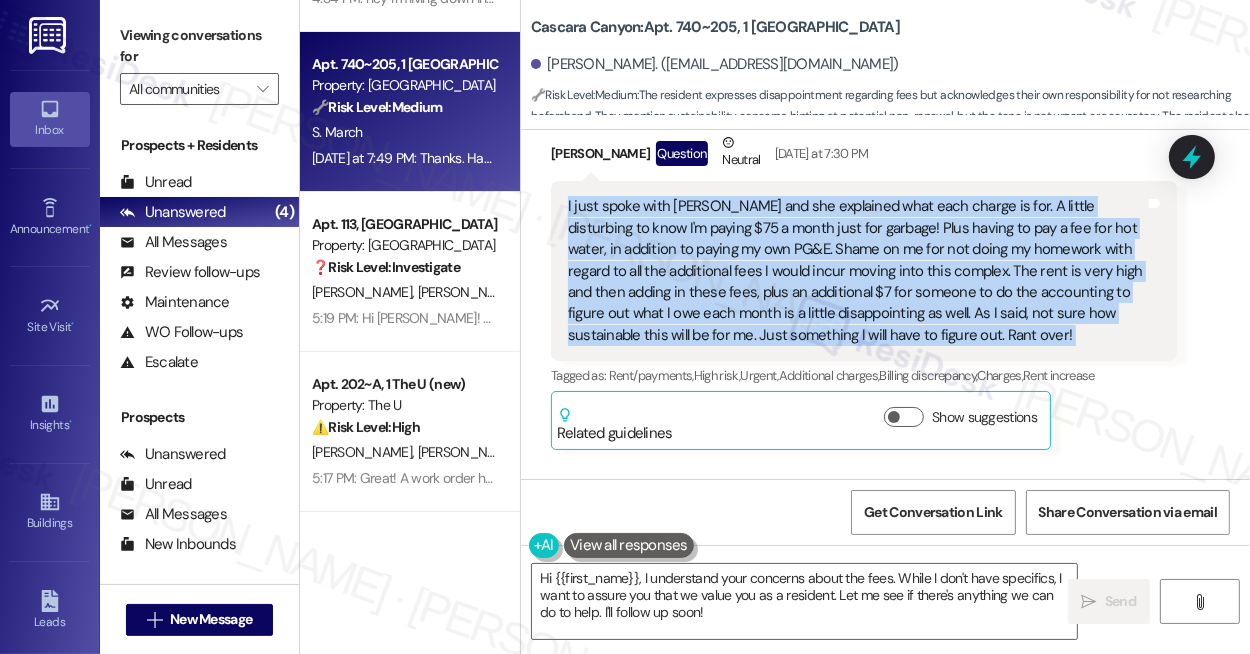 click on "I just spoke with [PERSON_NAME] and she explained what each charge is for.  A little disturbing to know I'm paying $75 a month just for garbage!  Plus having to pay a fee for hot water, in addition to paying my own PG&E. Shame on me for not doing my homework with regard to all the additional fees I would incur moving into this complex. The rent is very high and then adding in these fees, plus an additional $7 for someone to do the accounting to figure out what I owe each month is a little disappointing as well.  As I said, not sure how sustainable this will be for me.  Just something I will have to figure out.  Rant over!" at bounding box center (856, 271) 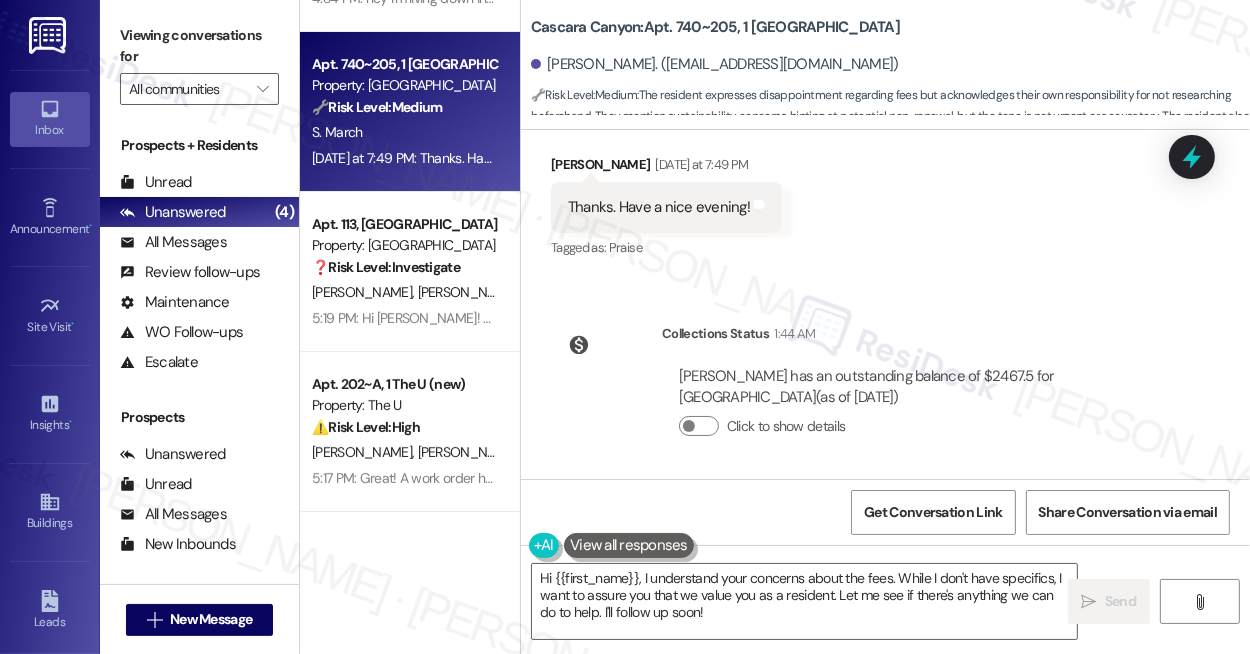 scroll, scrollTop: 2539, scrollLeft: 0, axis: vertical 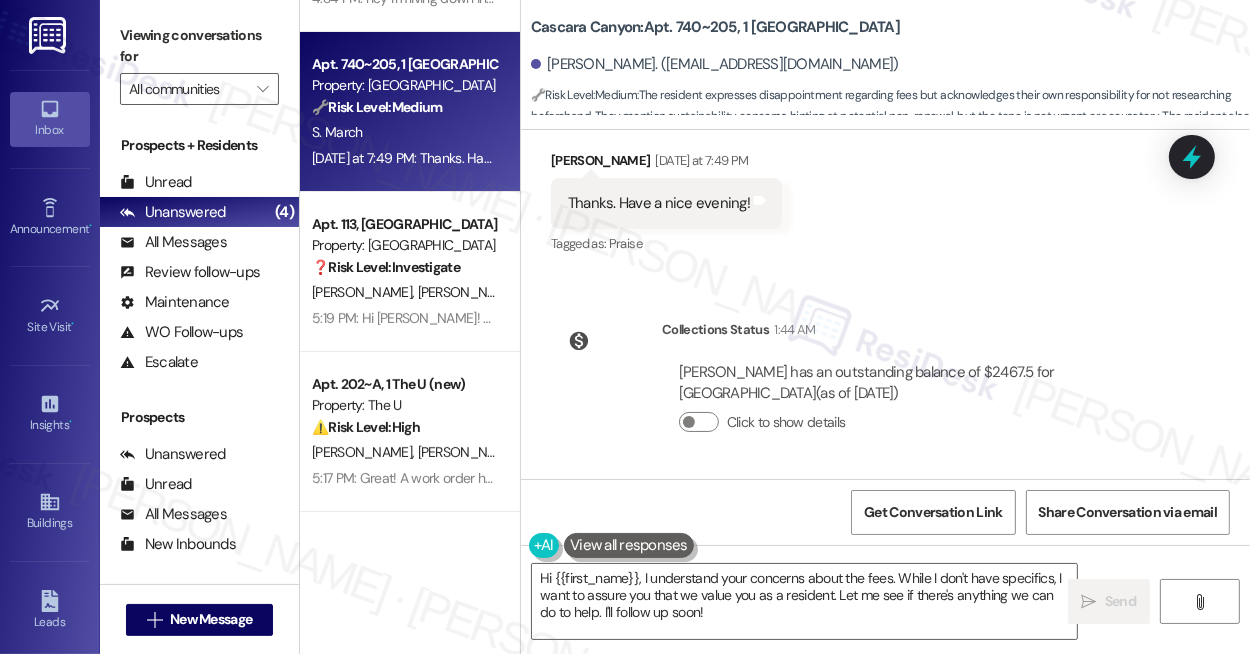 click on "Thanks. Have a nice evening!" at bounding box center [659, 203] 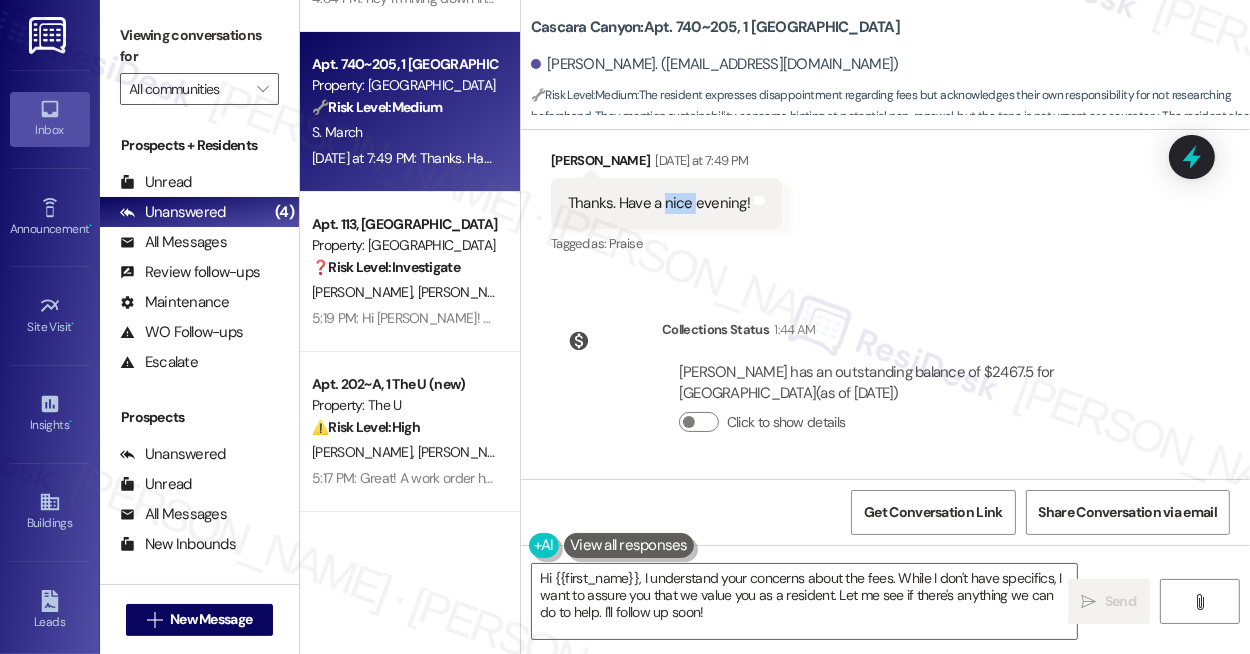click on "Thanks. Have a nice evening!" at bounding box center (659, 203) 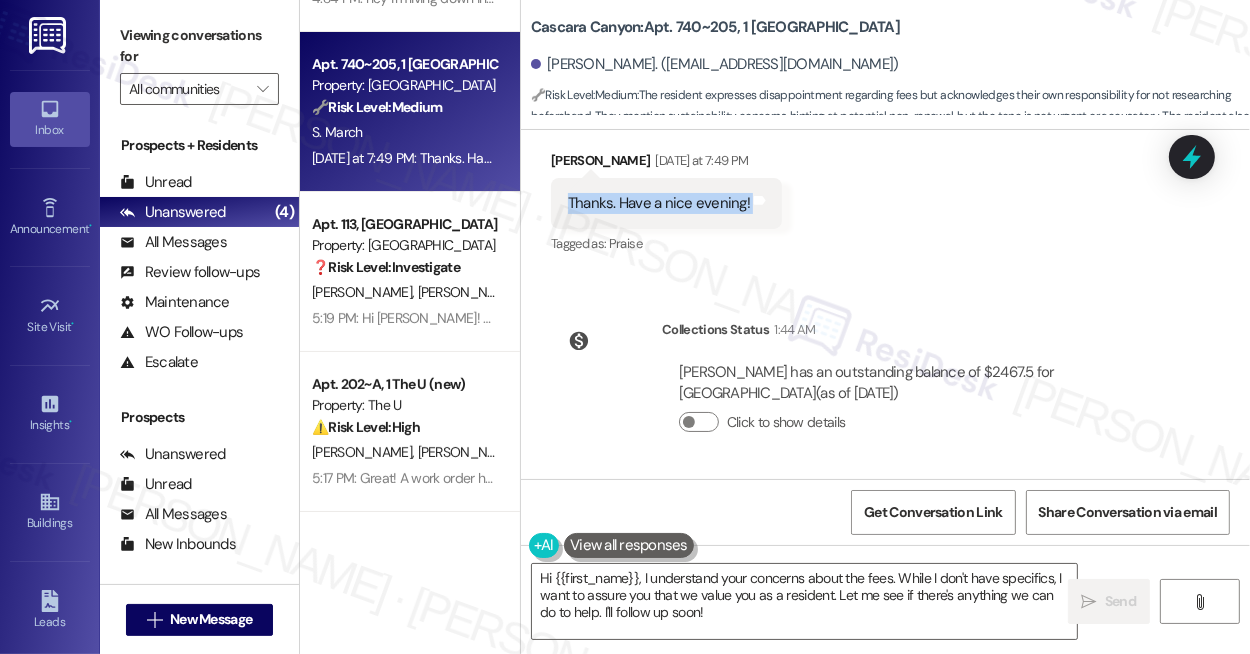 click on "Thanks. Have a nice evening!" at bounding box center [659, 203] 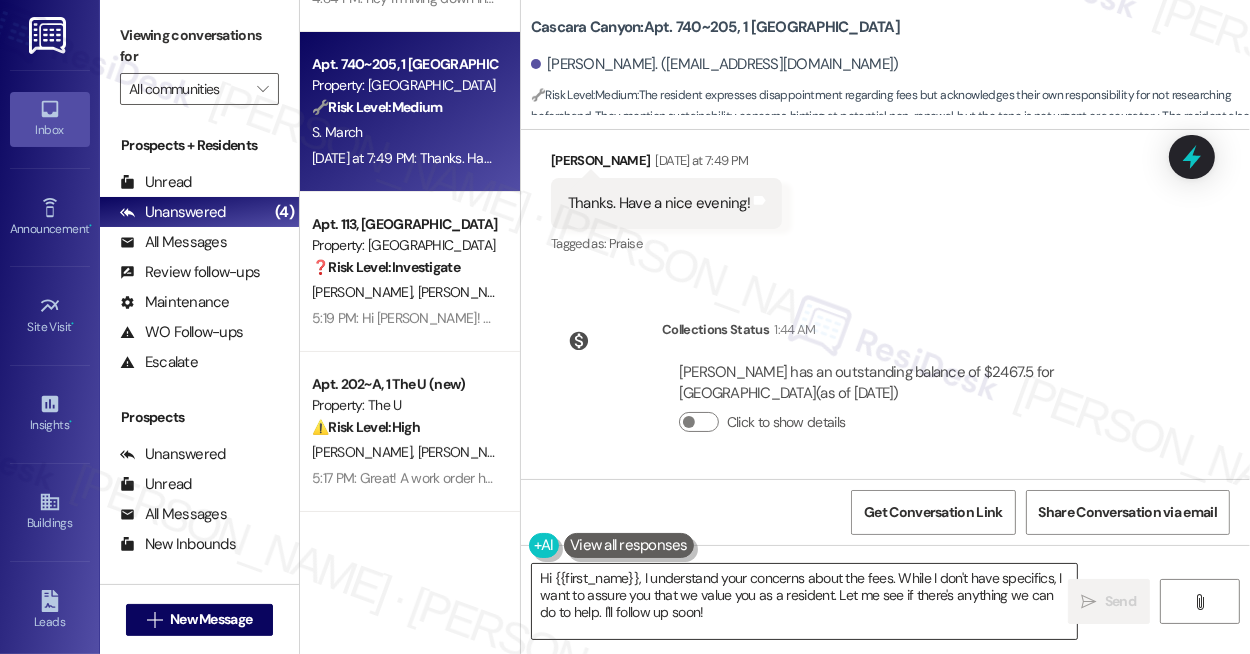 click on "Hi {{first_name}}, I understand your concerns about the fees. While I don't have specifics, I want to assure you that we value you as a resident. Let me see if there's anything we can do to help. I'll follow up soon!" at bounding box center [804, 601] 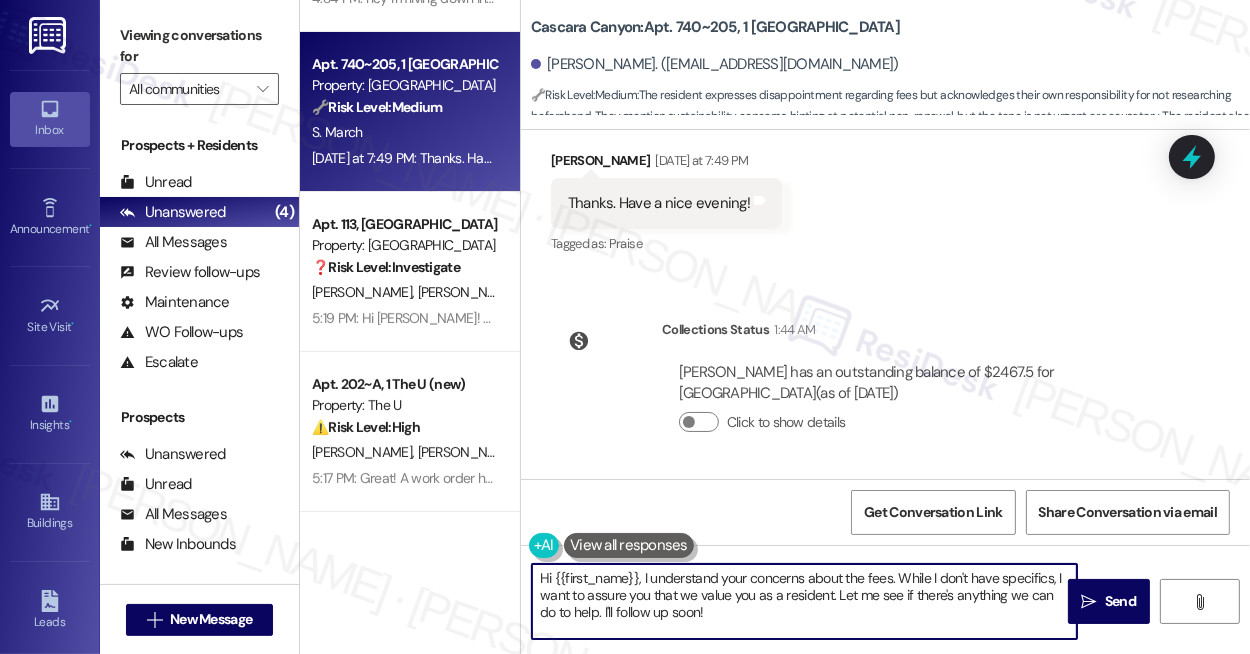 click on "Hi {{first_name}}, I understand your concerns about the fees. While I don't have specifics, I want to assure you that we value you as a resident. Let me see if there's anything we can do to help. I'll follow up soon!" at bounding box center (804, 601) 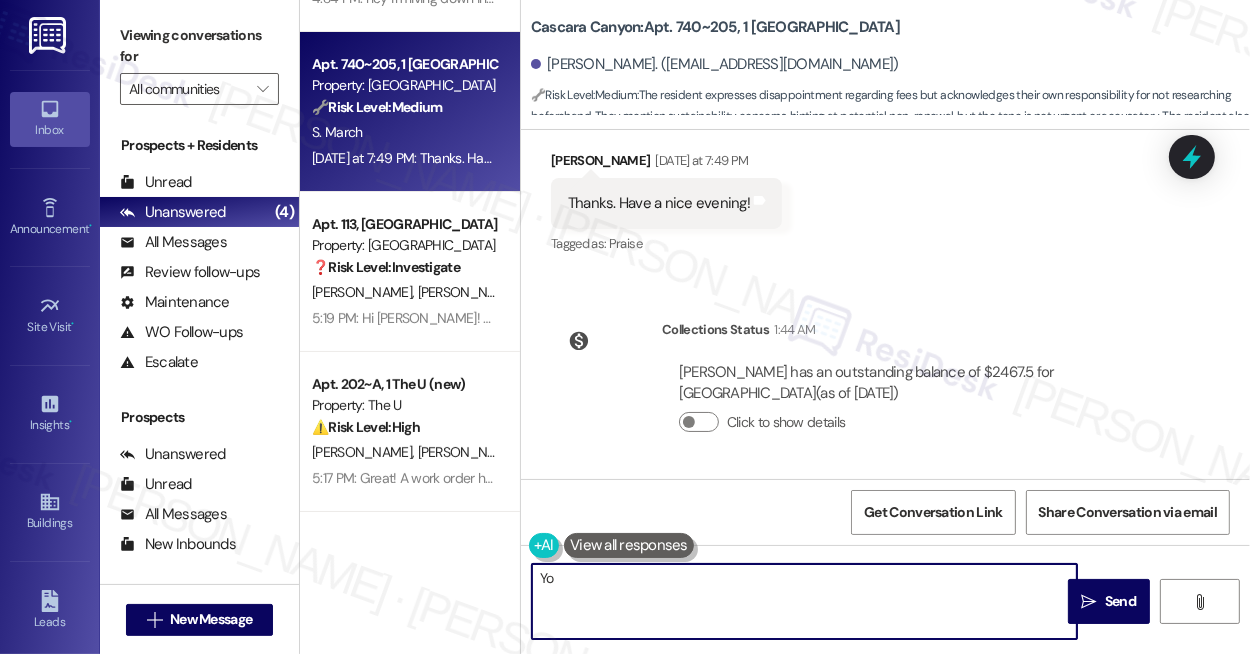 type on "Y" 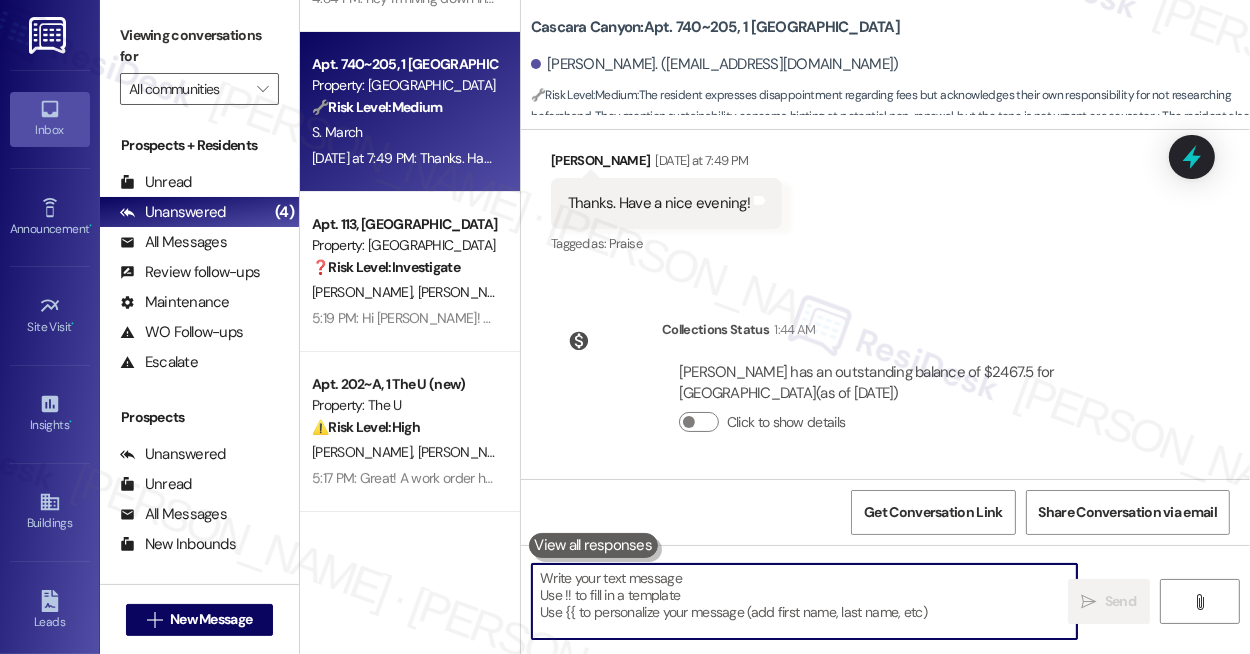 type 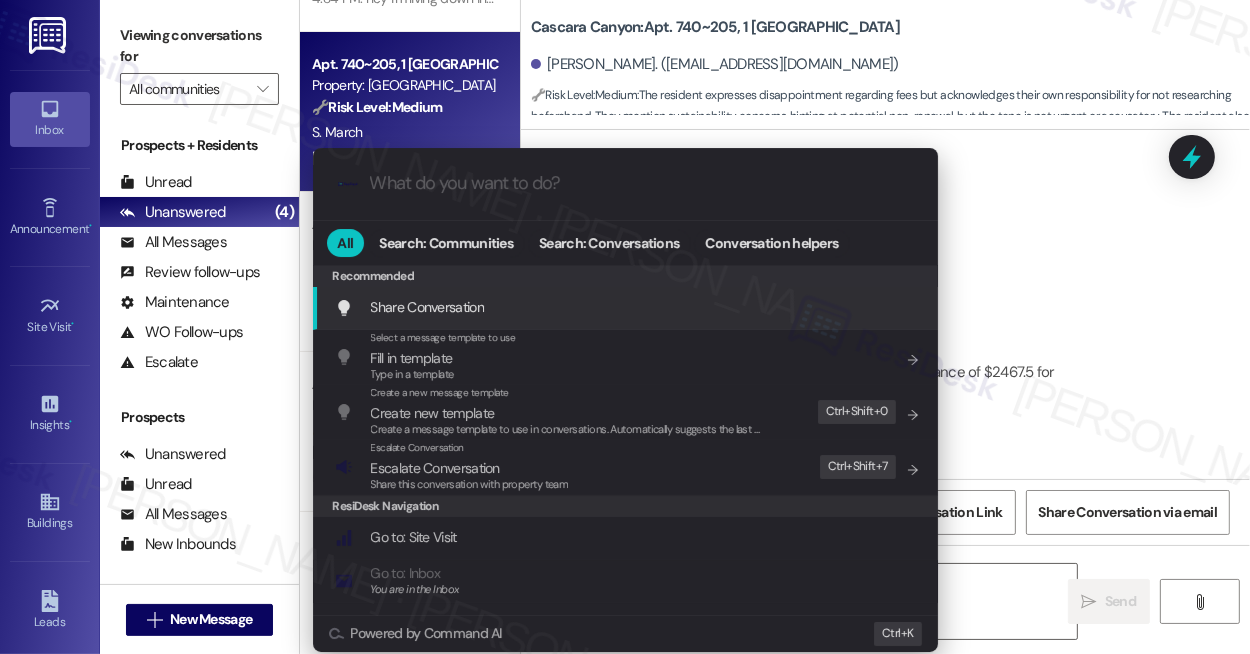 click at bounding box center (641, 183) 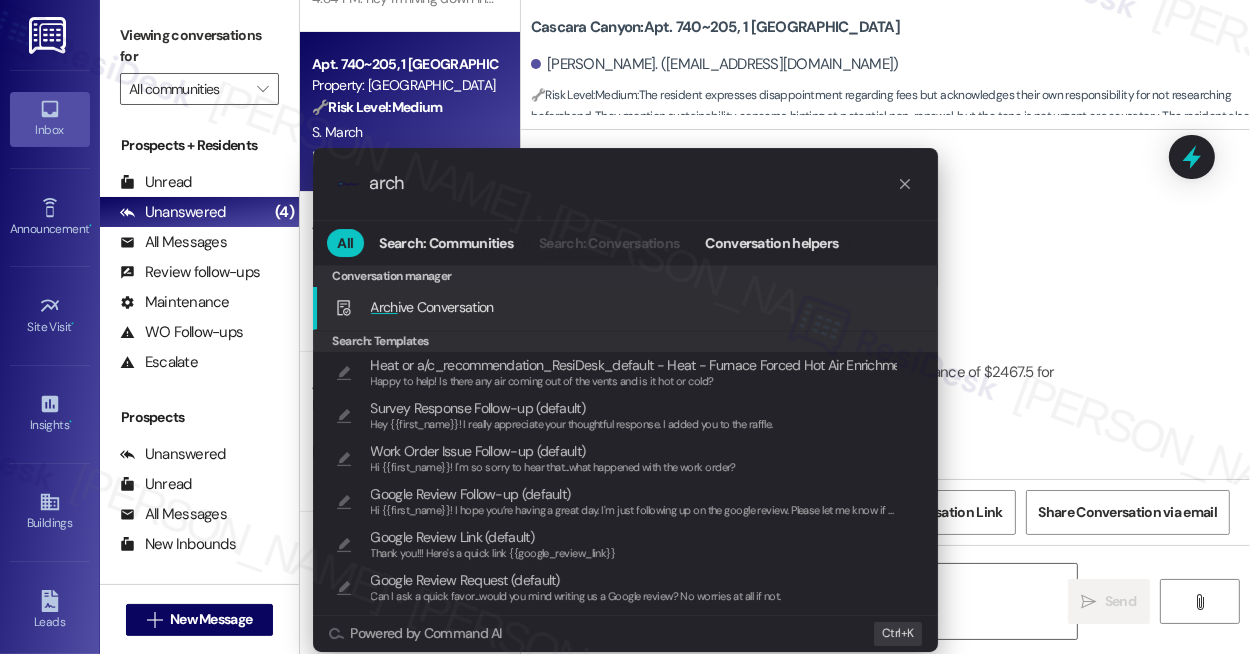type on "arch" 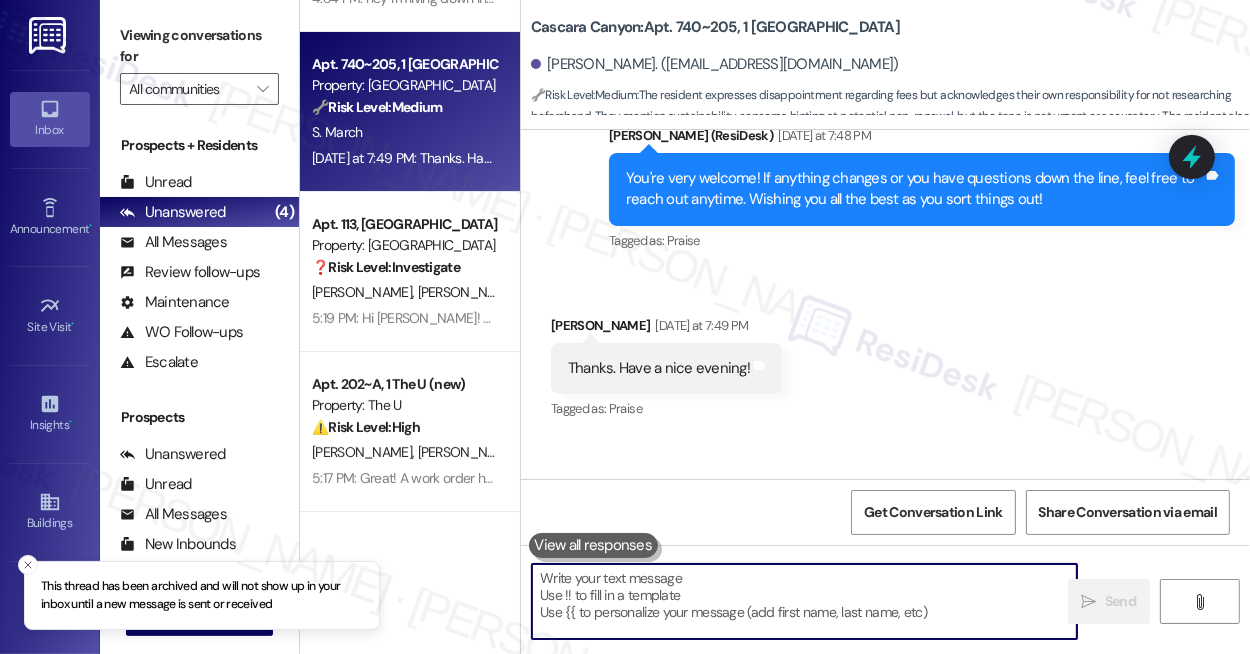 scroll, scrollTop: 2266, scrollLeft: 0, axis: vertical 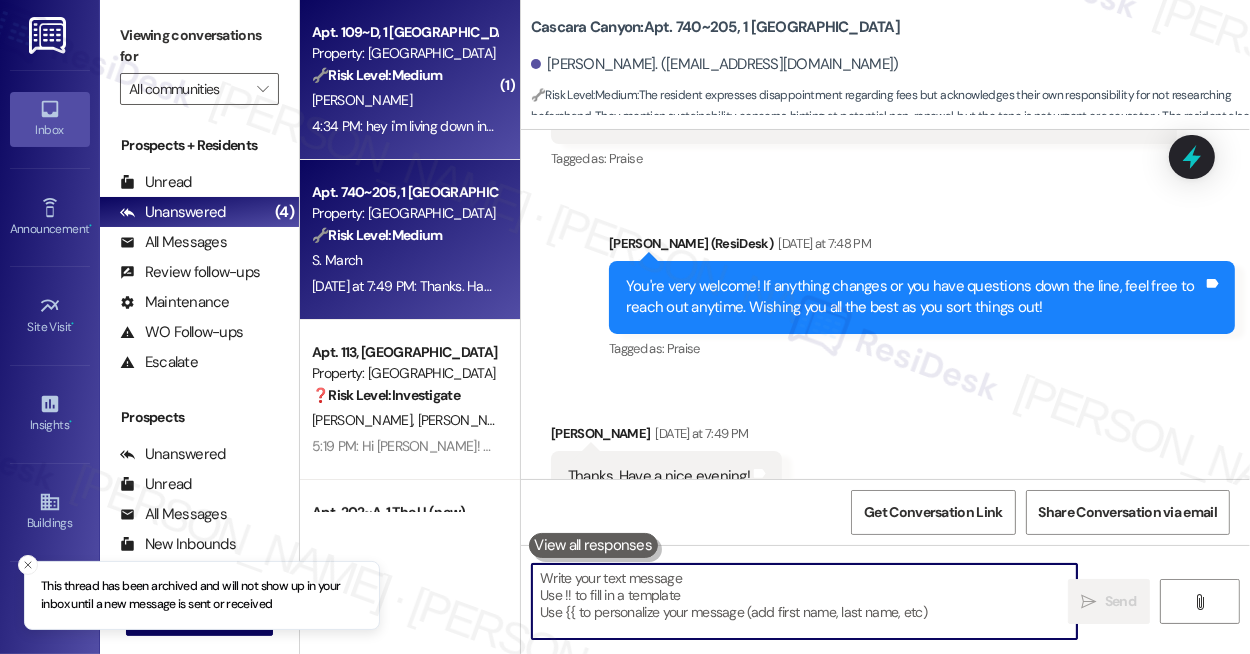 click on "4:34 PM: hey i'm living down in [GEOGRAPHIC_DATA] [US_STATE] now. would it be possible for me to mail my keys back to you guys? 4:34 PM: hey i'm living down in [GEOGRAPHIC_DATA] [US_STATE] now. would it be possible for me to mail my keys back to you guys?" at bounding box center [695, 126] 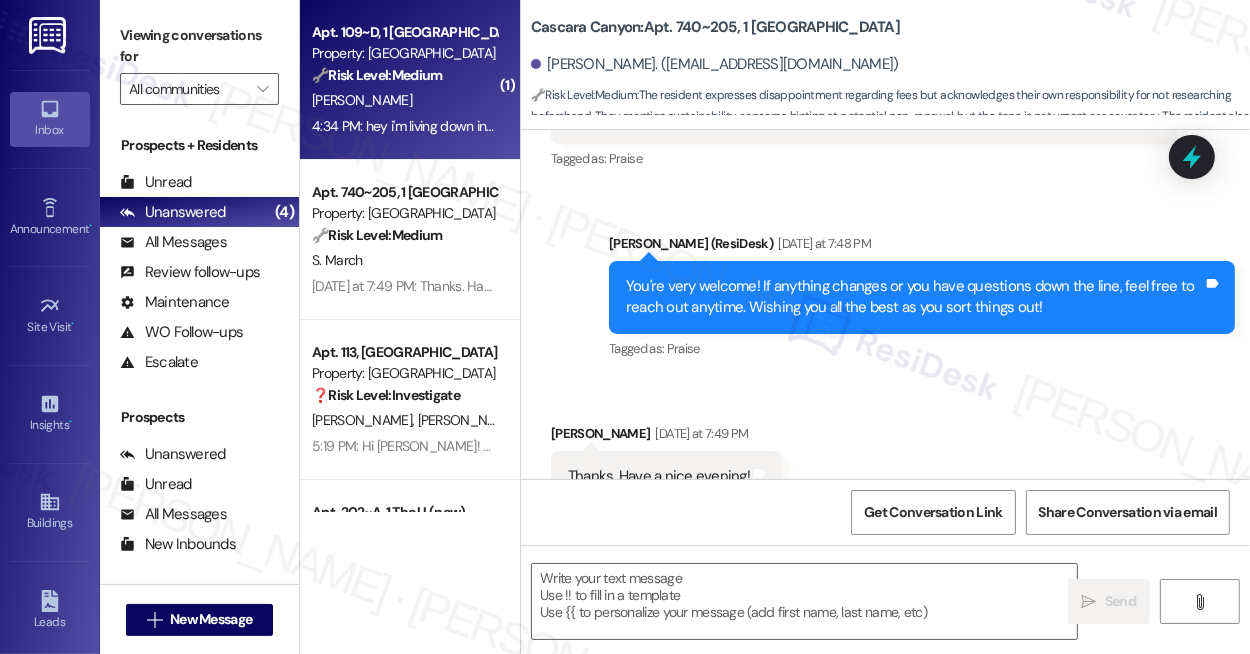 type on "Fetching suggested responses. Please feel free to read through the conversation in the meantime." 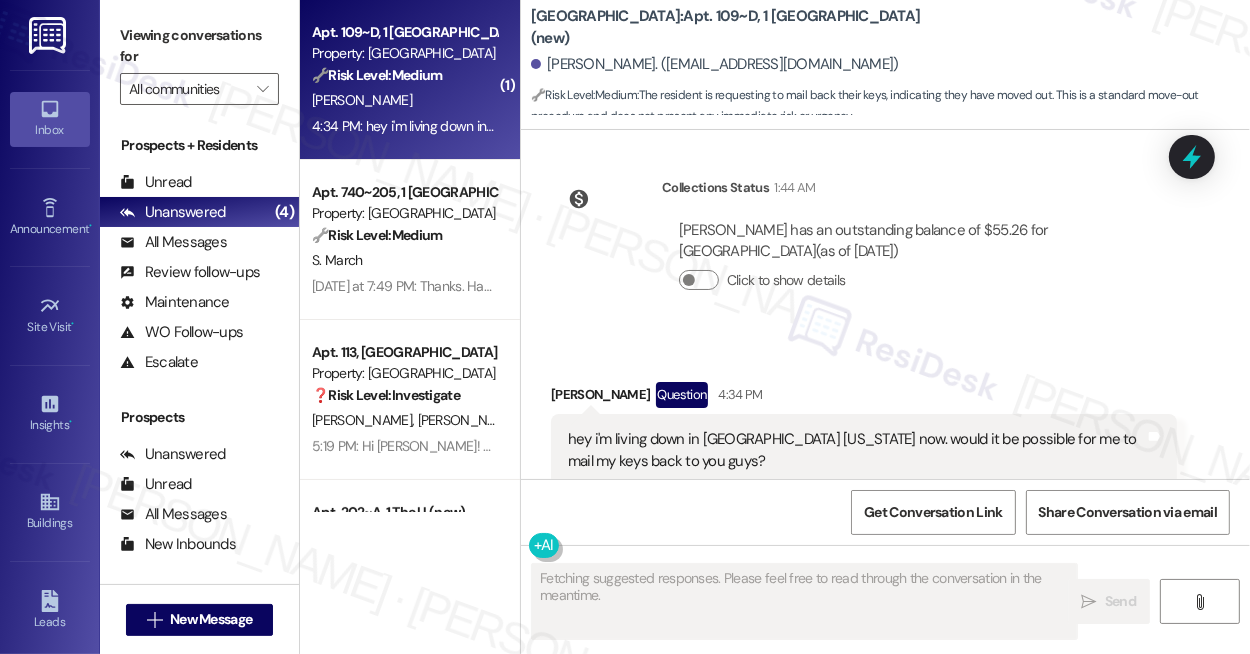 scroll, scrollTop: 8576, scrollLeft: 0, axis: vertical 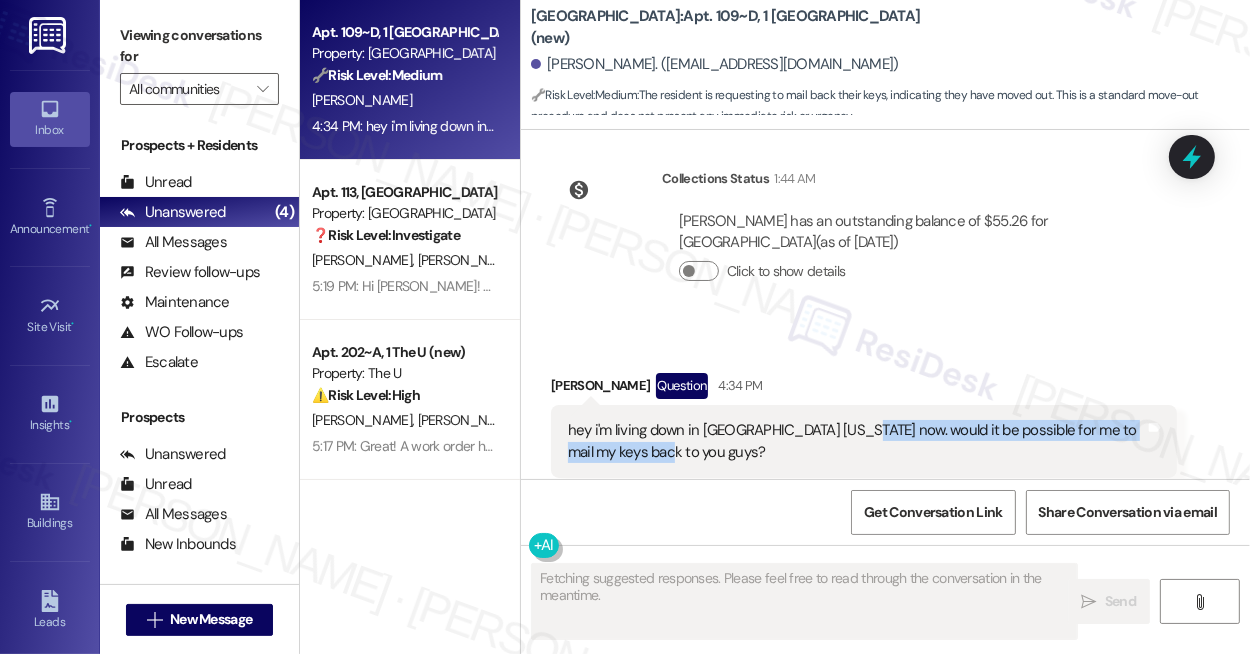 click on "hey i'm living down in [GEOGRAPHIC_DATA] [US_STATE] now. would it be possible for me to mail my keys back to you guys?" at bounding box center [856, 441] 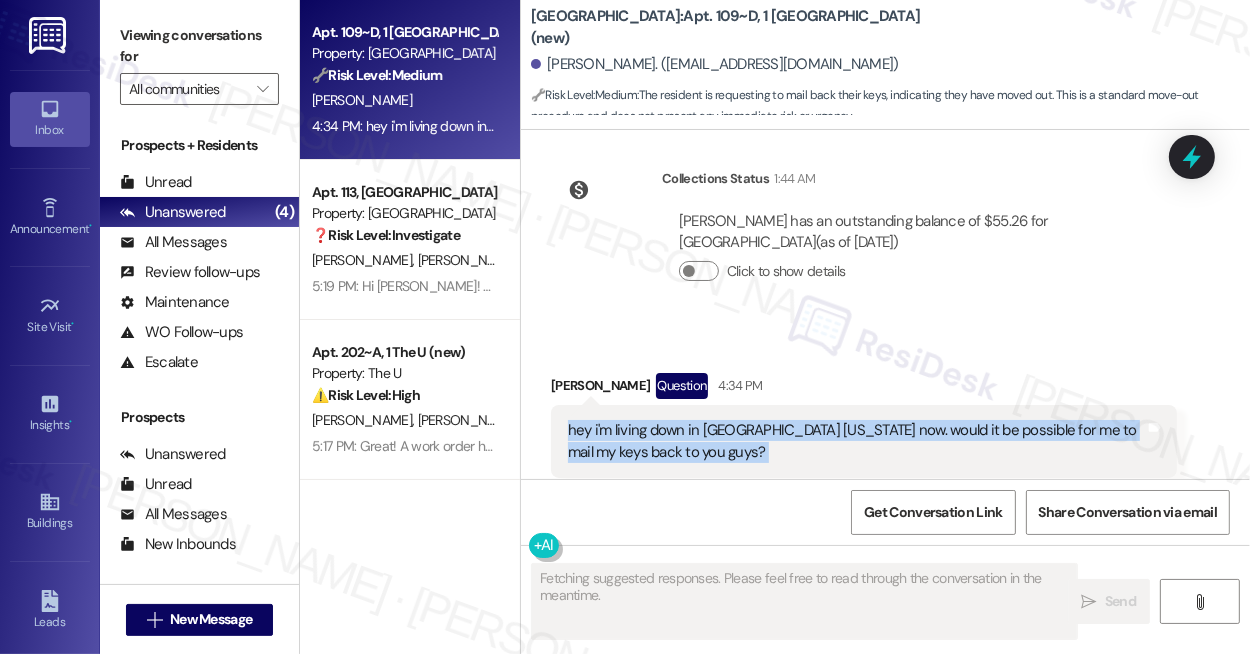 click on "hey i'm living down in [GEOGRAPHIC_DATA] [US_STATE] now. would it be possible for me to mail my keys back to you guys?" at bounding box center (856, 441) 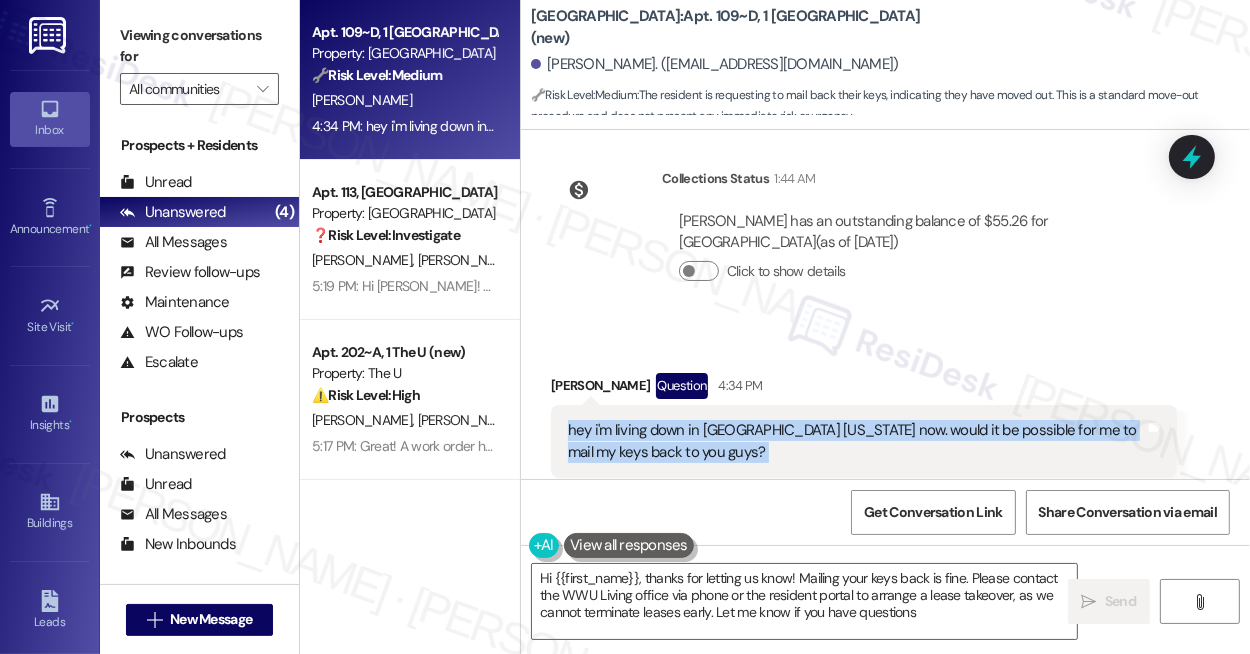 type on "Hi {{first_name}}, thanks for letting us know! Mailing your keys back is fine. Please contact the WWU Living office via phone or the resident portal to arrange a lease takeover, as we cannot terminate leases early. Let me know if you have questions!" 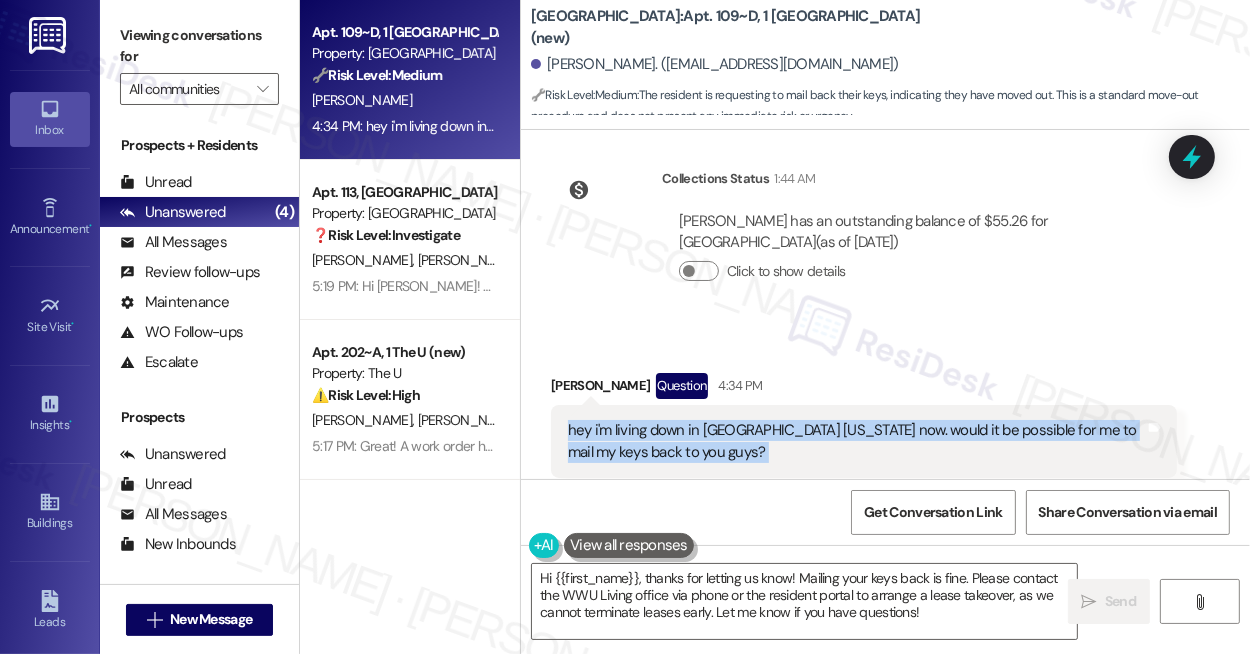 copy on "hey i'm living down in [GEOGRAPHIC_DATA] [US_STATE] now. would it be possible for me to mail my keys back to you guys? Tags and notes" 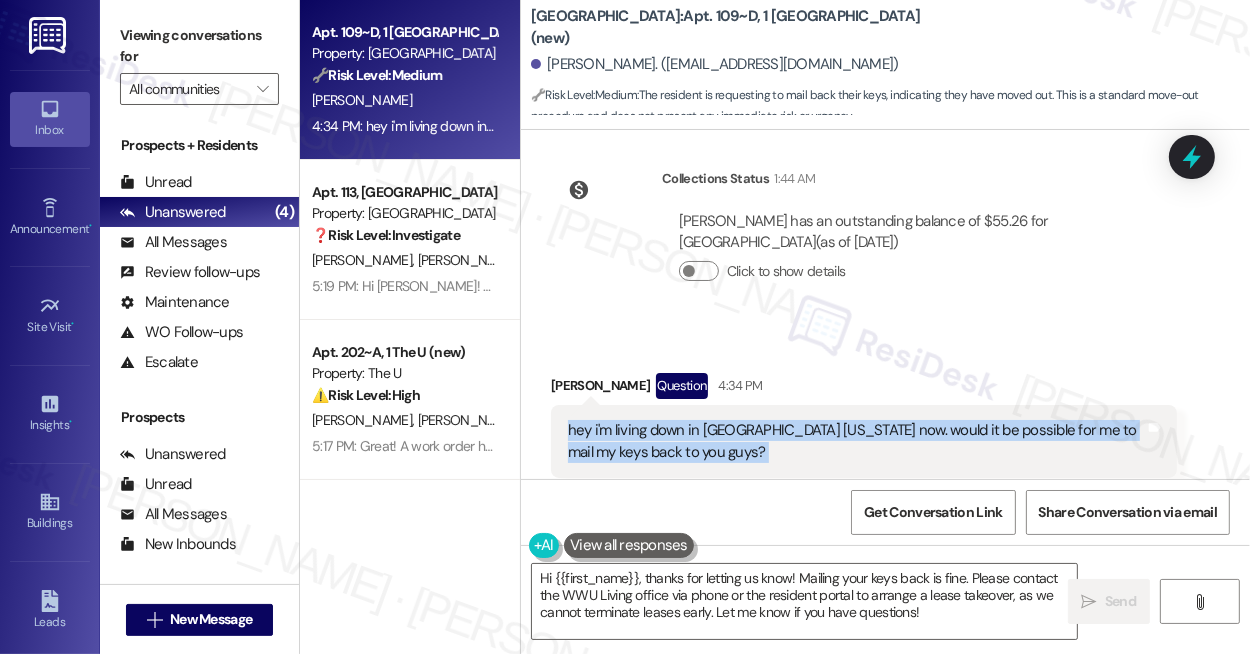 click on "hey i'm living down in [GEOGRAPHIC_DATA] [US_STATE] now. would it be possible for me to mail my keys back to you guys?" at bounding box center [856, 441] 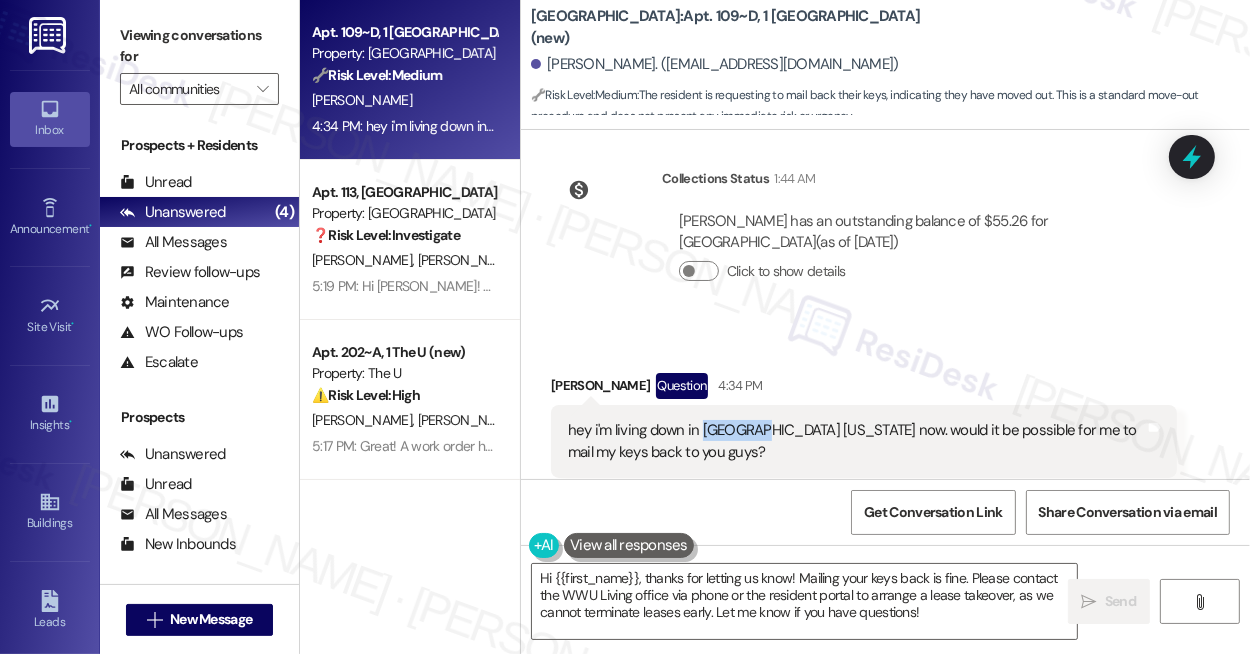 click on "hey i'm living down in [GEOGRAPHIC_DATA] [US_STATE] now. would it be possible for me to mail my keys back to you guys?" at bounding box center (856, 441) 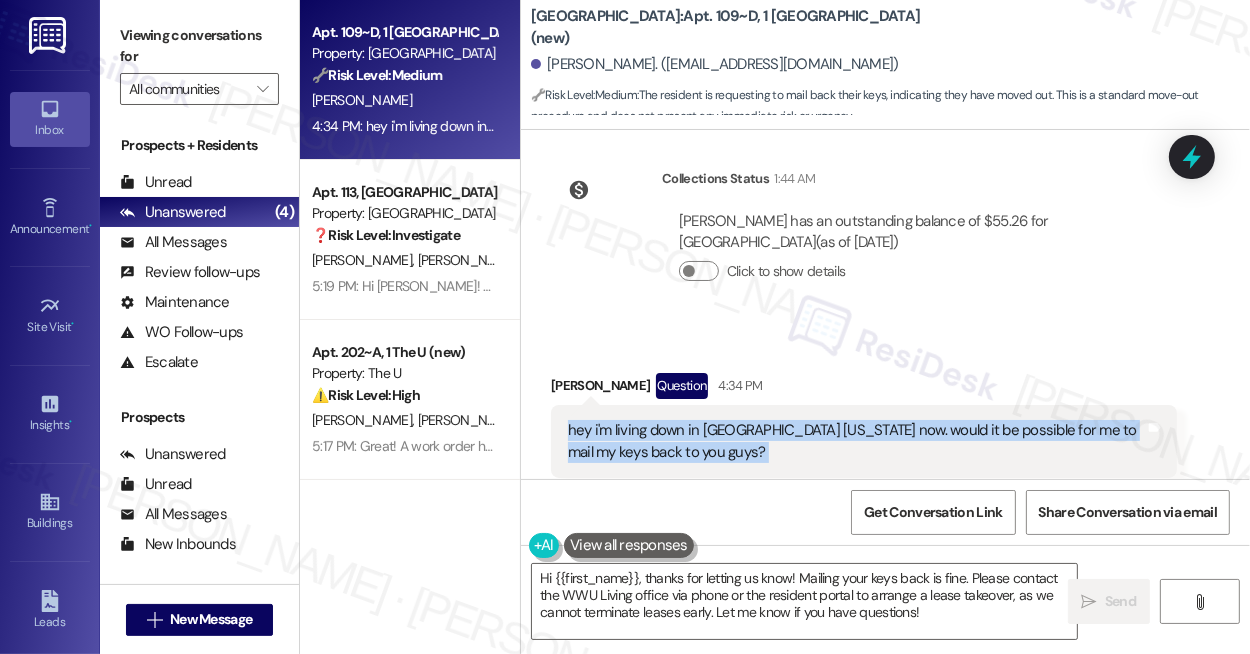 click on "hey i'm living down in [GEOGRAPHIC_DATA] [US_STATE] now. would it be possible for me to mail my keys back to you guys?" at bounding box center (856, 441) 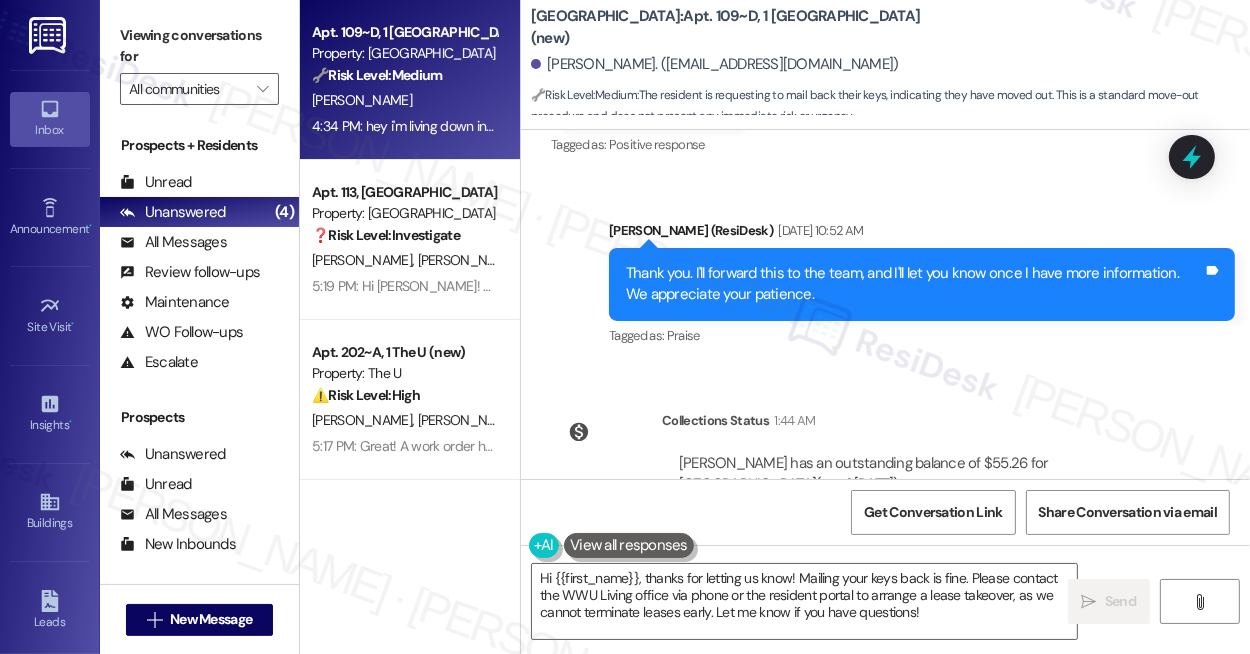 scroll, scrollTop: 8304, scrollLeft: 0, axis: vertical 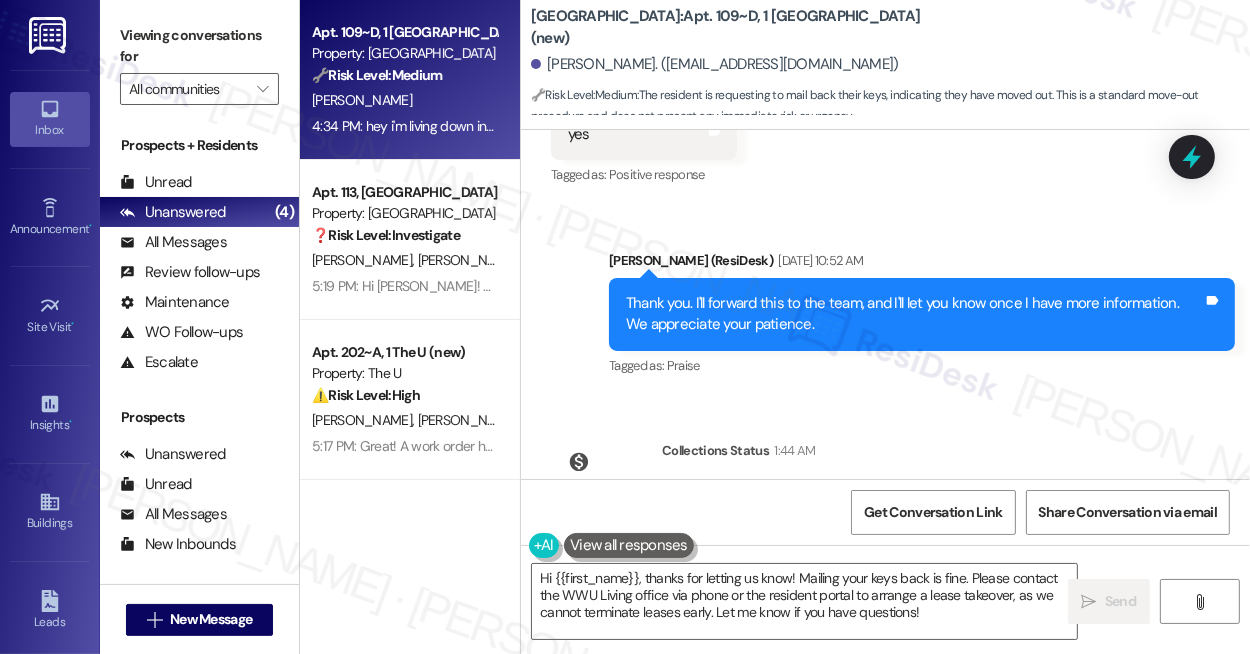 click on "Thank you. I'll forward this to the team, and I'll let you know once I have more information. We appreciate your patience." at bounding box center (914, 314) 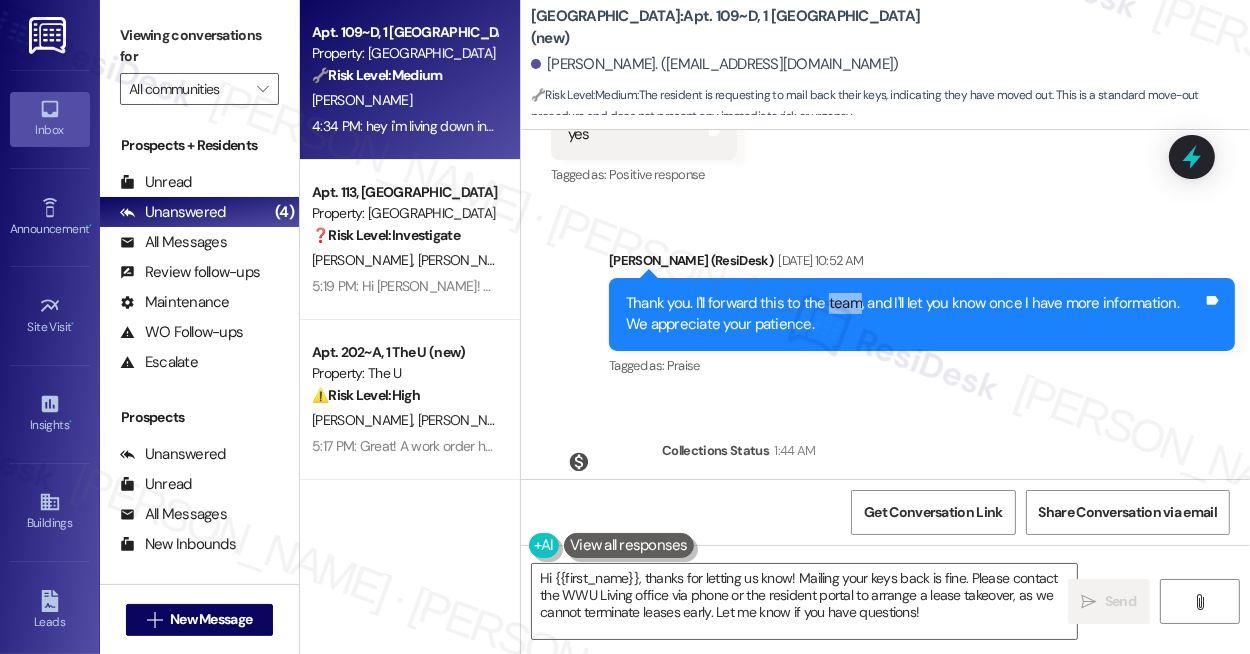 click on "Thank you. I'll forward this to the team, and I'll let you know once I have more information. We appreciate your patience." at bounding box center (914, 314) 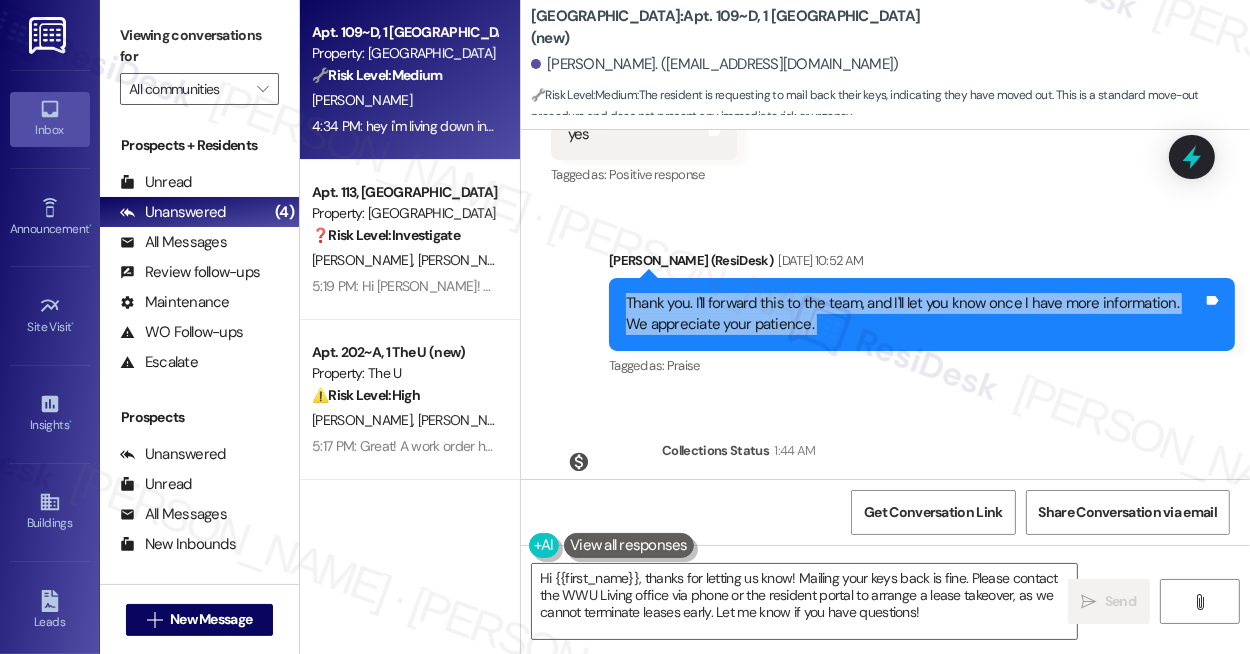 click on "Thank you. I'll forward this to the team, and I'll let you know once I have more information. We appreciate your patience." at bounding box center (914, 314) 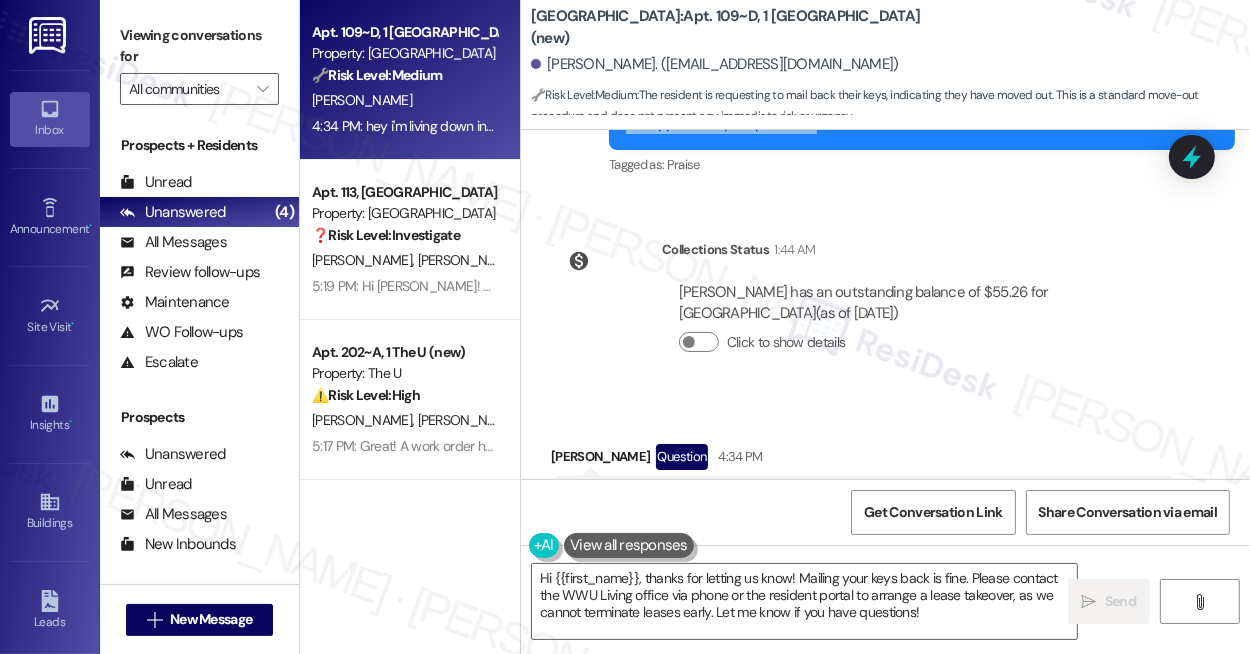 scroll, scrollTop: 8577, scrollLeft: 0, axis: vertical 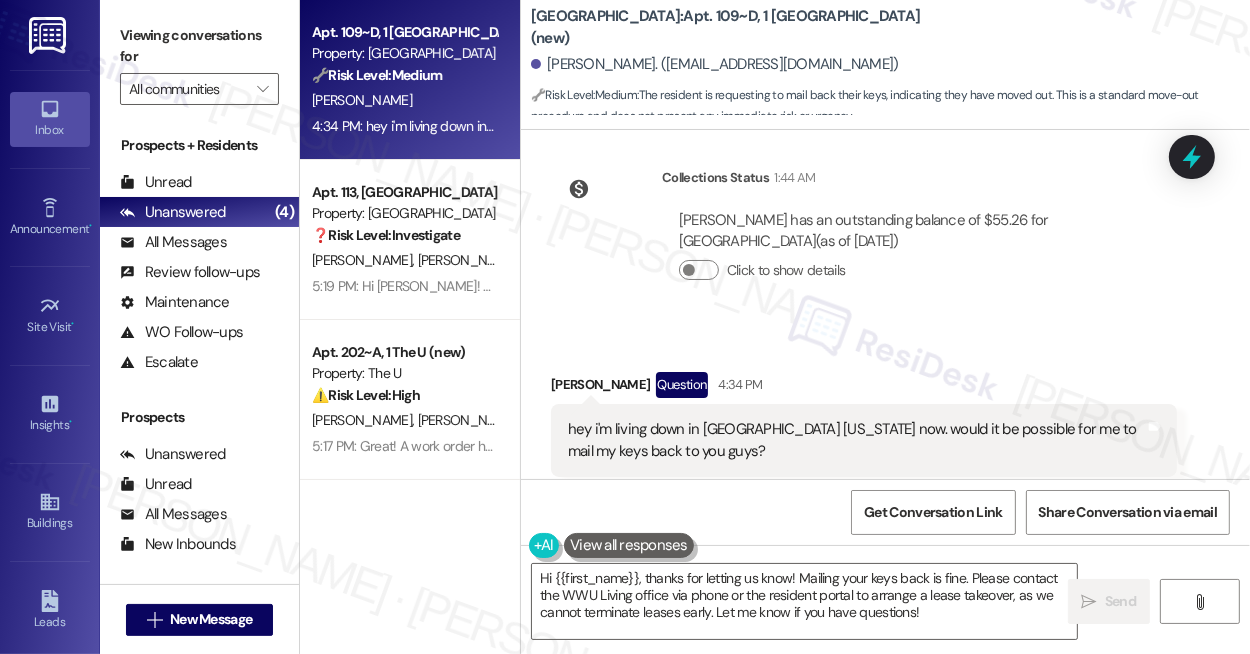 click on "hey i'm living down in [GEOGRAPHIC_DATA] [US_STATE] now. would it be possible for me to mail my keys back to you guys?" at bounding box center (856, 440) 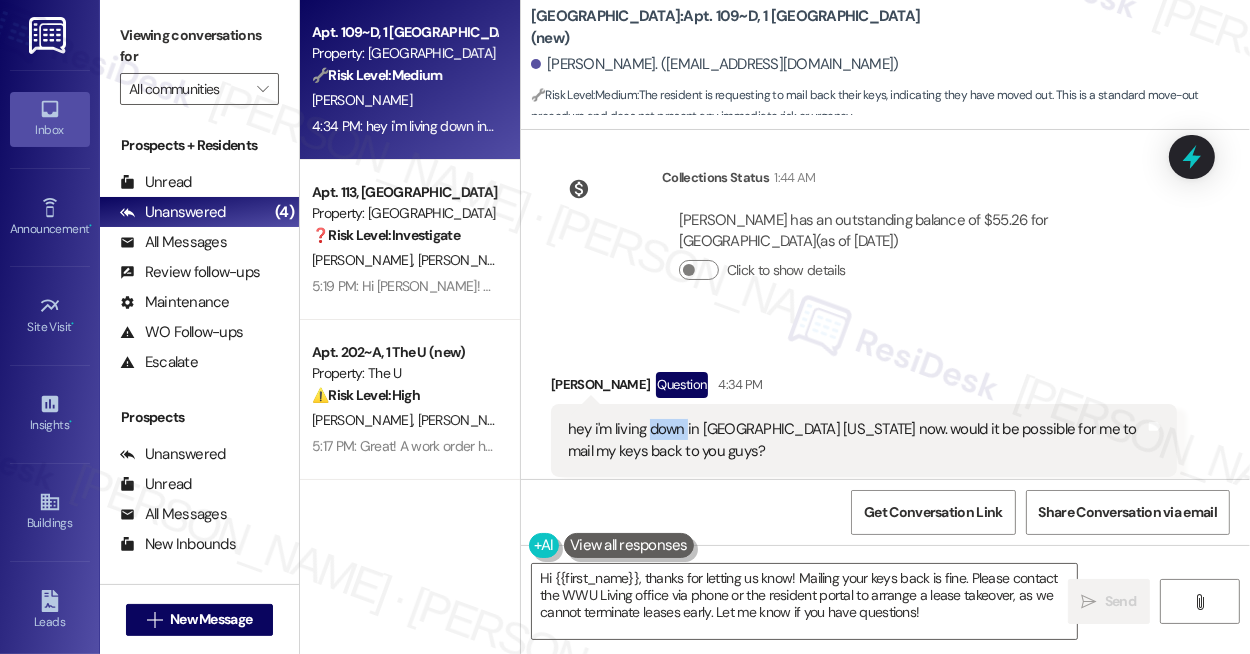 click on "hey i'm living down in [GEOGRAPHIC_DATA] [US_STATE] now. would it be possible for me to mail my keys back to you guys?" at bounding box center (856, 440) 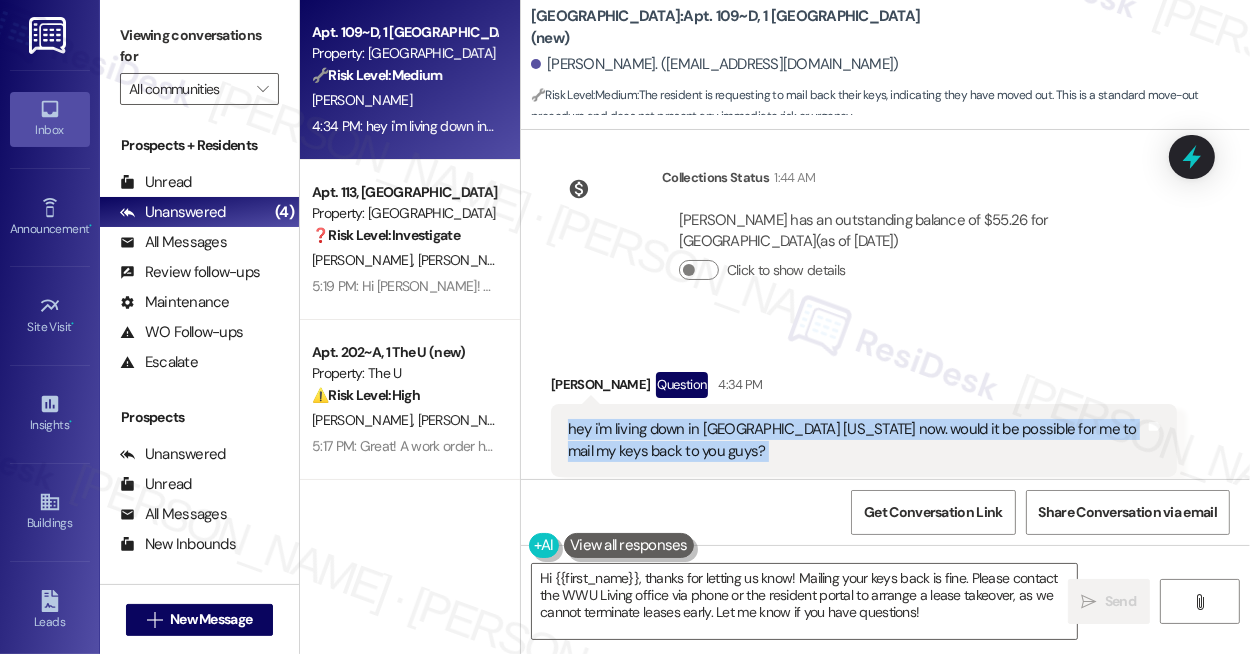 click on "hey i'm living down in [GEOGRAPHIC_DATA] [US_STATE] now. would it be possible for me to mail my keys back to you guys?" at bounding box center (856, 440) 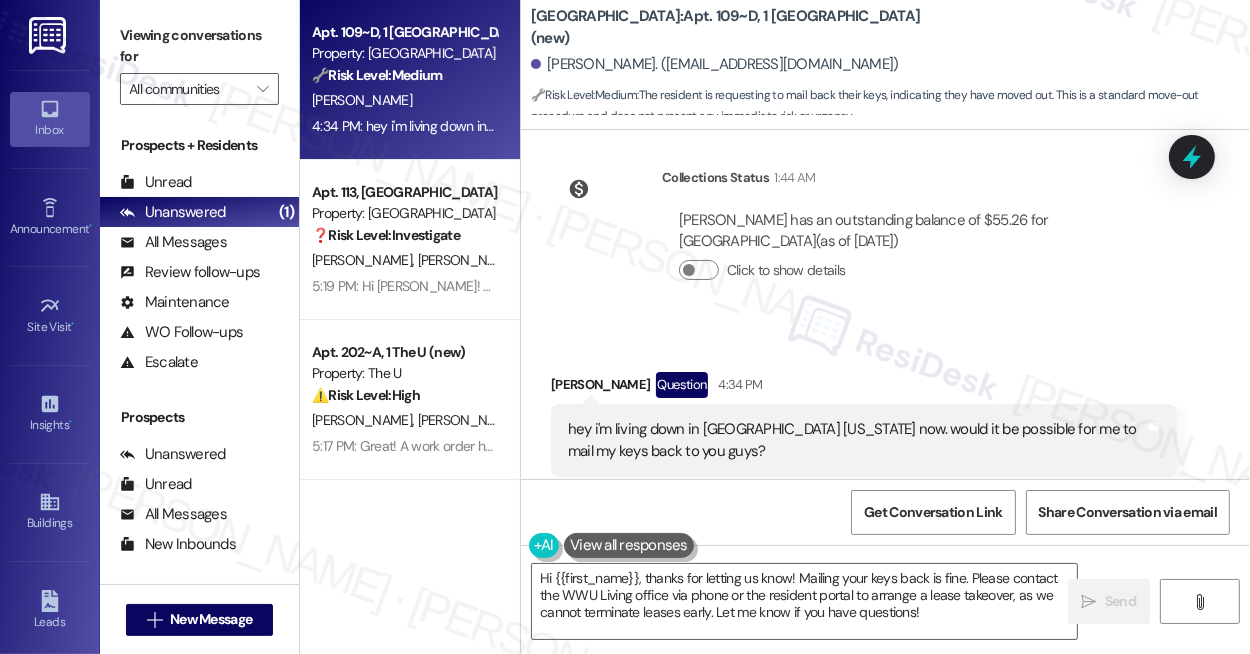 drag, startPoint x: 977, startPoint y: 217, endPoint x: 946, endPoint y: 180, distance: 48.270073 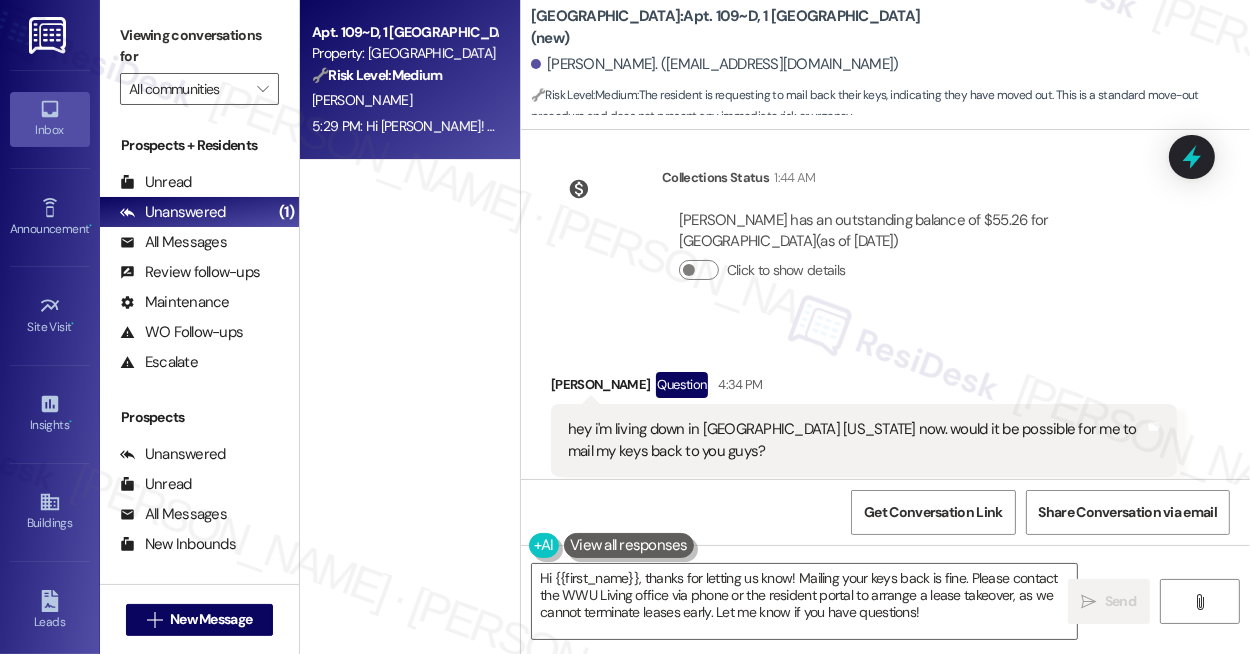 scroll, scrollTop: 8576, scrollLeft: 0, axis: vertical 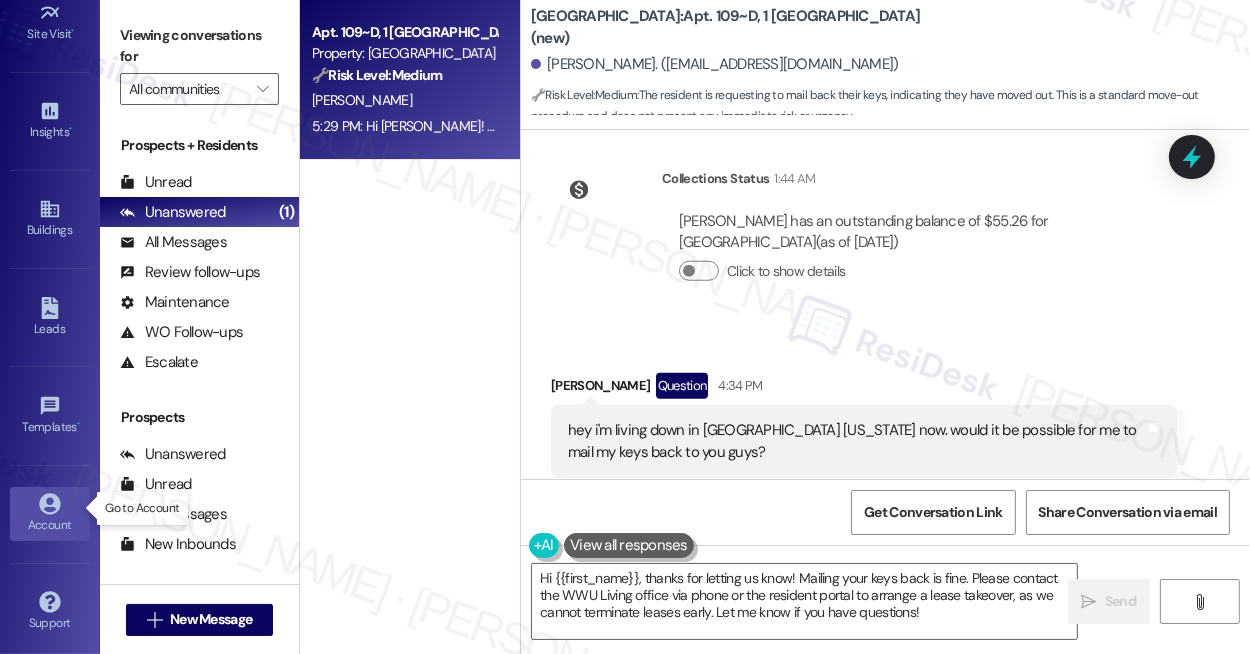 click on "Account" at bounding box center (50, 525) 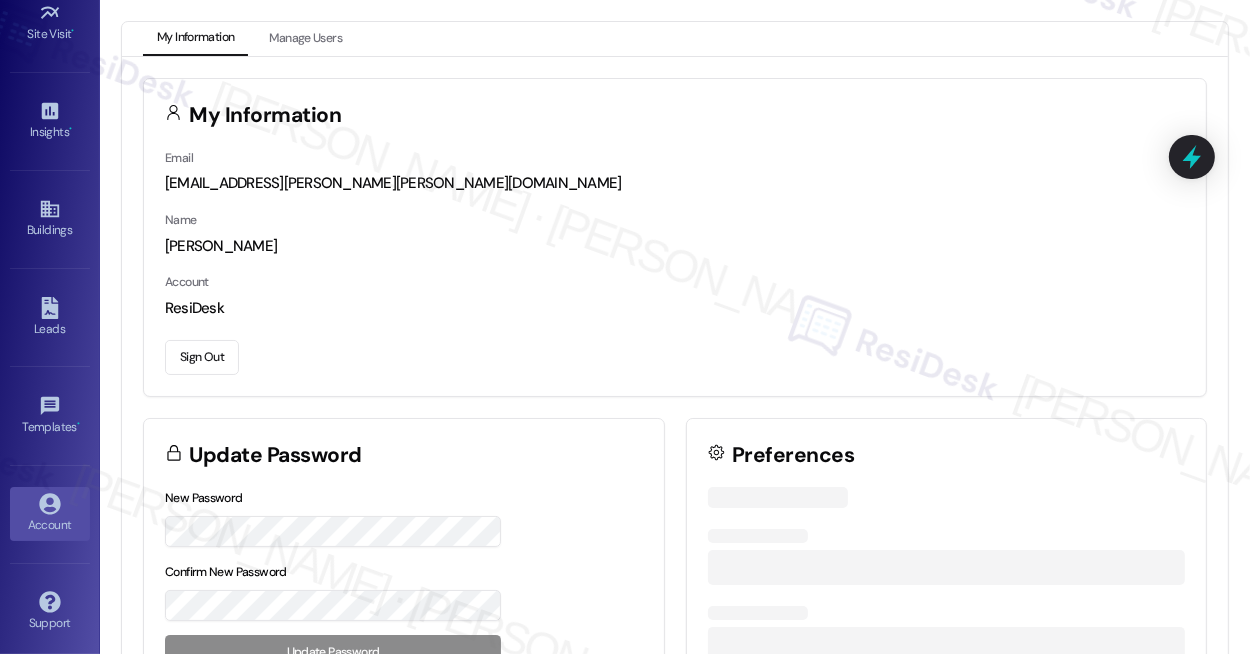 click on "Sign Out" at bounding box center [202, 357] 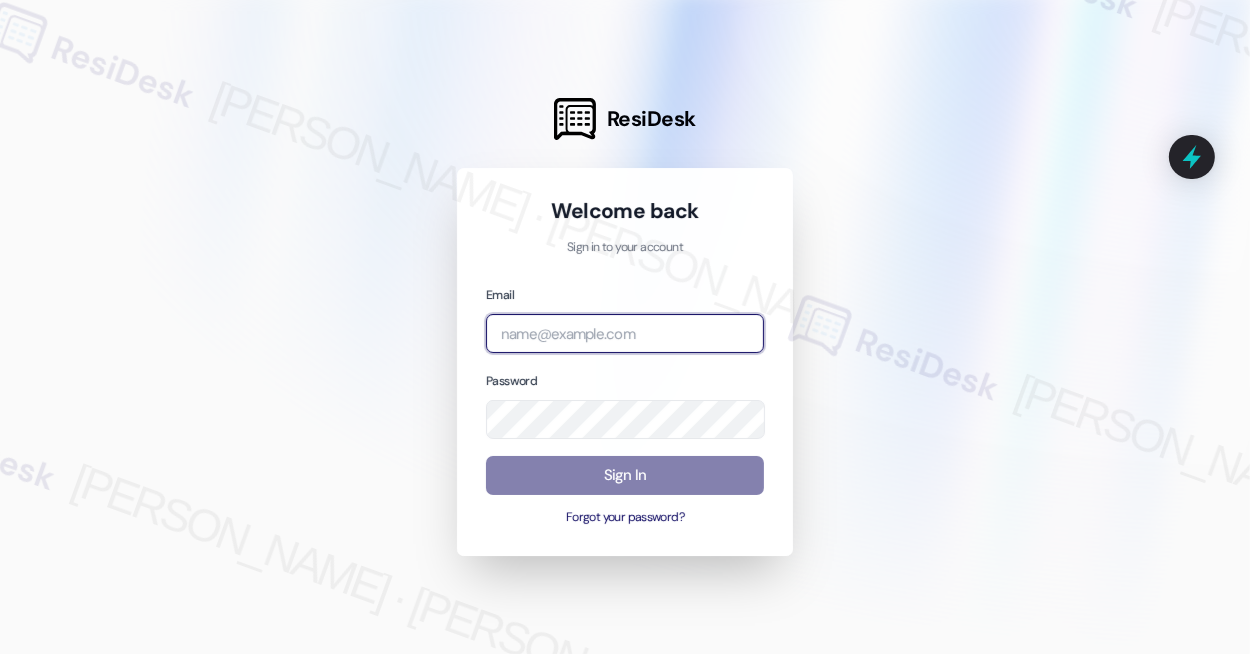 click at bounding box center [625, 333] 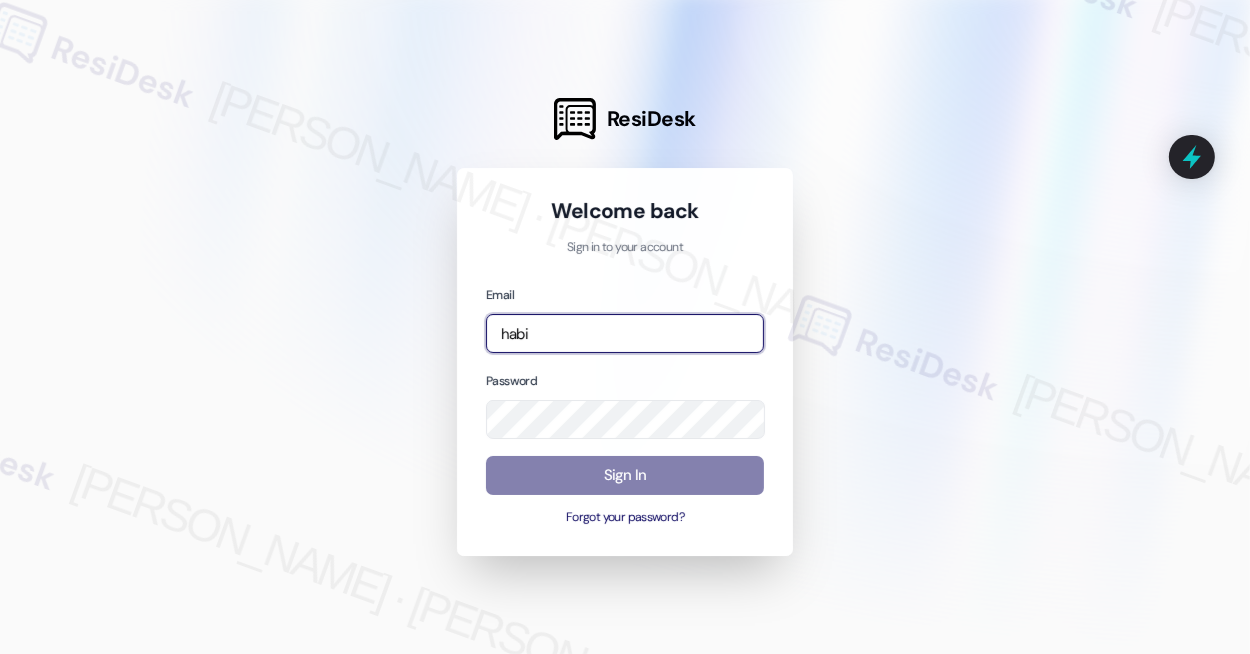 type on "[EMAIL_ADDRESS][PERSON_NAME][PERSON_NAME][DOMAIN_NAME]" 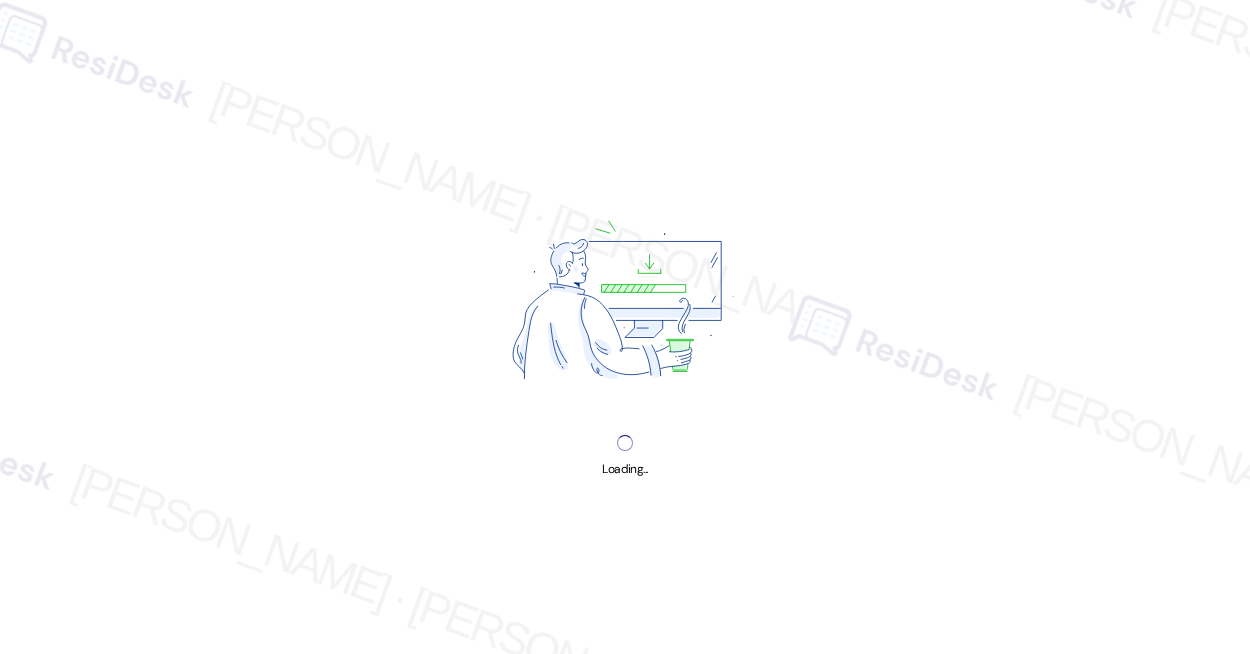 scroll, scrollTop: 0, scrollLeft: 0, axis: both 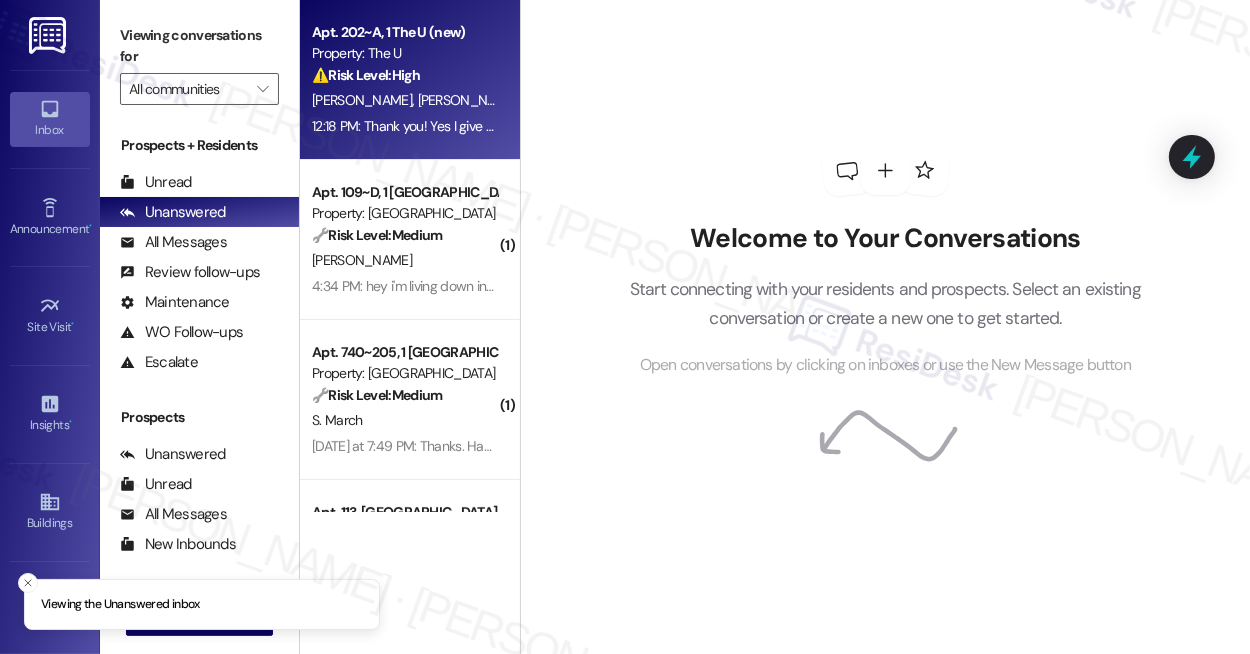 click on "12:18 PM: Thank you! Yes I give my permission to enter 12:18 PM: Thank you! Yes I give my permission to enter" at bounding box center [404, 126] 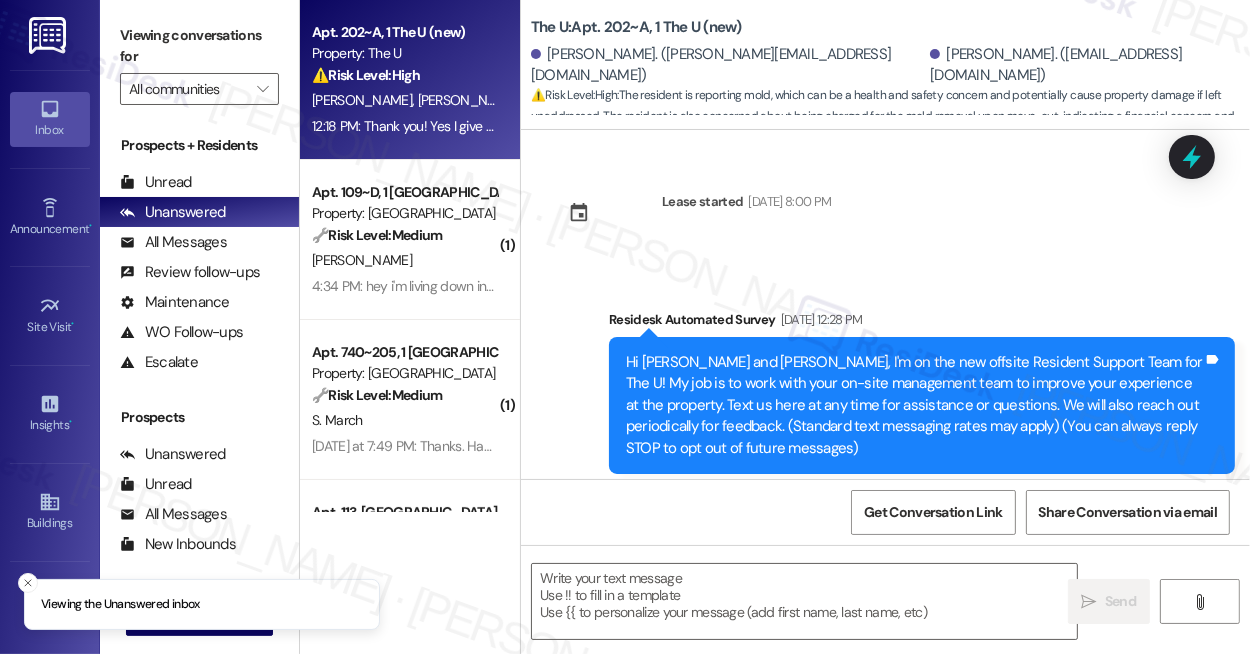 scroll, scrollTop: 14144, scrollLeft: 0, axis: vertical 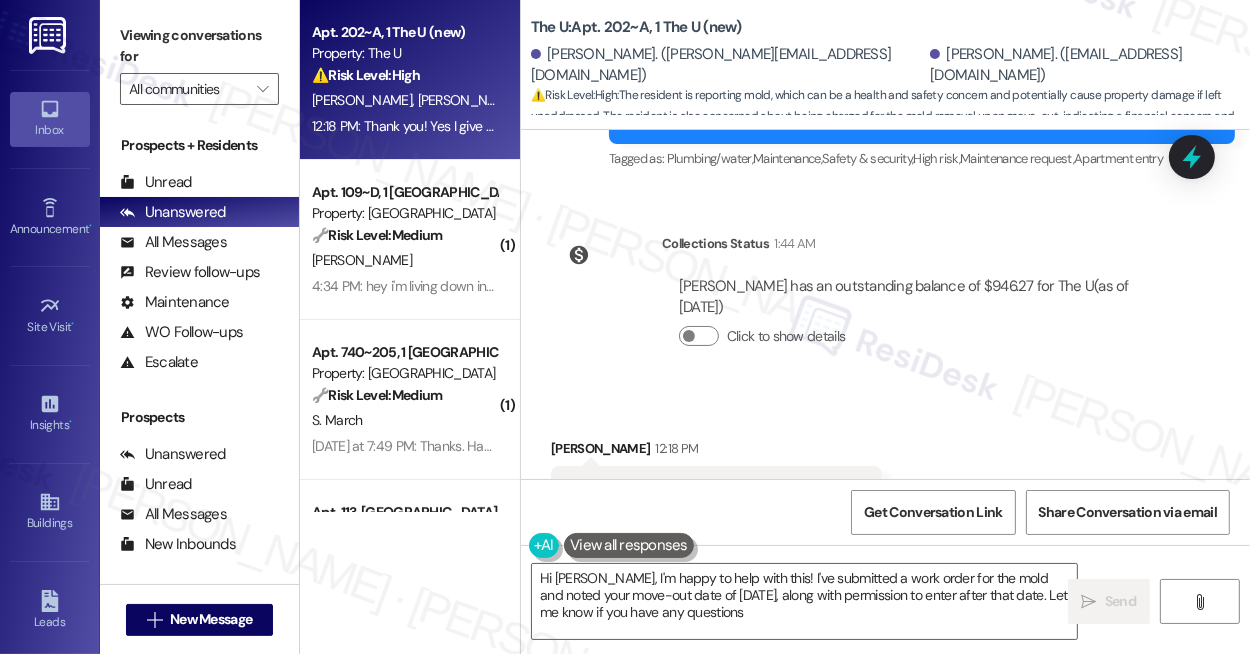 type on "Hi [PERSON_NAME], I'm happy to help with this! I've submitted a work order for the mold and noted your move-out date of [DATE], along with permission to enter after that date. Let me know if you have any questions!" 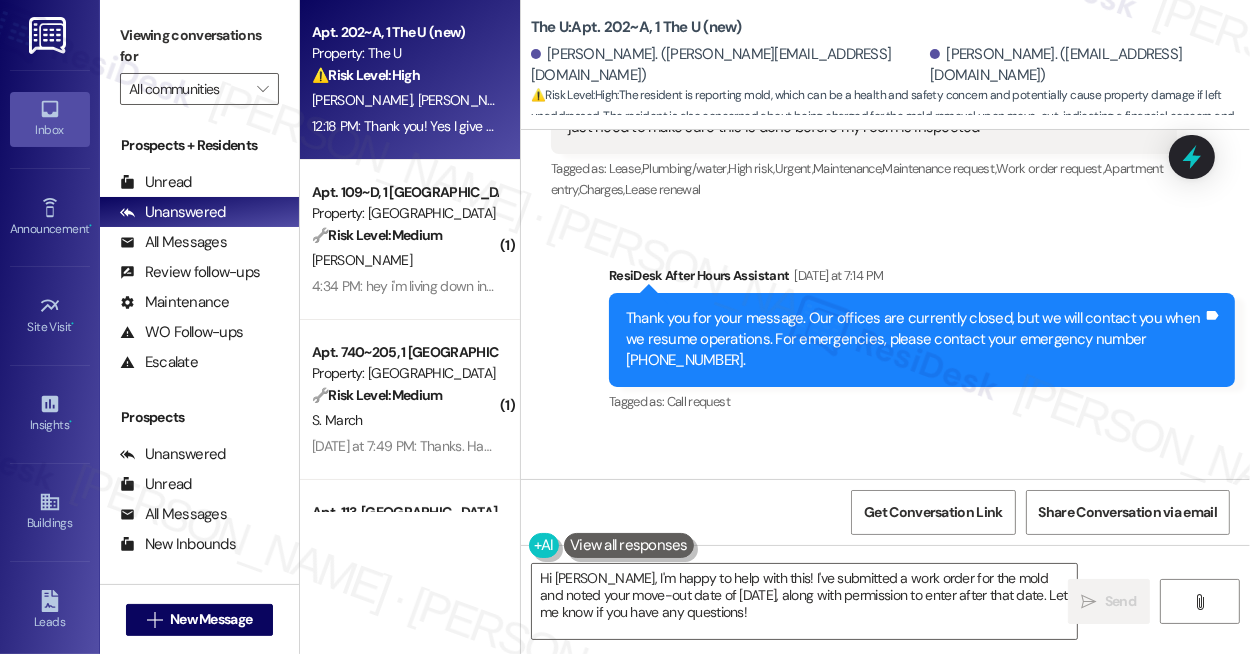 scroll, scrollTop: 13416, scrollLeft: 0, axis: vertical 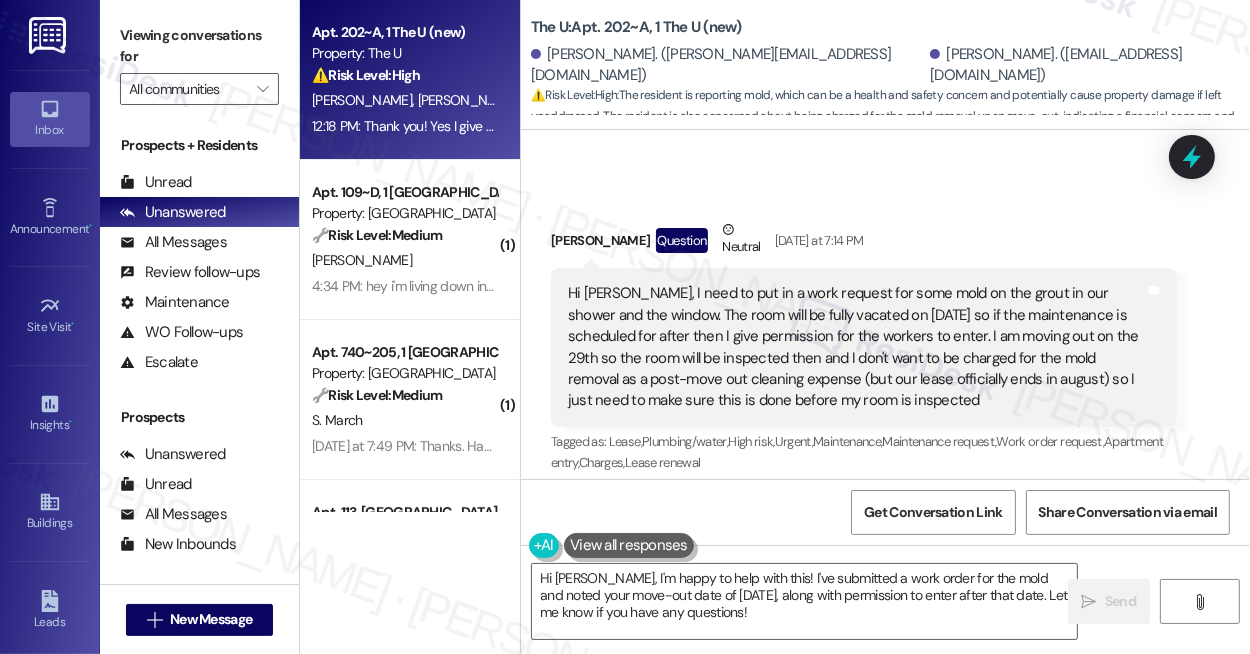 click on "Hi [PERSON_NAME], I need to put in a work request for some mold on the grout in our shower and the window. The room will be fully vacated on [DATE] so if the maintenance is scheduled for after then I give permission for the workers to enter. I am moving out on the 29th so the room will be inspected then and I don't want to be charged for the mold removal as a post-move out cleaning expense (but our lease officially ends in august) so I just need to make sure this is done before my room is inspected" at bounding box center (856, 347) 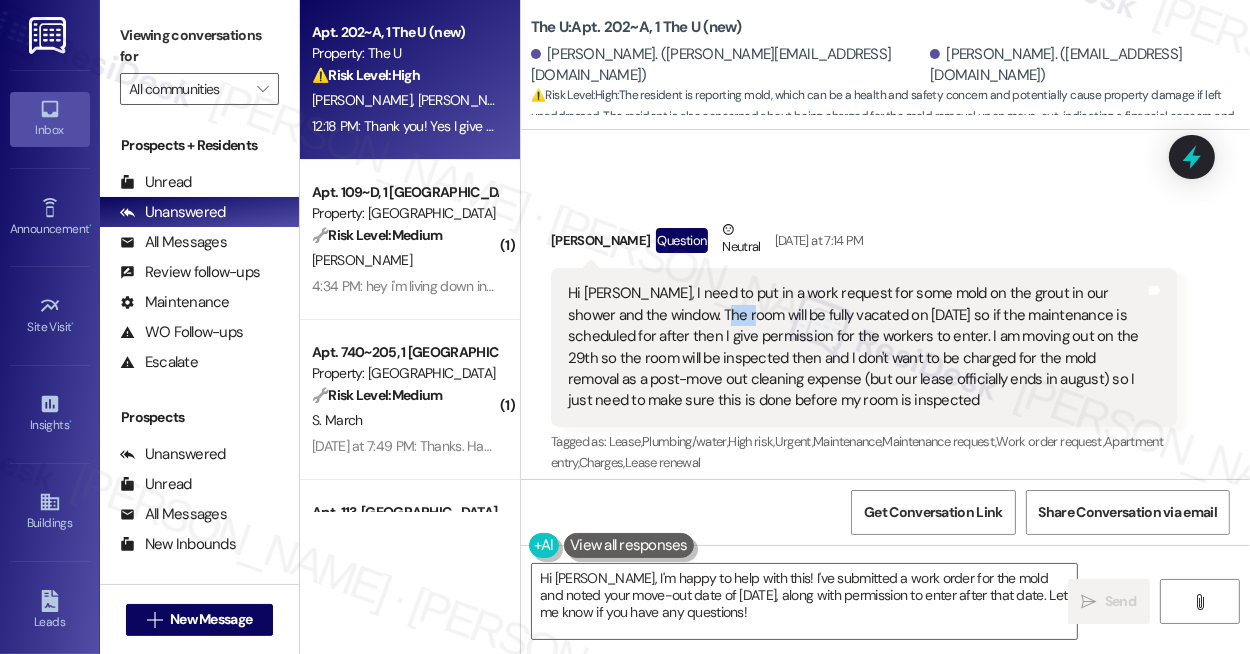 click on "Hi [PERSON_NAME], I need to put in a work request for some mold on the grout in our shower and the window. The room will be fully vacated on [DATE] so if the maintenance is scheduled for after then I give permission for the workers to enter. I am moving out on the 29th so the room will be inspected then and I don't want to be charged for the mold removal as a post-move out cleaning expense (but our lease officially ends in august) so I just need to make sure this is done before my room is inspected" at bounding box center [856, 347] 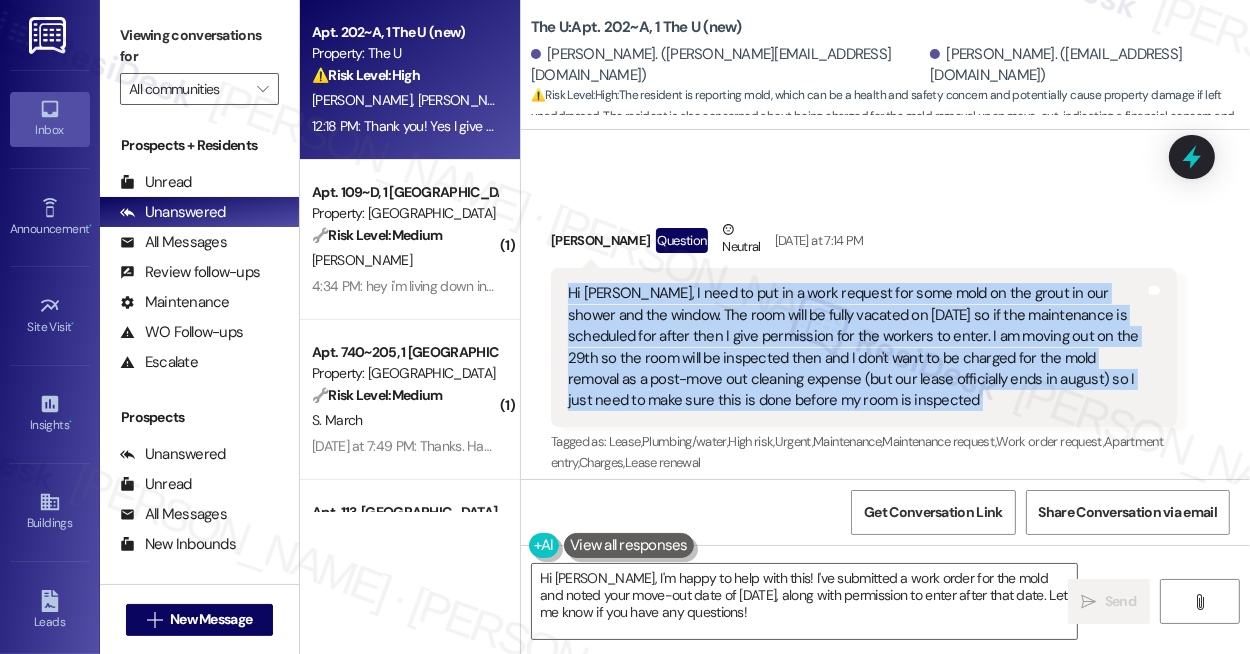 click on "Hi [PERSON_NAME], I need to put in a work request for some mold on the grout in our shower and the window. The room will be fully vacated on [DATE] so if the maintenance is scheduled for after then I give permission for the workers to enter. I am moving out on the 29th so the room will be inspected then and I don't want to be charged for the mold removal as a post-move out cleaning expense (but our lease officially ends in august) so I just need to make sure this is done before my room is inspected" at bounding box center [856, 347] 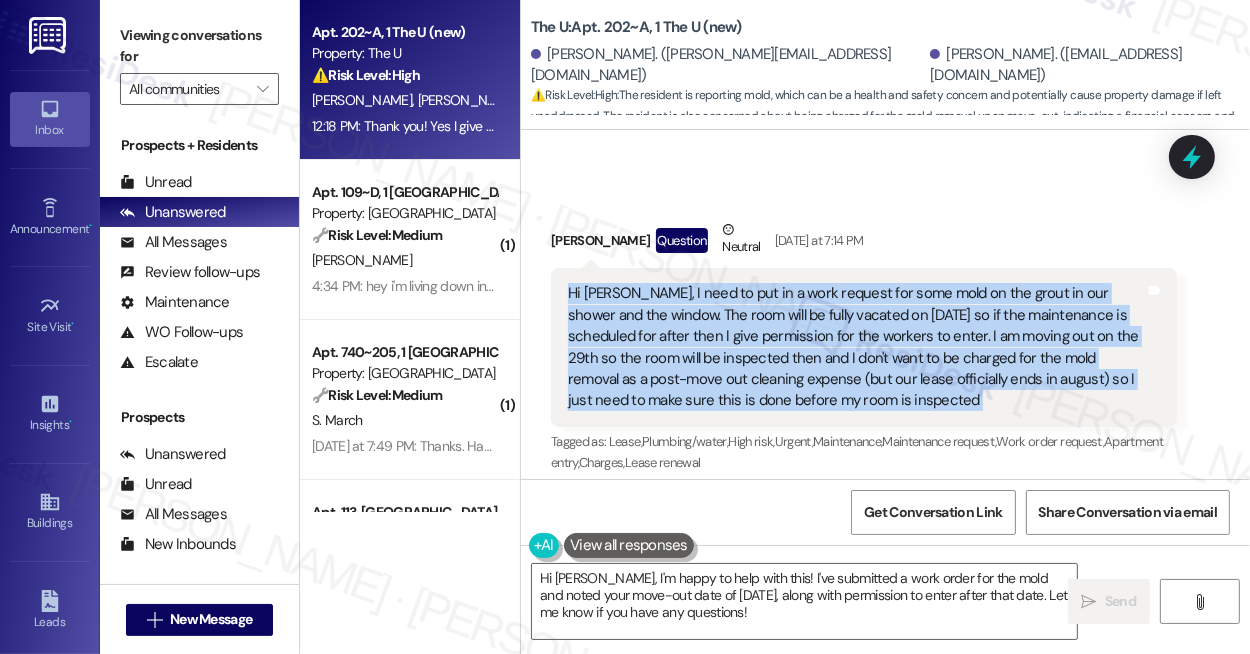 click on "Hi [PERSON_NAME], I need to put in a work request for some mold on the grout in our shower and the window. The room will be fully vacated on [DATE] so if the maintenance is scheduled for after then I give permission for the workers to enter. I am moving out on the 29th so the room will be inspected then and I don't want to be charged for the mold removal as a post-move out cleaning expense (but our lease officially ends in august) so I just need to make sure this is done before my room is inspected" at bounding box center [856, 347] 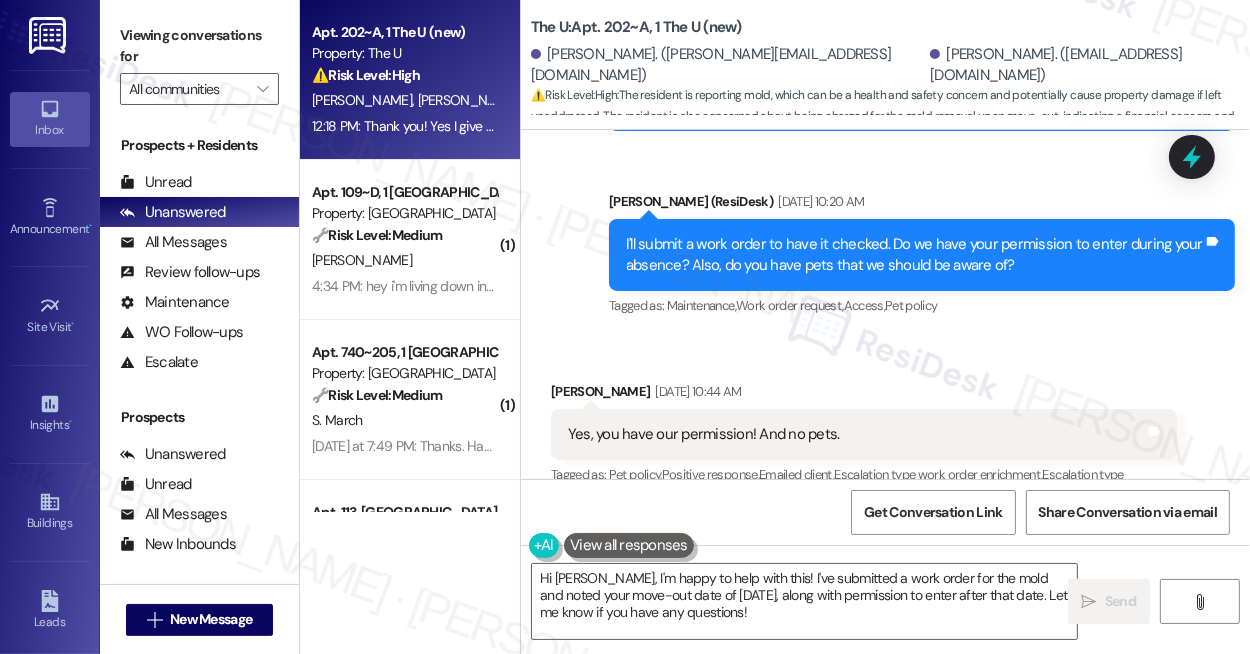 scroll, scrollTop: 7186, scrollLeft: 0, axis: vertical 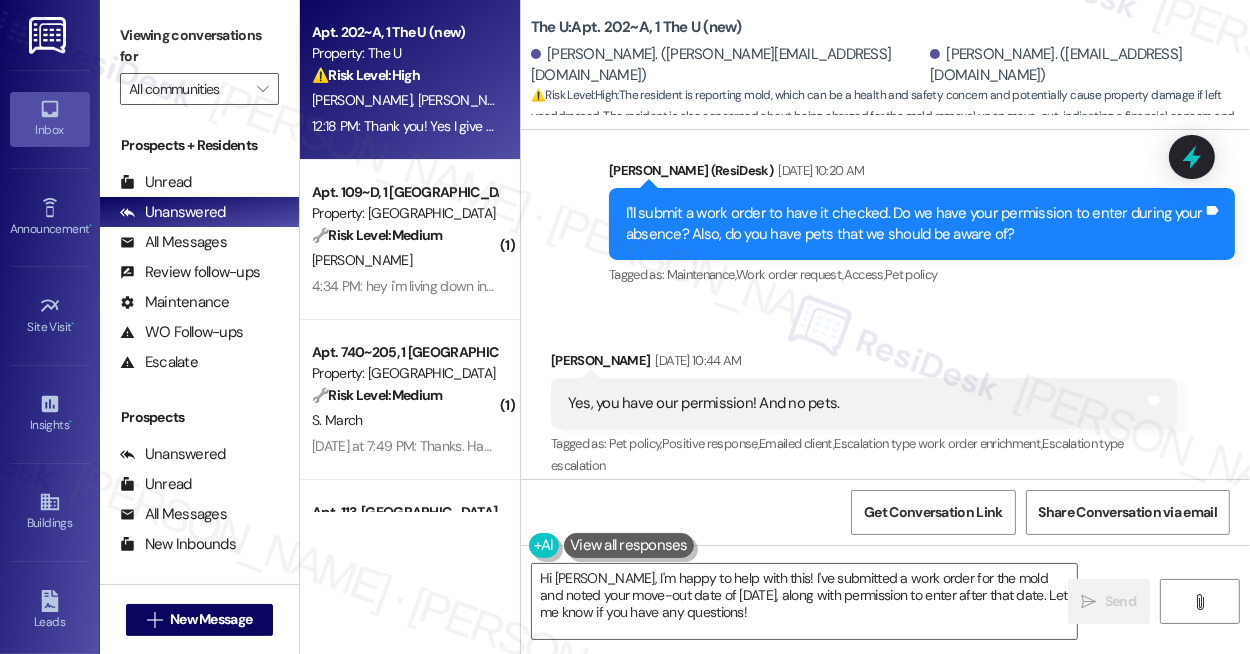 click on "I'll submit a work order to have it checked. Do we have your permission to enter during your absence? Also, do you have pets that we should be aware of? Tags and notes" at bounding box center [922, 224] 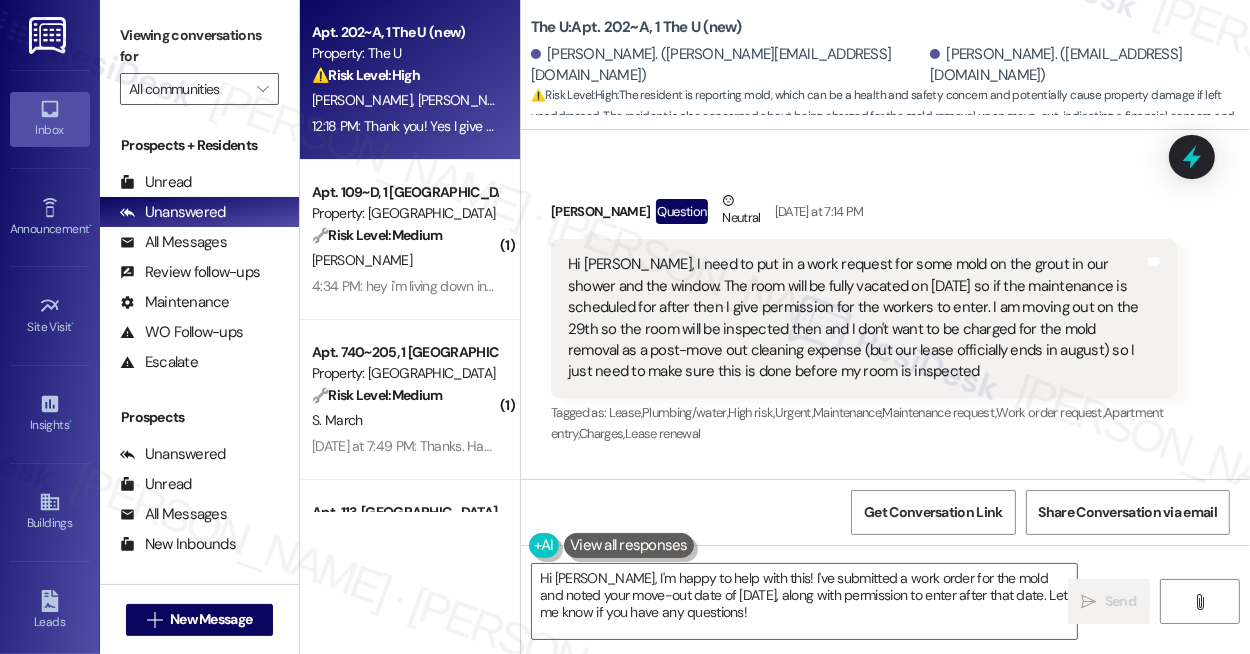 scroll, scrollTop: 13416, scrollLeft: 0, axis: vertical 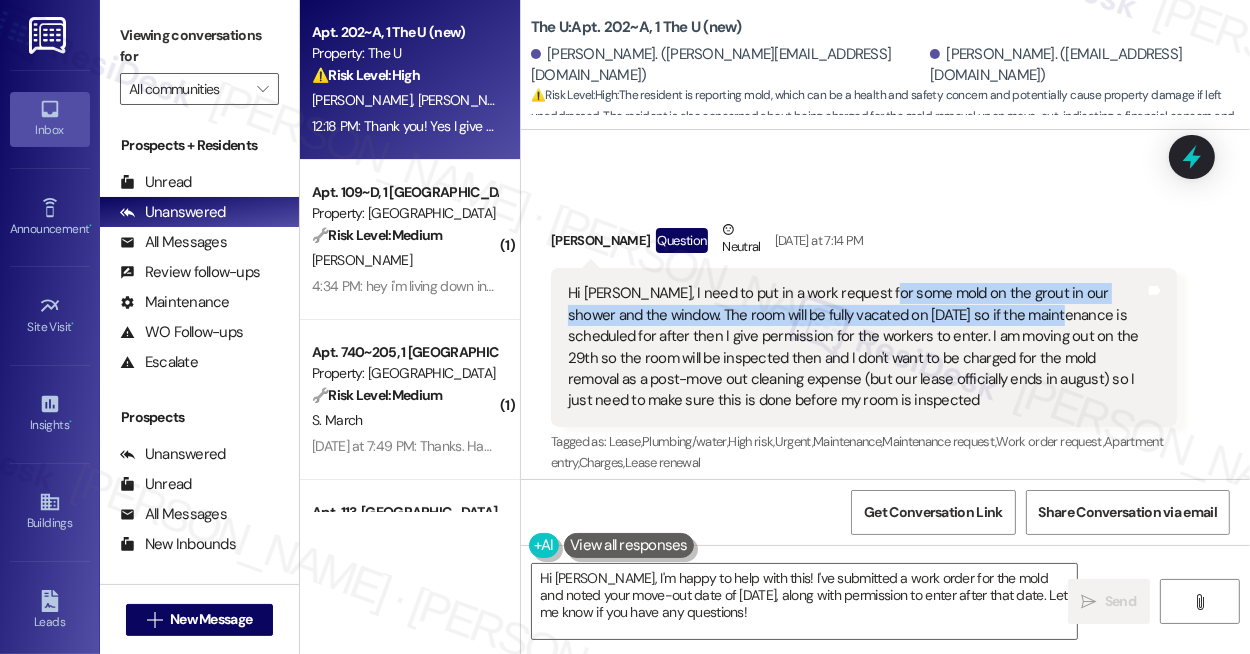 drag, startPoint x: 877, startPoint y: 230, endPoint x: 1018, endPoint y: 247, distance: 142.02112 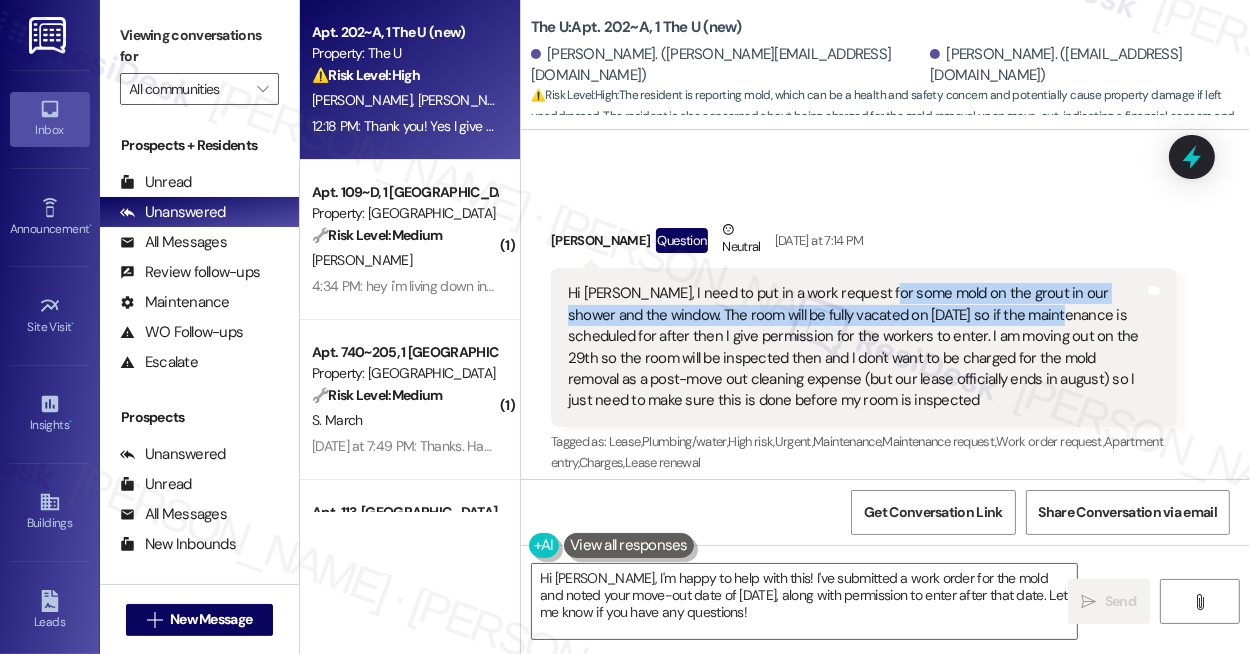click on "Hi [PERSON_NAME], I need to put in a work request for some mold on the grout in our shower and the window. The room will be fully vacated on [DATE] so if the maintenance is scheduled for after then I give permission for the workers to enter. I am moving out on the 29th so the room will be inspected then and I don't want to be charged for the mold removal as a post-move out cleaning expense (but our lease officially ends in august) so I just need to make sure this is done before my room is inspected" at bounding box center [856, 347] 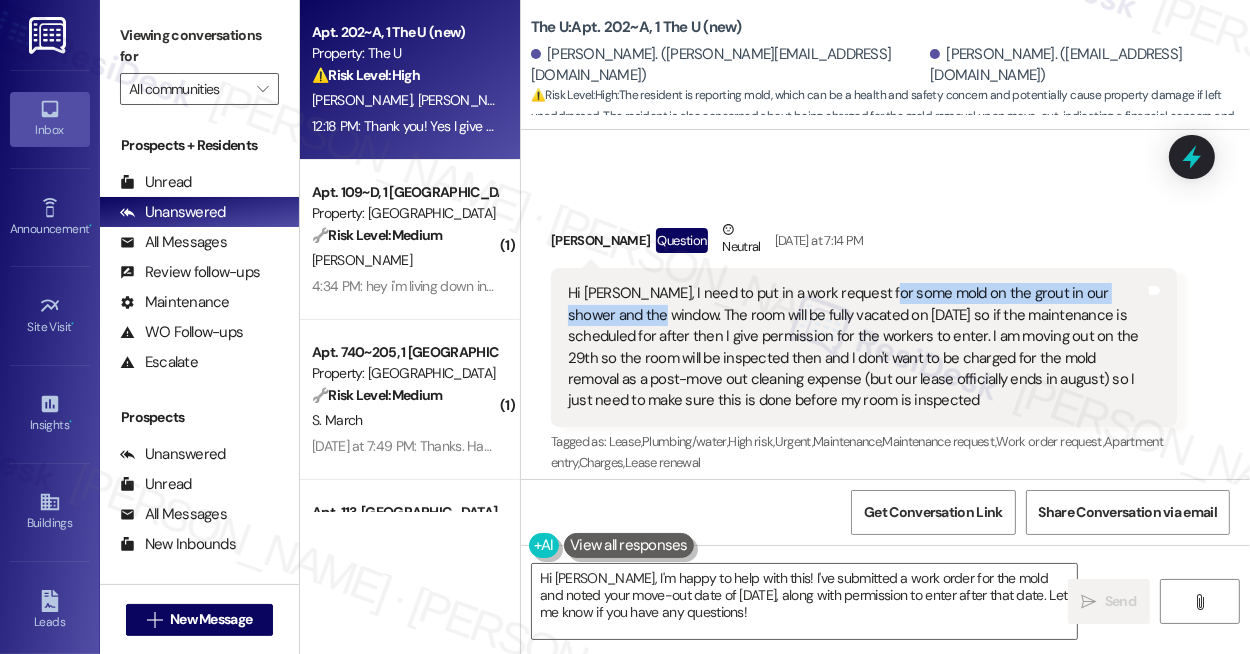 drag, startPoint x: 876, startPoint y: 232, endPoint x: 618, endPoint y: 252, distance: 258.77405 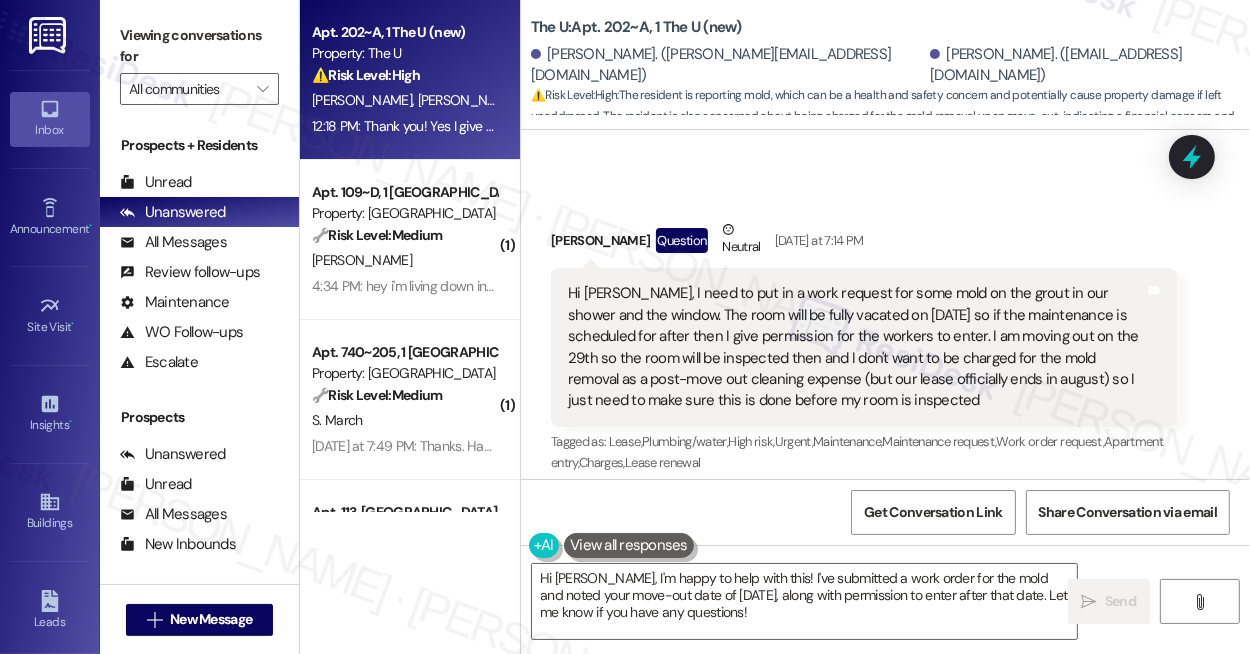 click on "[PERSON_NAME]. ([EMAIL_ADDRESS][DOMAIN_NAME])" at bounding box center (1082, 65) 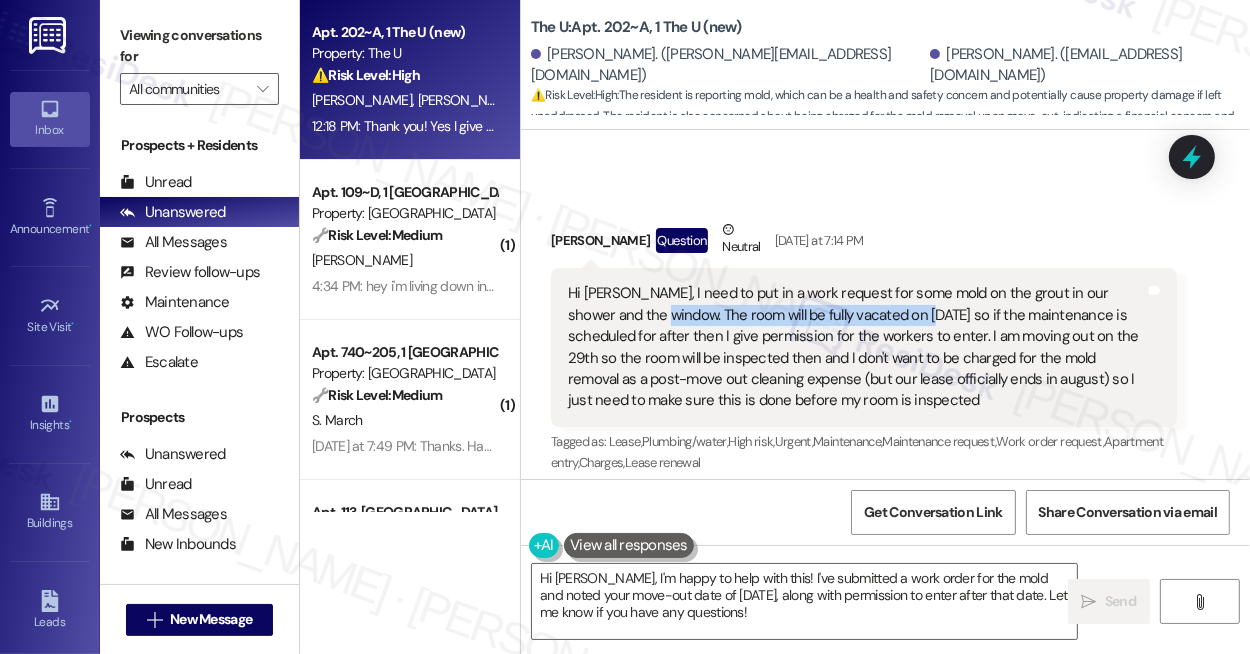 click on "Hi [PERSON_NAME], I need to put in a work request for some mold on the grout in our shower and the window. The room will be fully vacated on [DATE] so if the maintenance is scheduled for after then I give permission for the workers to enter. I am moving out on the 29th so the room will be inspected then and I don't want to be charged for the mold removal as a post-move out cleaning expense (but our lease officially ends in august) so I just need to make sure this is done before my room is inspected" at bounding box center [856, 347] 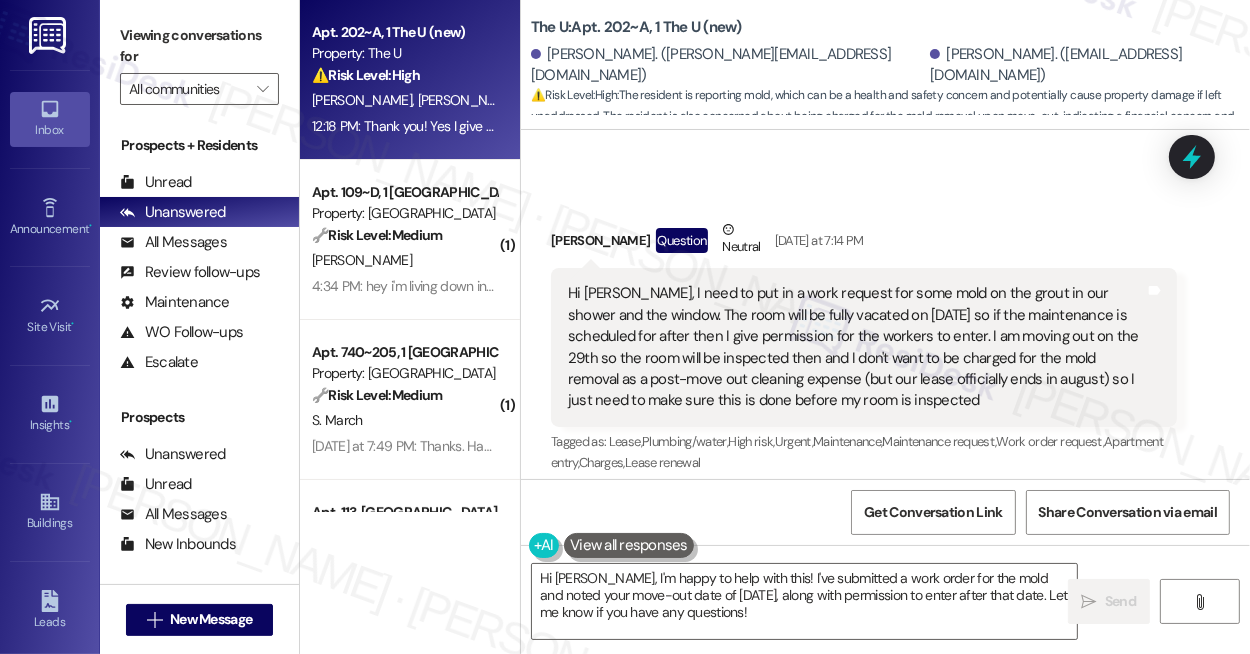 click on "Hi [PERSON_NAME], I need to put in a work request for some mold on the grout in our shower and the window. The room will be fully vacated on [DATE] so if the maintenance is scheduled for after then I give permission for the workers to enter. I am moving out on the 29th so the room will be inspected then and I don't want to be charged for the mold removal as a post-move out cleaning expense (but our lease officially ends in august) so I just need to make sure this is done before my room is inspected" at bounding box center [856, 347] 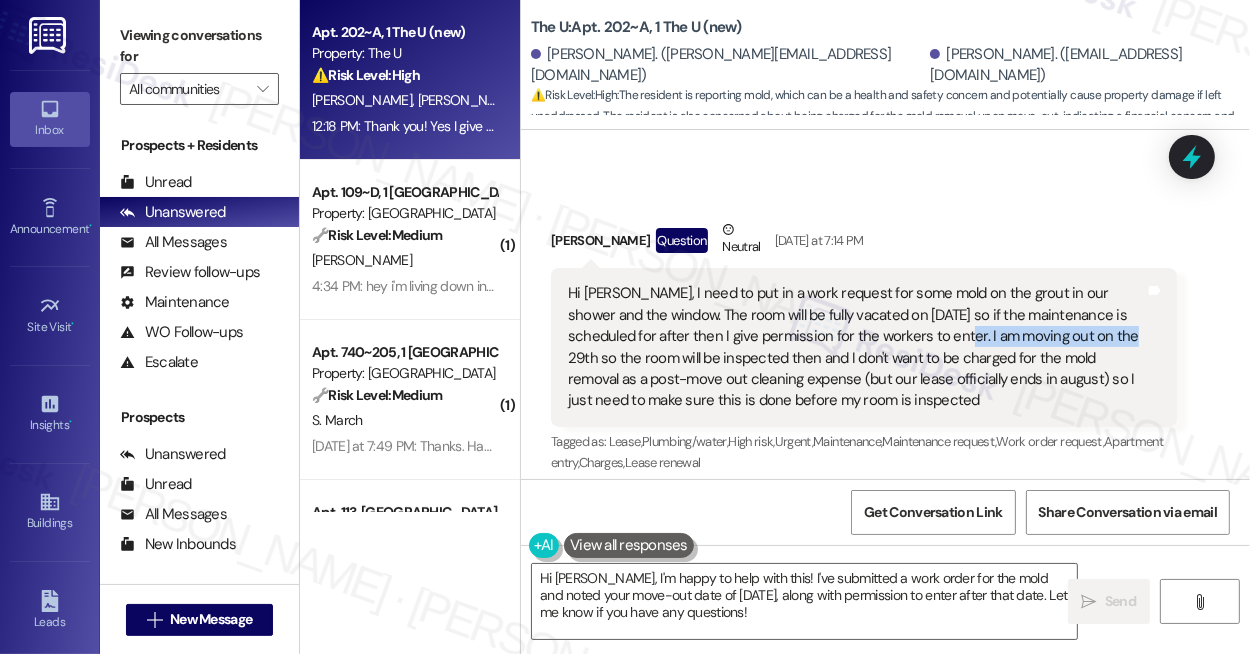 drag, startPoint x: 893, startPoint y: 273, endPoint x: 1064, endPoint y: 267, distance: 171.10522 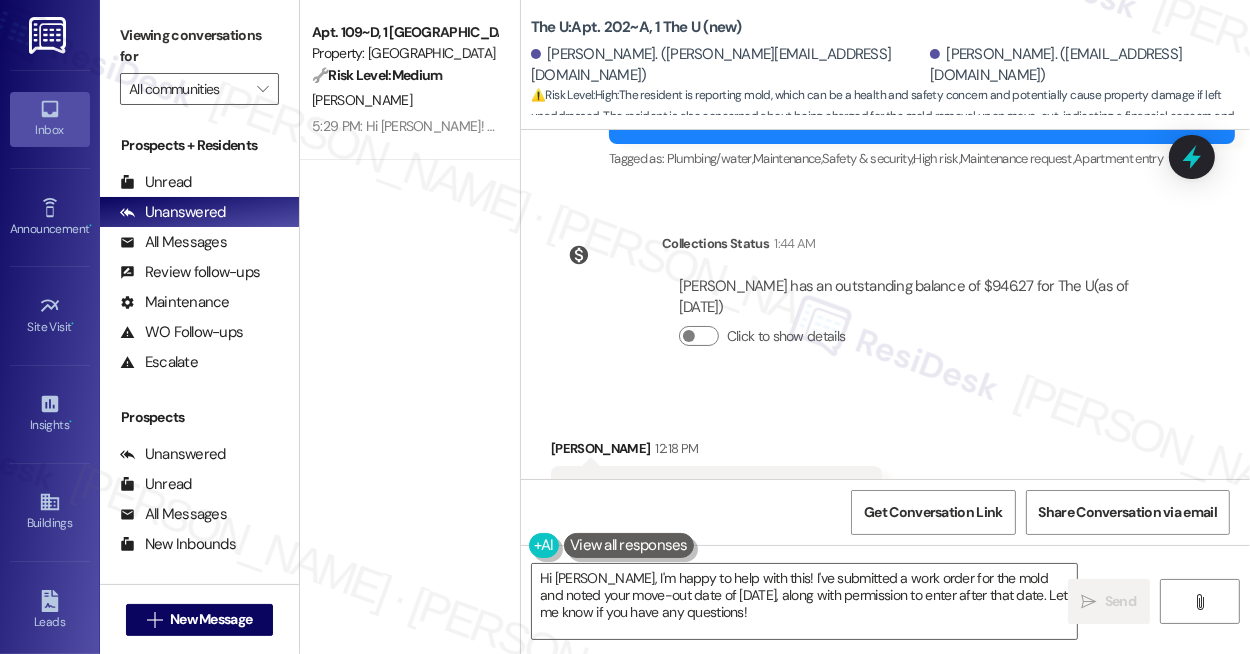 scroll, scrollTop: 14143, scrollLeft: 0, axis: vertical 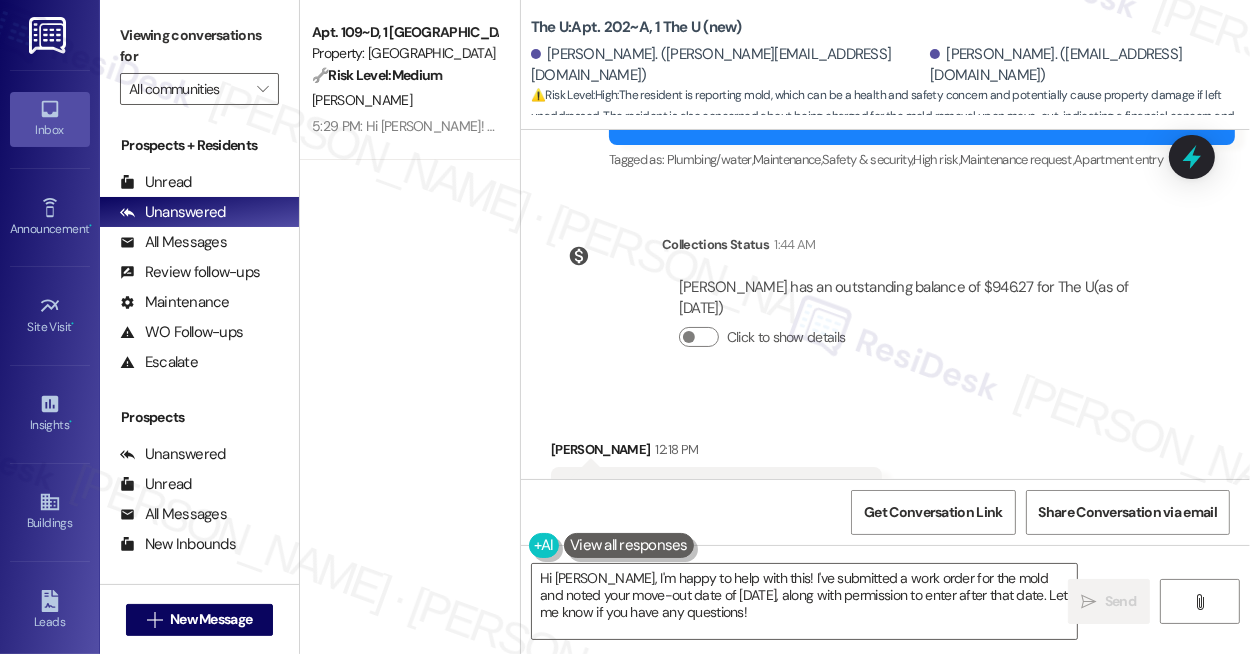 click on "Thank you! Yes I give my permission to enter Tags and notes" at bounding box center (716, 492) 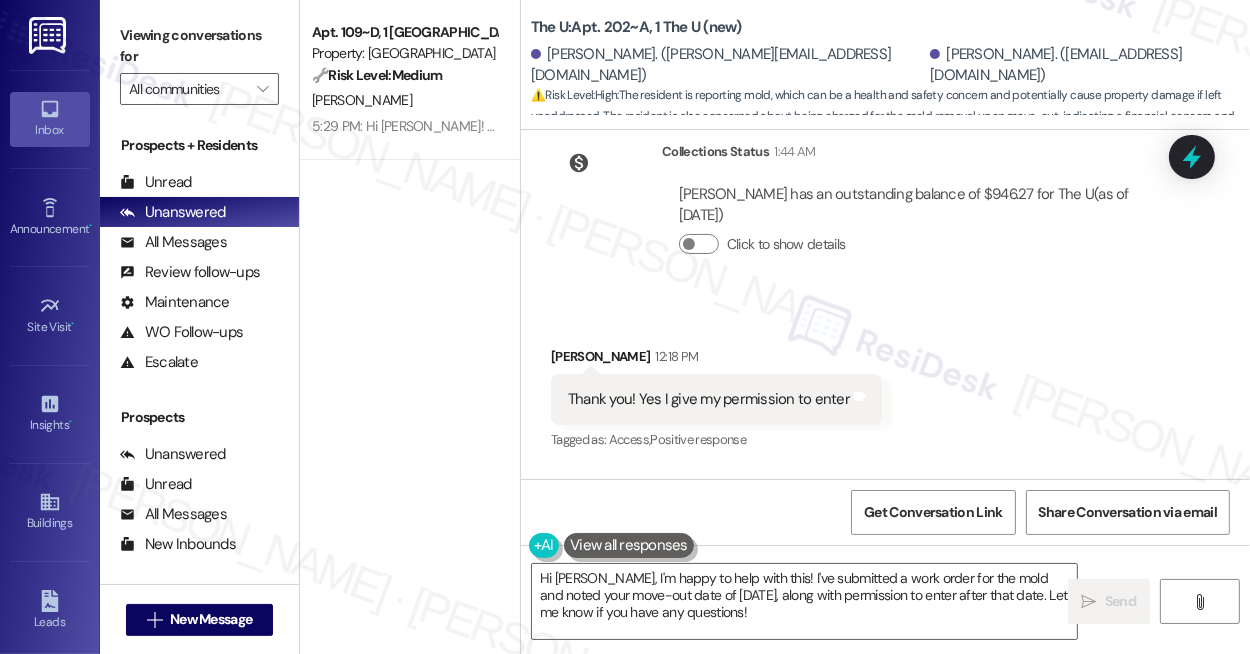 scroll, scrollTop: 14304, scrollLeft: 0, axis: vertical 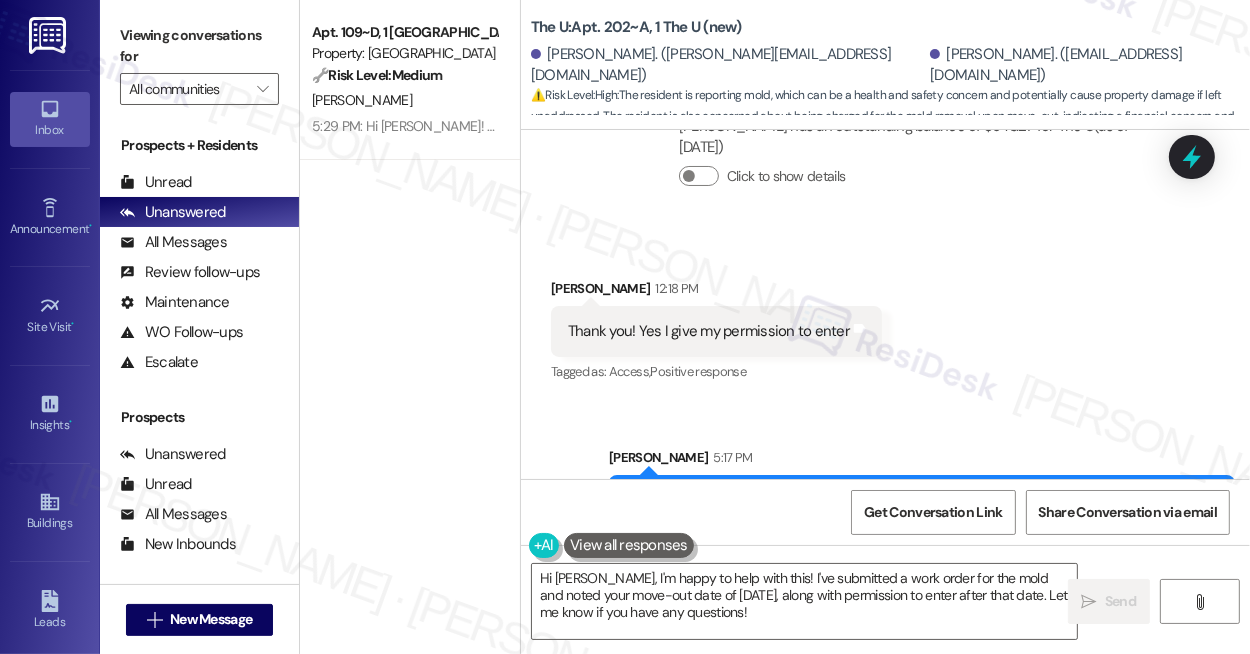 click on "Great! A work order has been submitted with the service request# 8468128. Thank you and hope this gets resolved soon before you move out. Have a great weekend ahead! Tags and notes" at bounding box center [922, 511] 